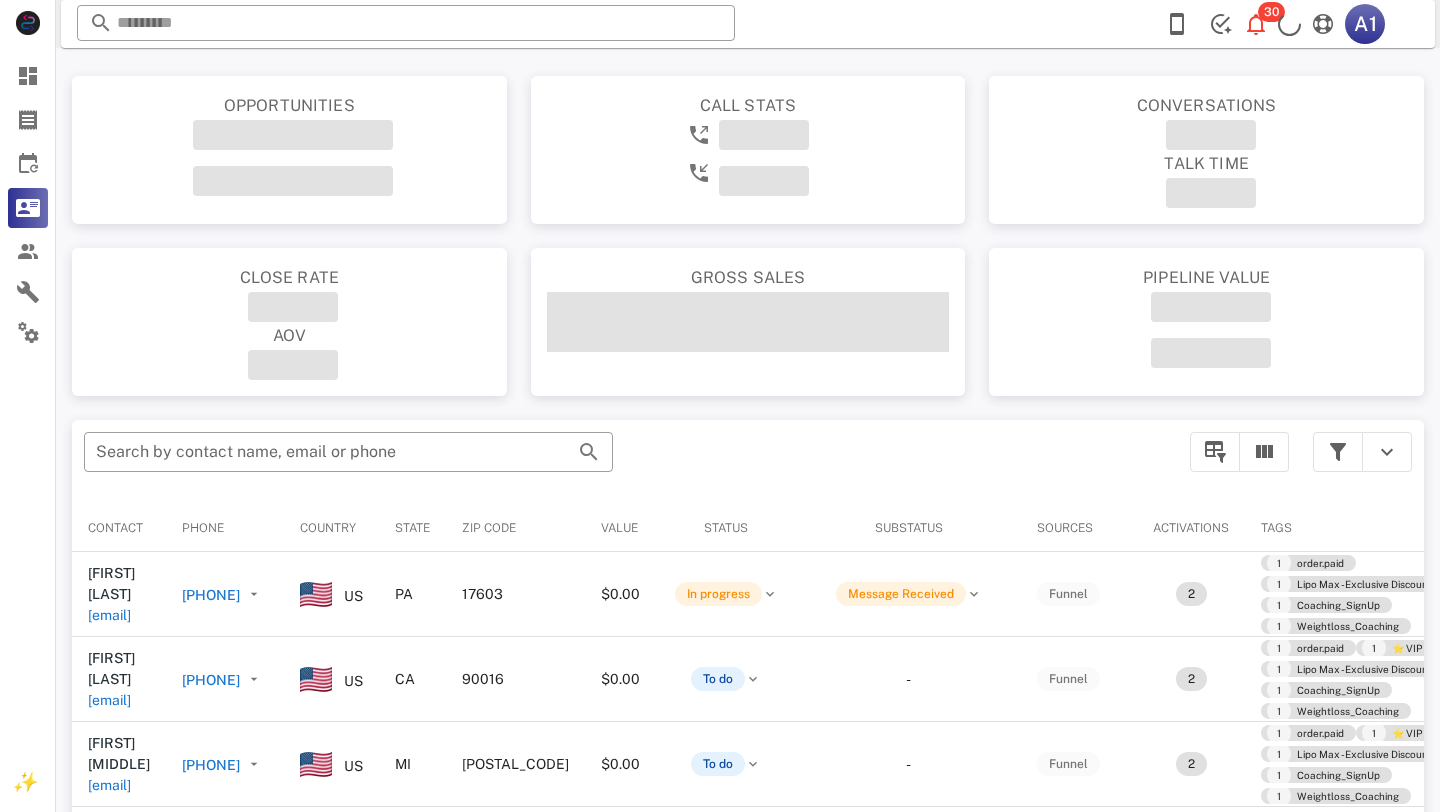 scroll, scrollTop: 0, scrollLeft: 0, axis: both 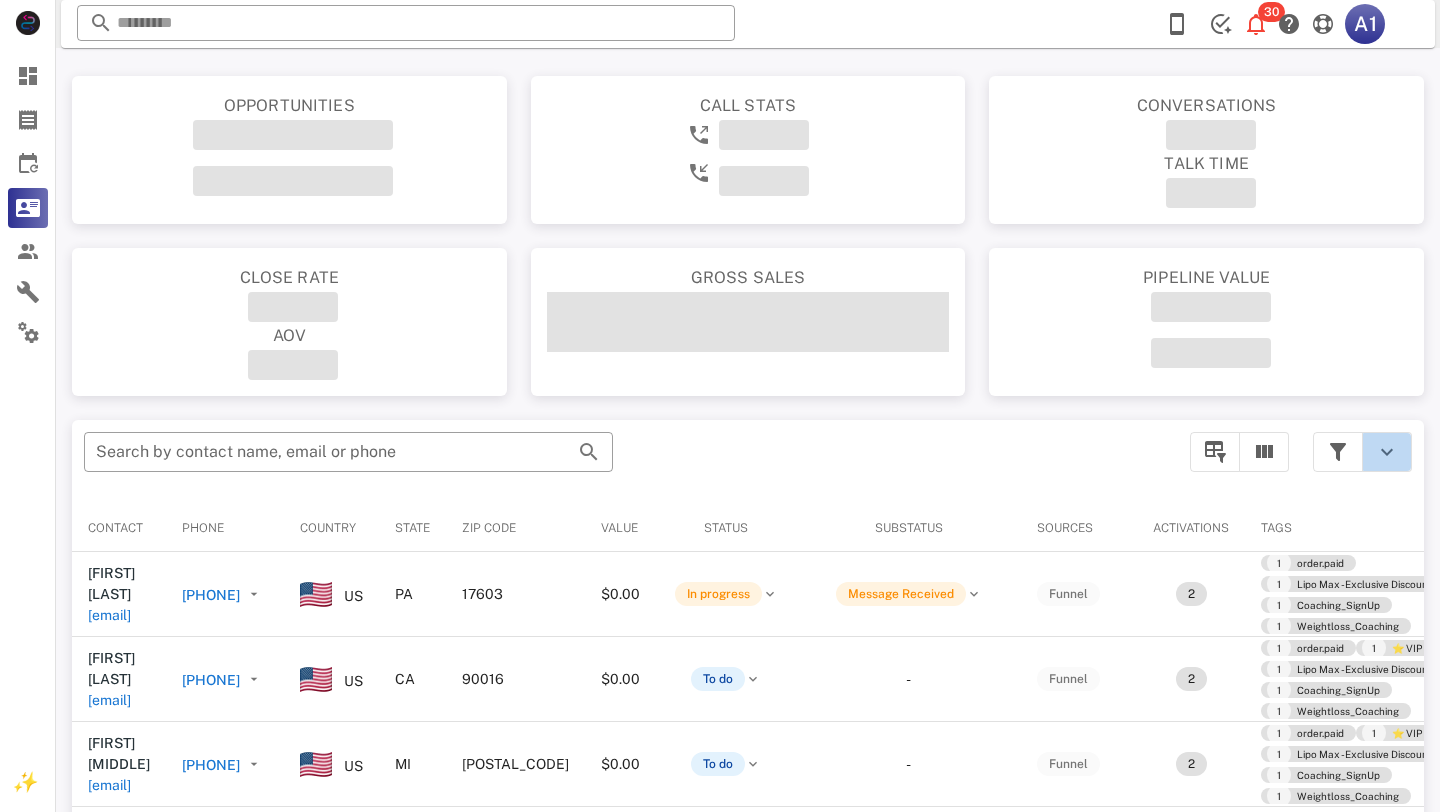 click at bounding box center [1387, 452] 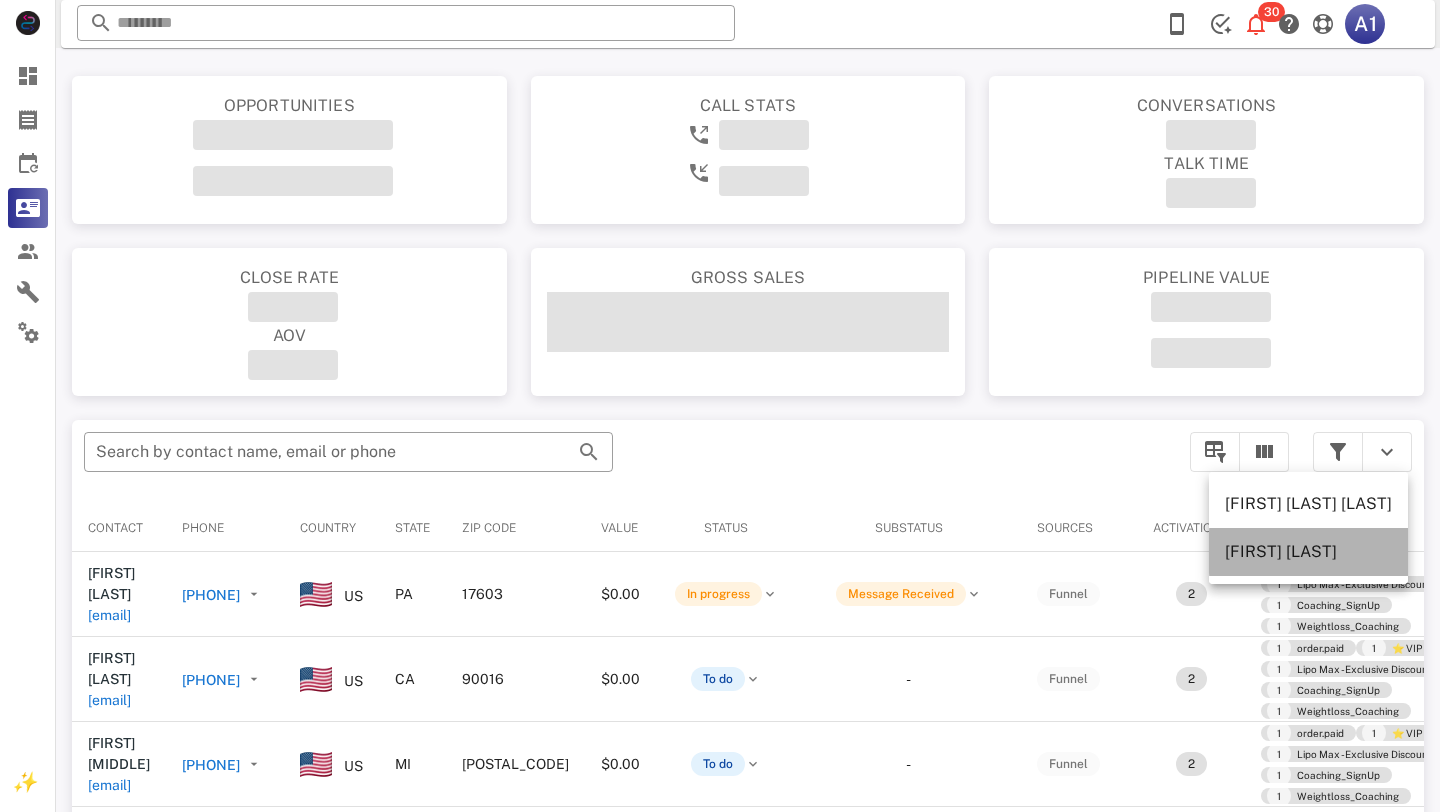 click on "[FIRST] [LAST]" at bounding box center [1308, 551] 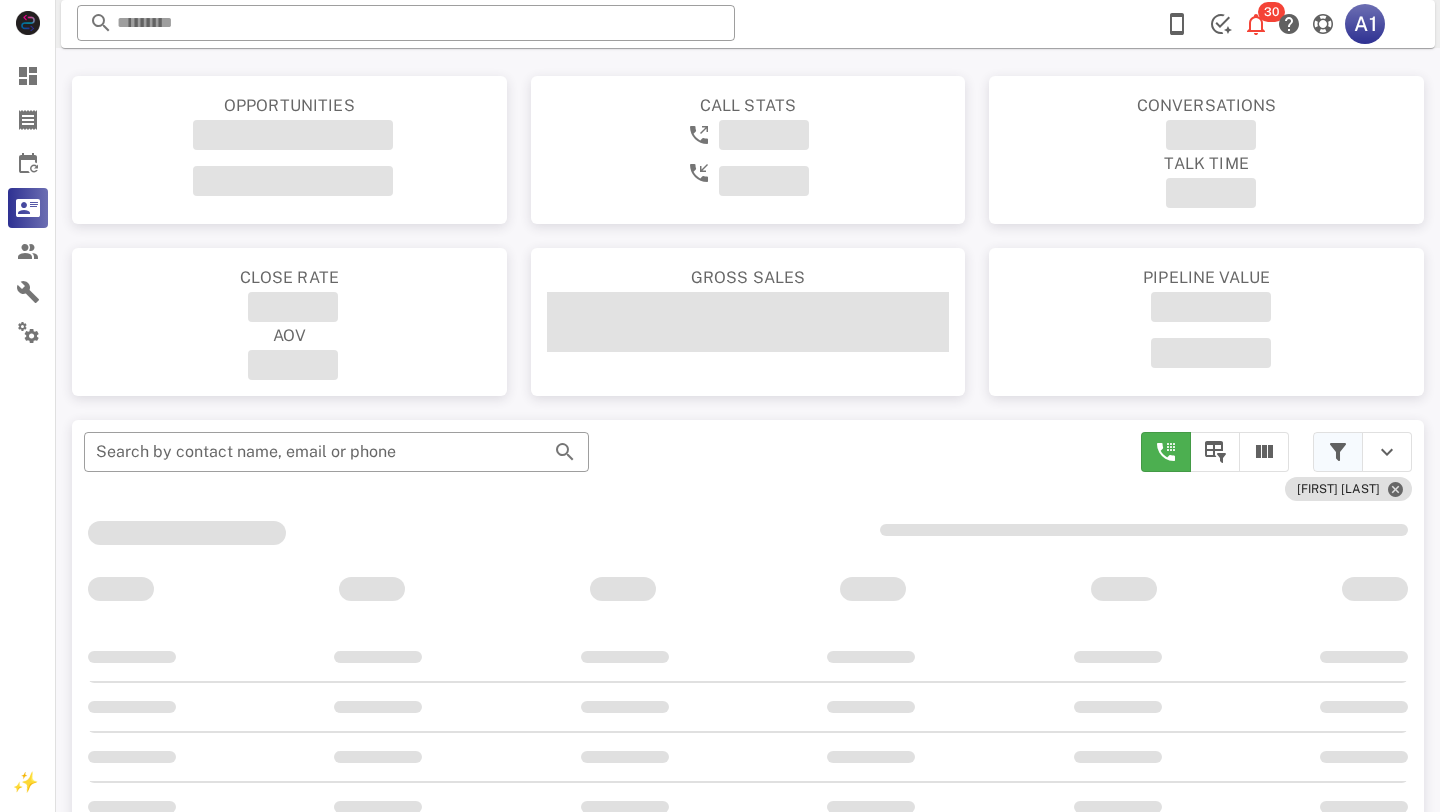 click at bounding box center [1338, 452] 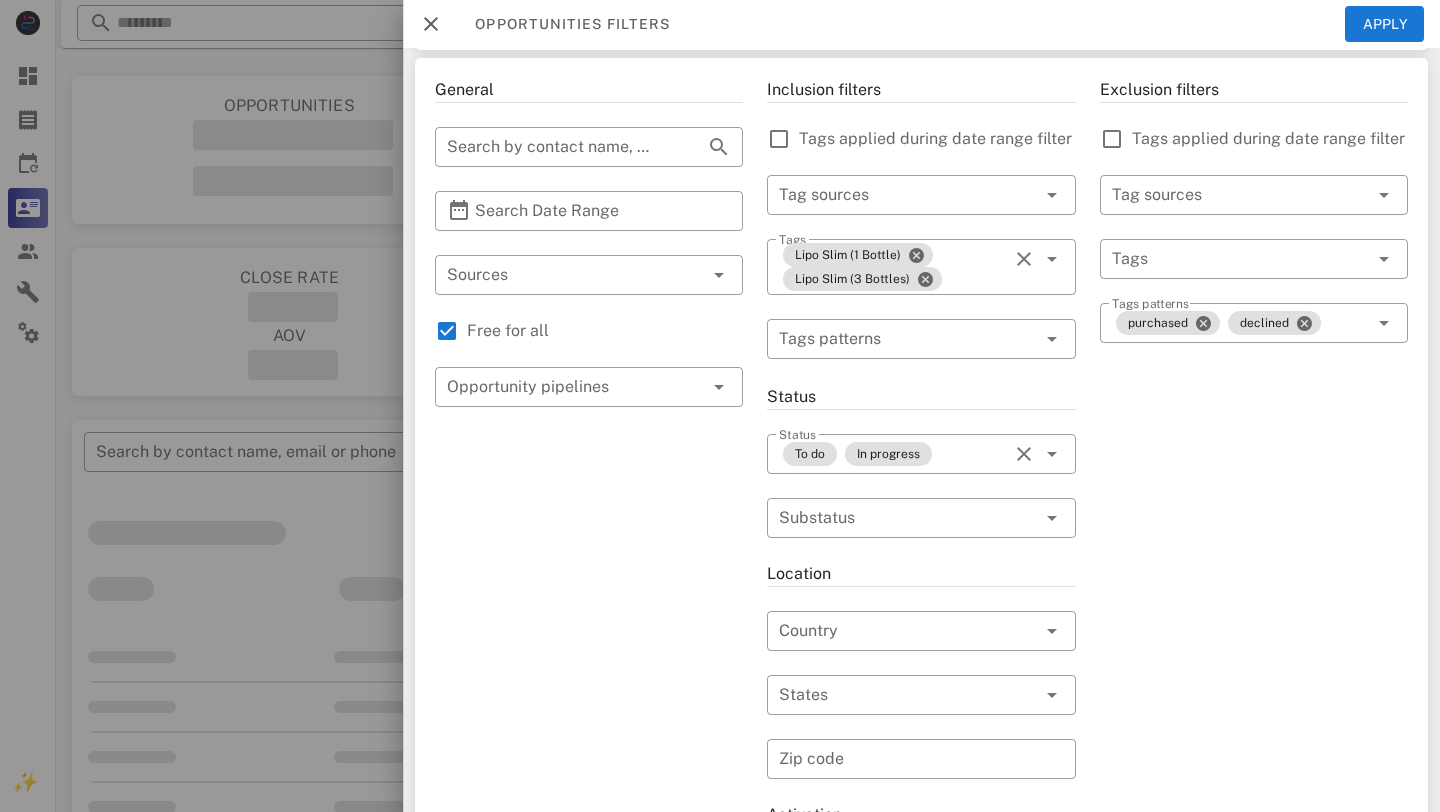 scroll, scrollTop: 81, scrollLeft: 0, axis: vertical 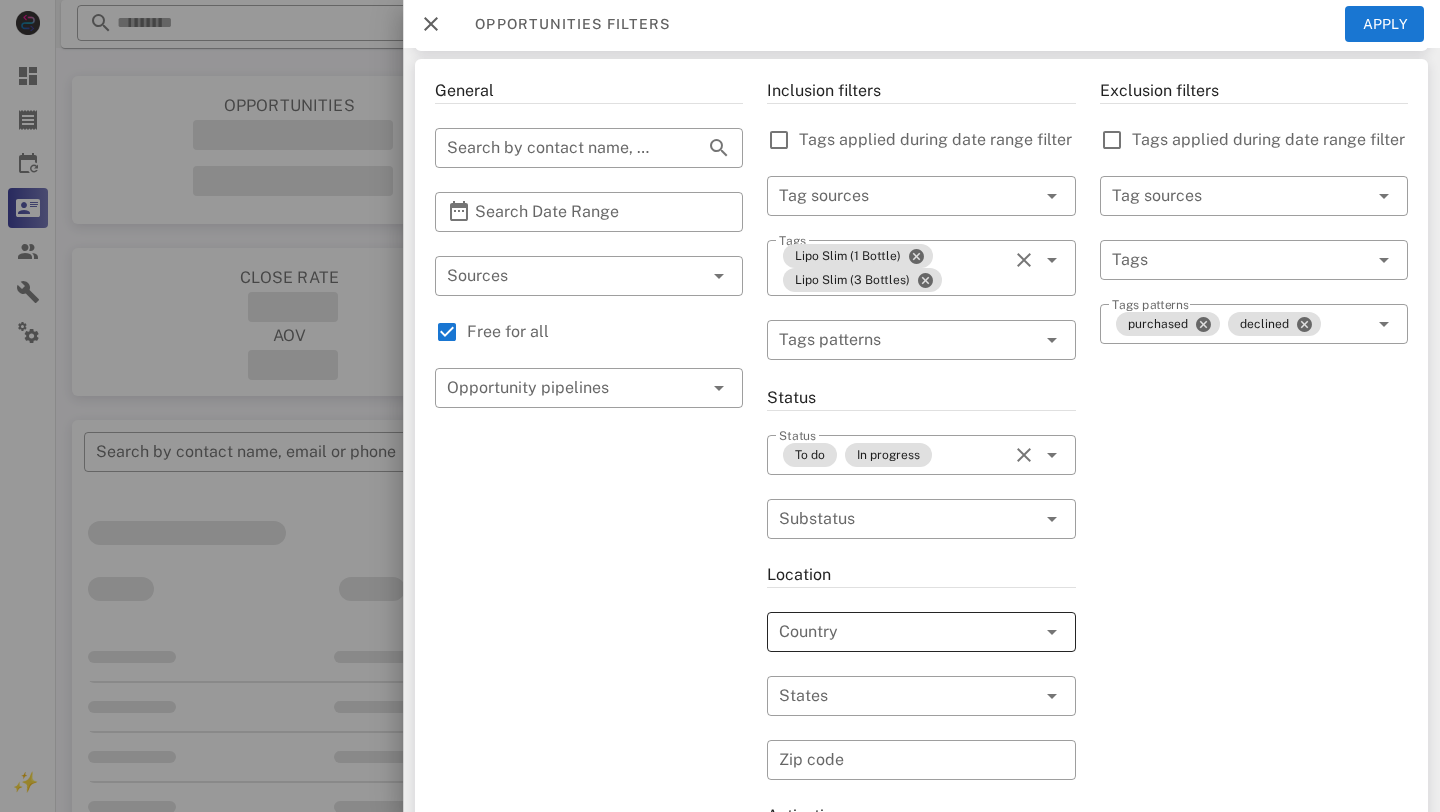 click on "Country" at bounding box center [921, 632] 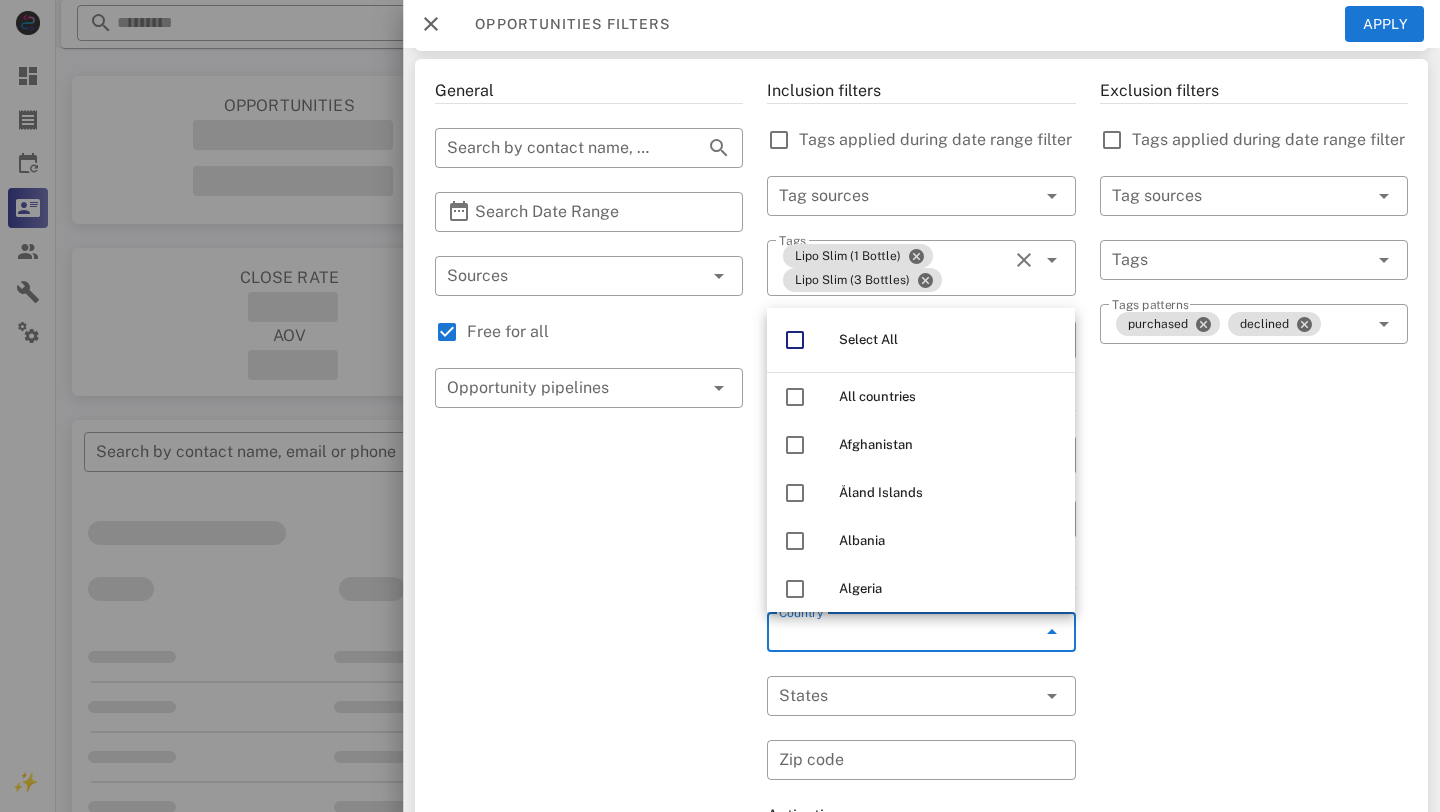 click on "Exclusion filters Tags applied during date range filter ​ Tag sources ​ Tags ​ Tags patterns purchased declined" at bounding box center [1254, 636] 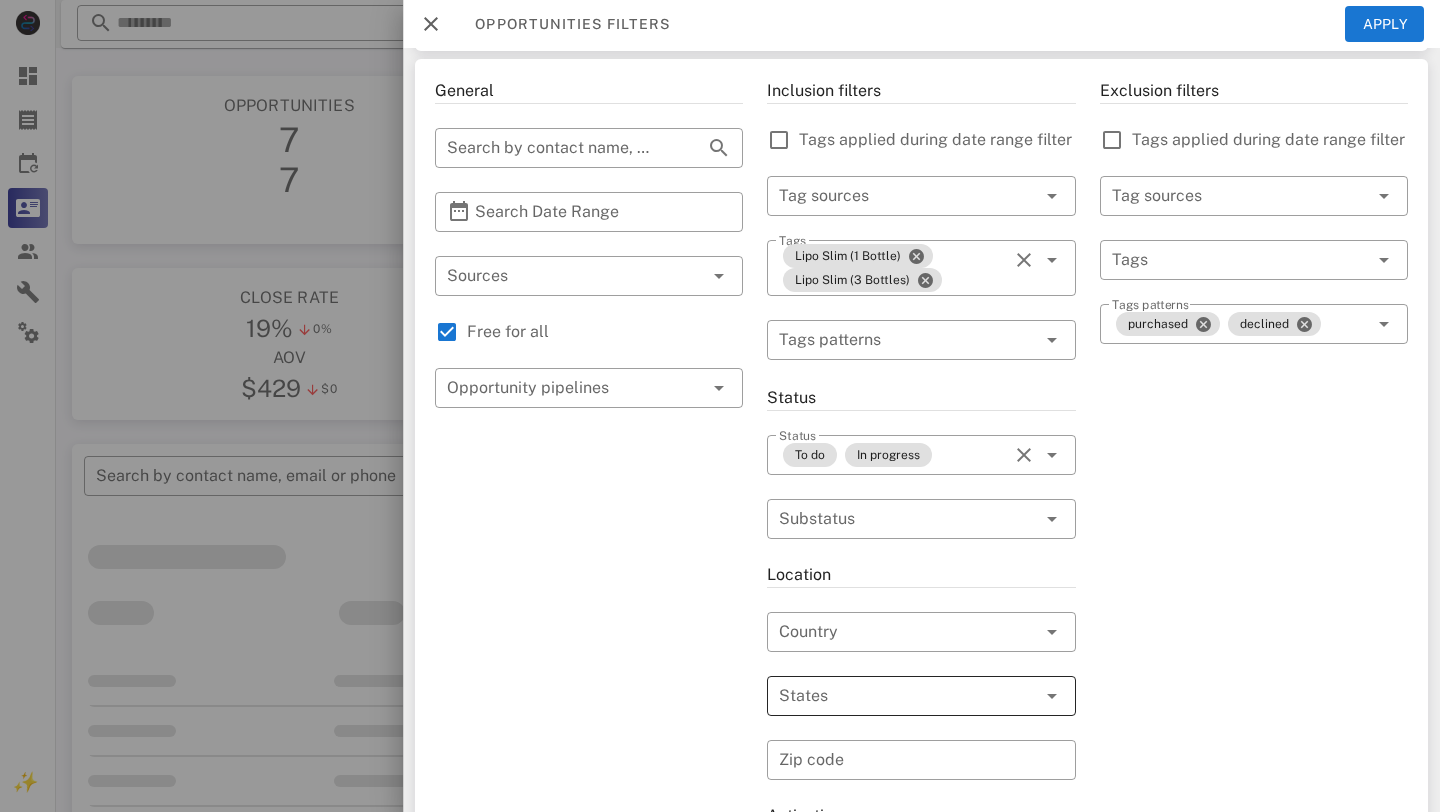 click at bounding box center (1052, 696) 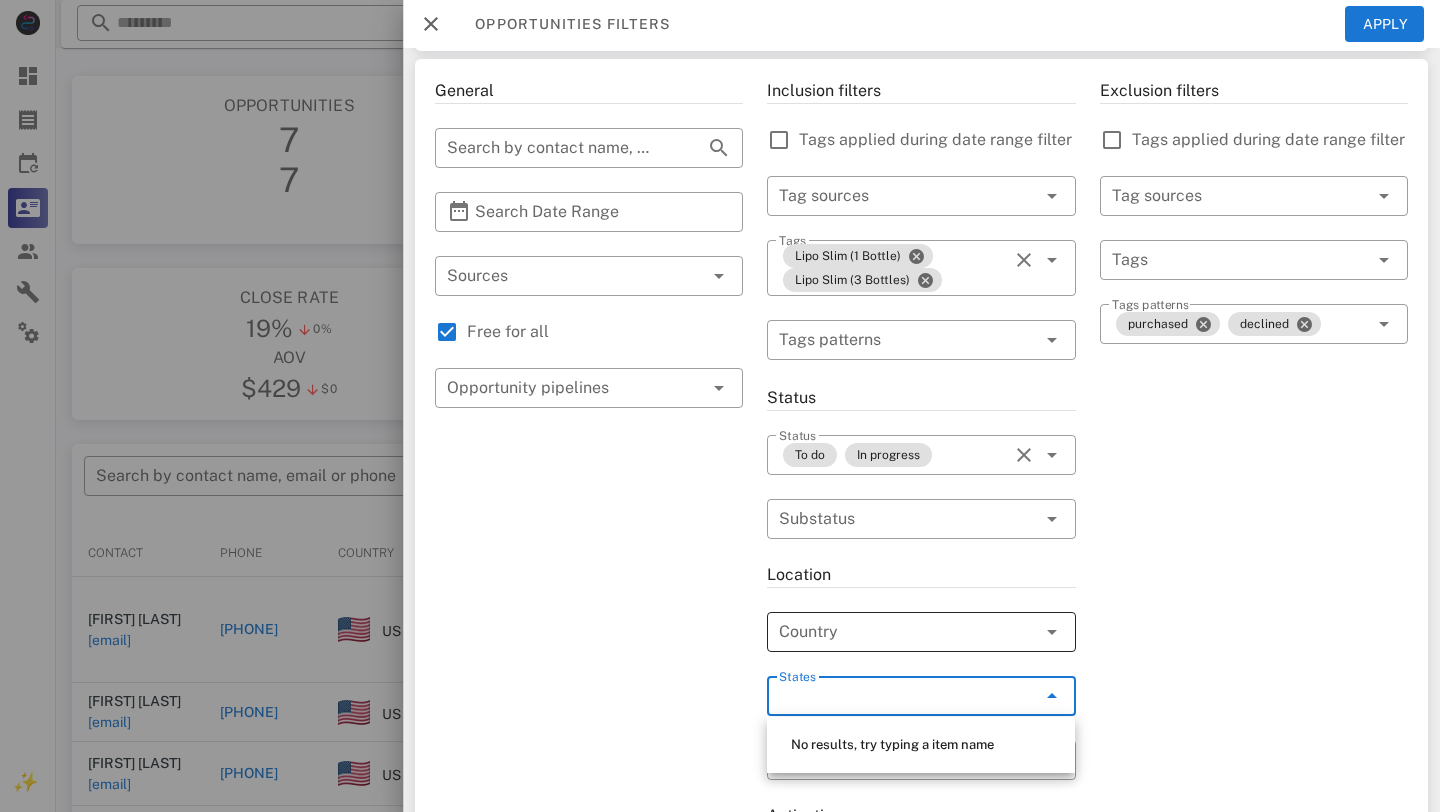 click at bounding box center [1052, 632] 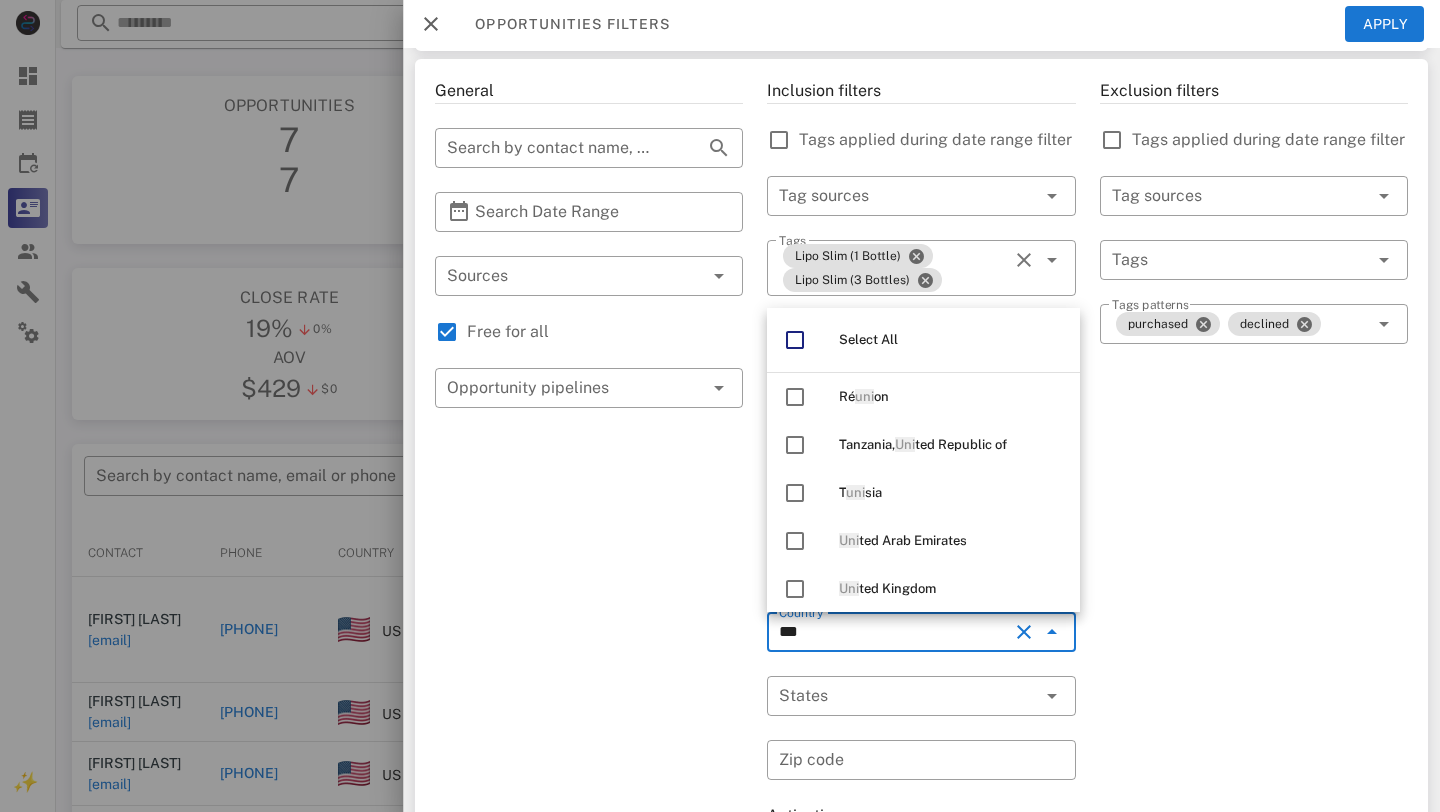 type on "****" 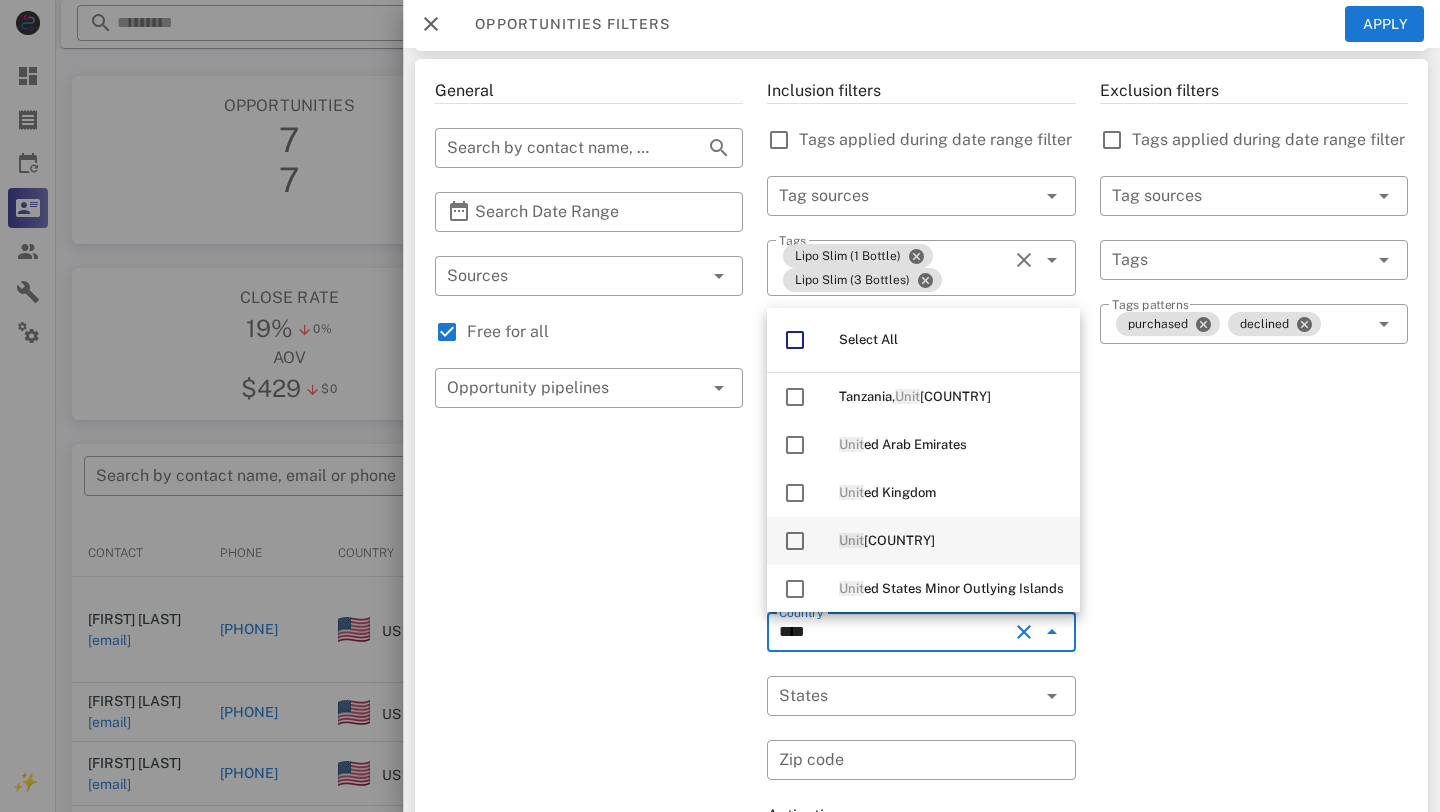 click on "Unit ed States" at bounding box center (951, 541) 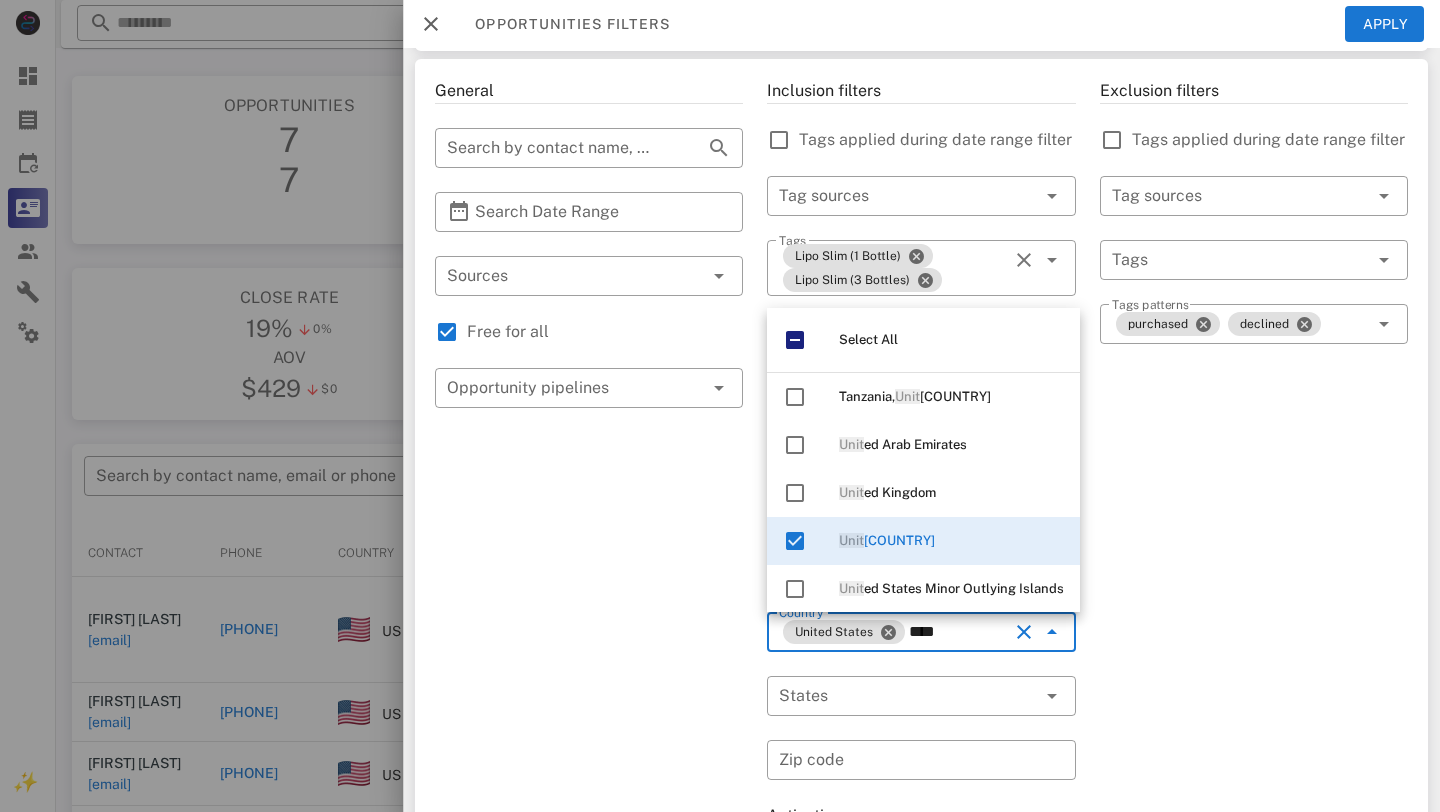 type on "****" 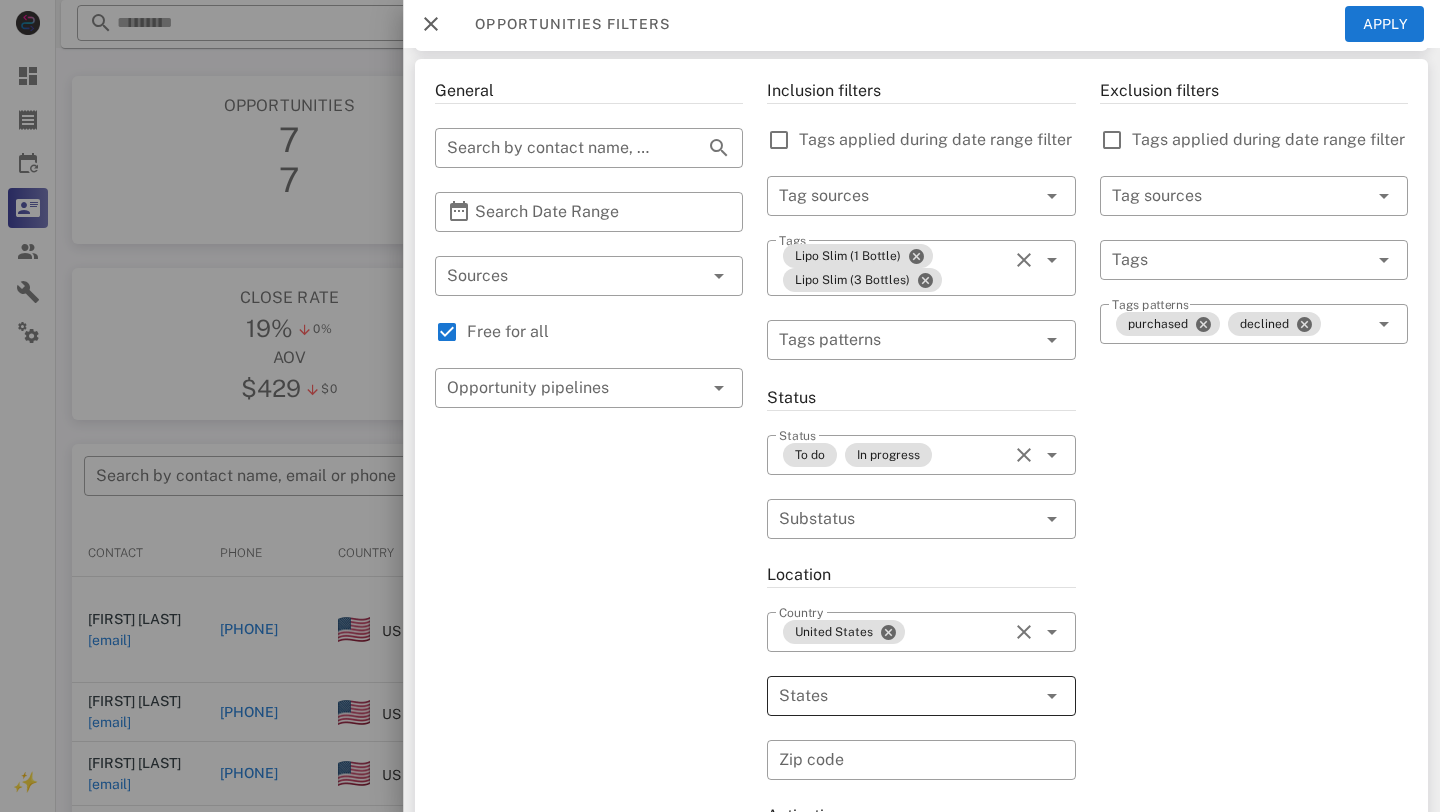 click at bounding box center [893, 696] 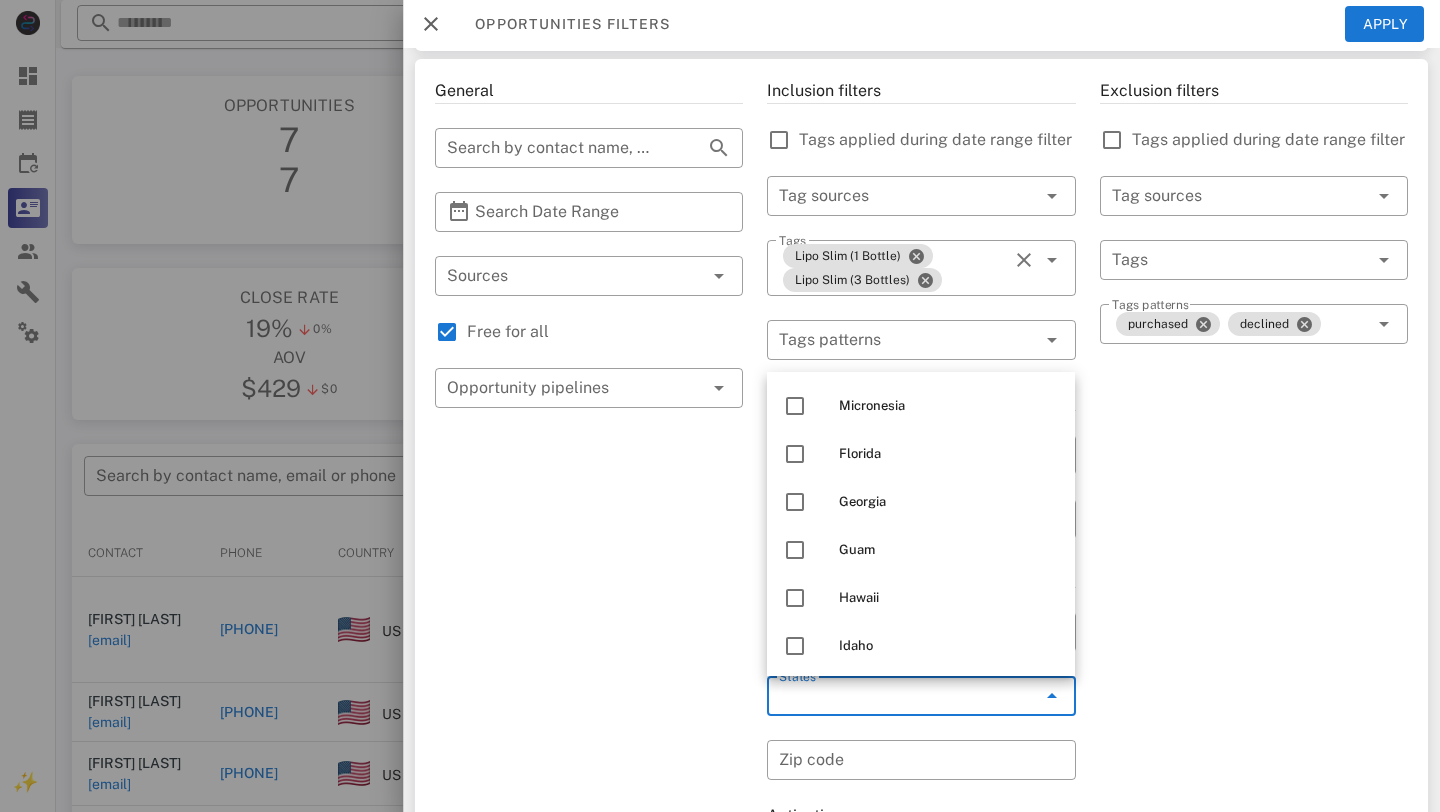 scroll, scrollTop: 0, scrollLeft: 0, axis: both 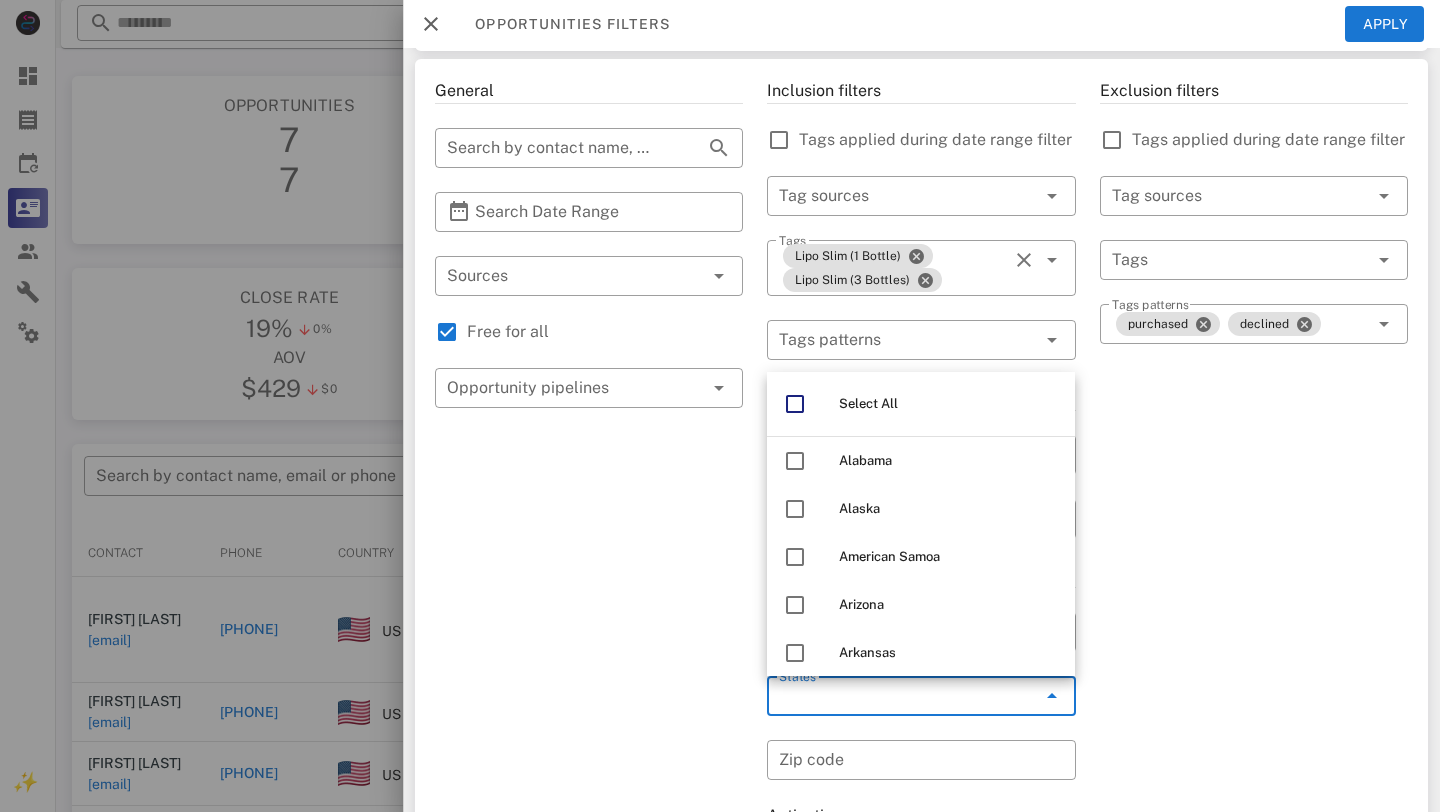 click on "Exclusion filters Tags applied during date range filter ​ Tag sources ​ Tags ​ Tags patterns purchased declined" at bounding box center (1254, 636) 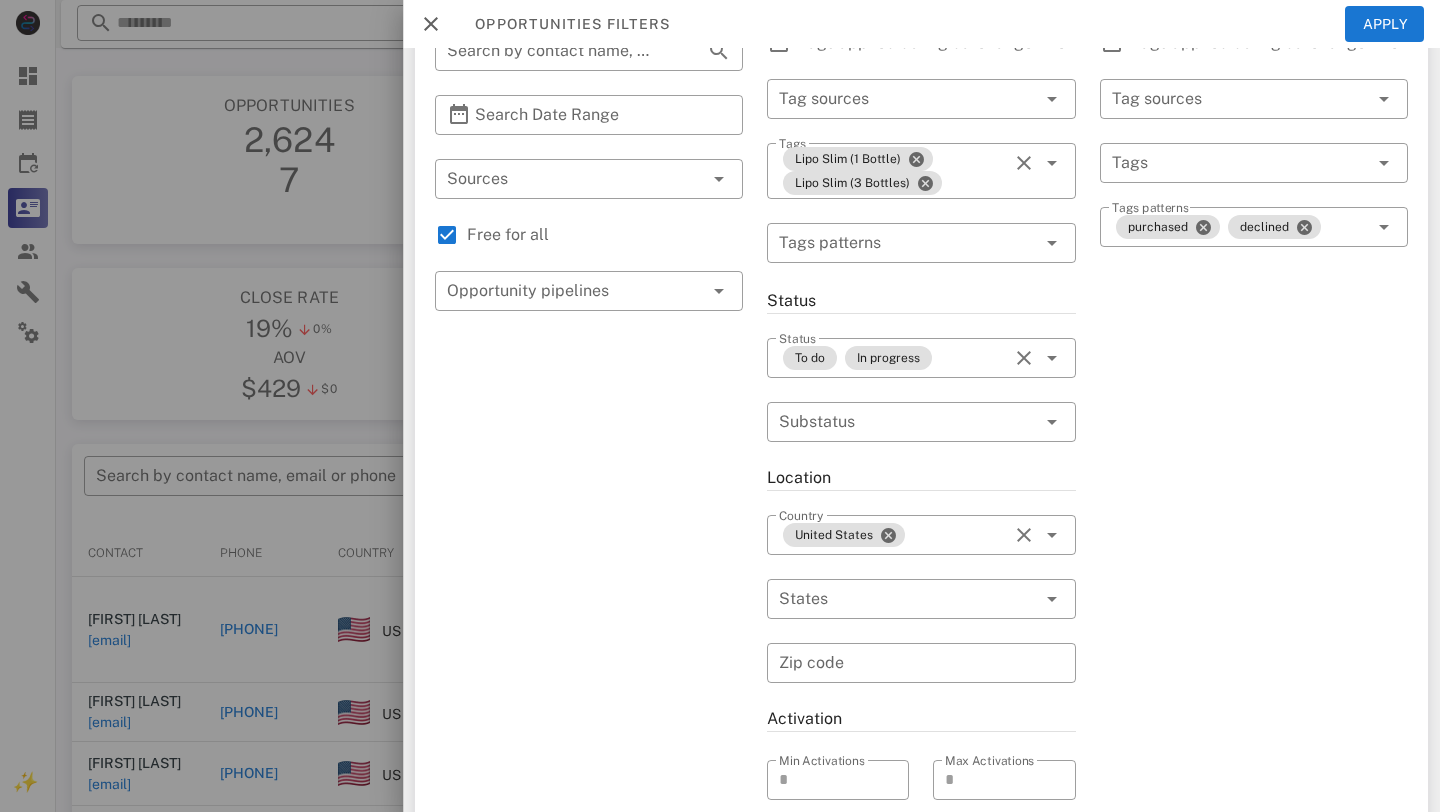 scroll, scrollTop: 175, scrollLeft: 0, axis: vertical 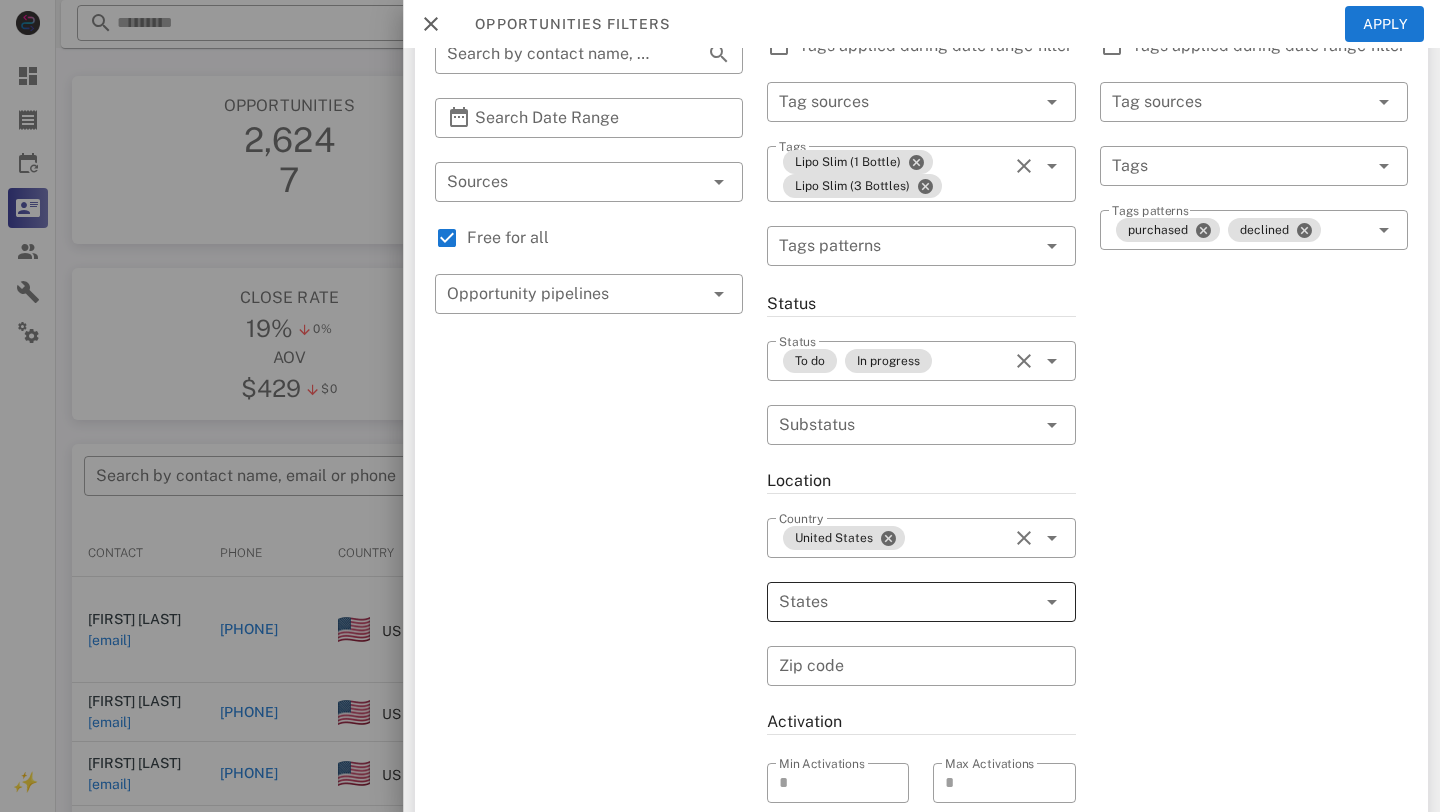 click at bounding box center (893, 602) 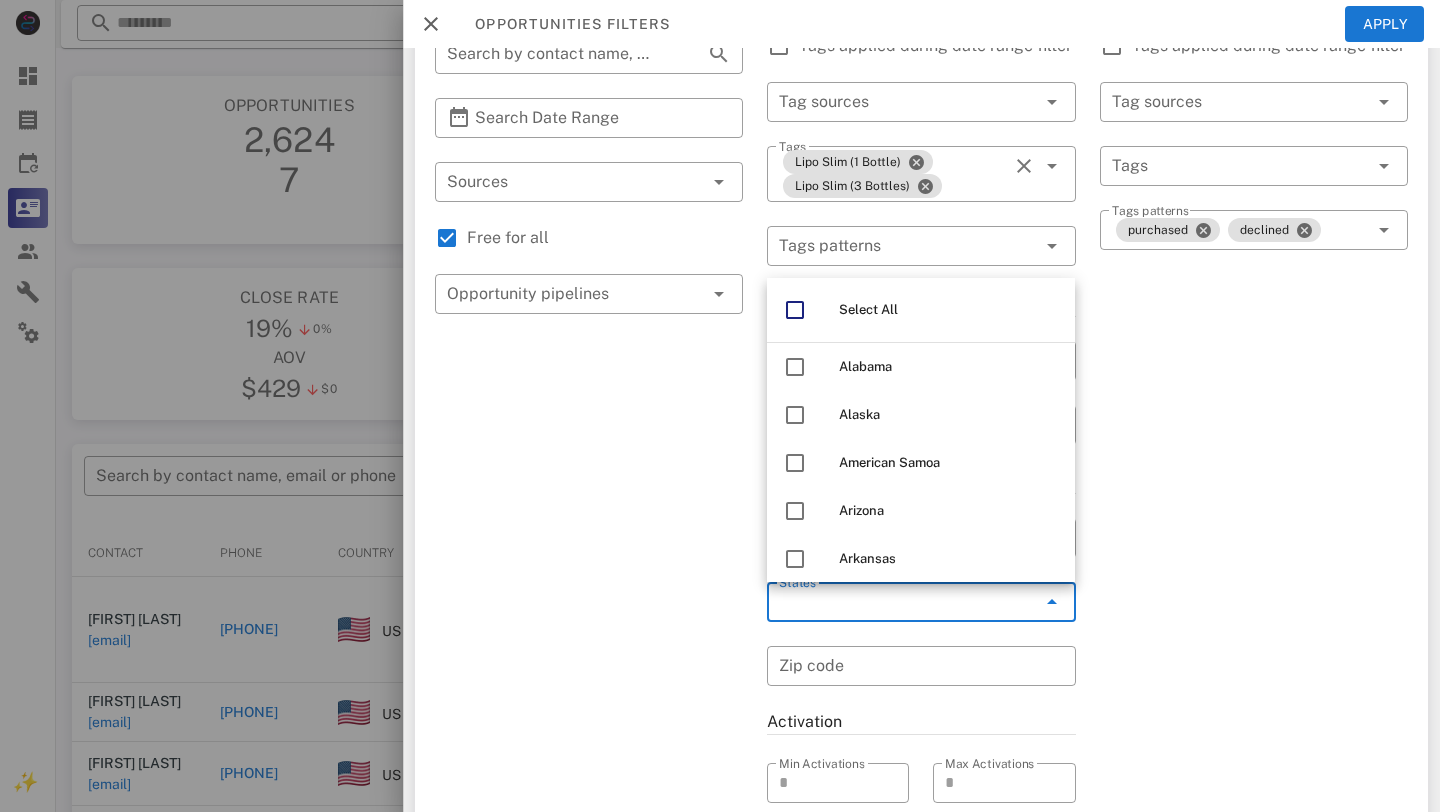 scroll, scrollTop: 0, scrollLeft: 0, axis: both 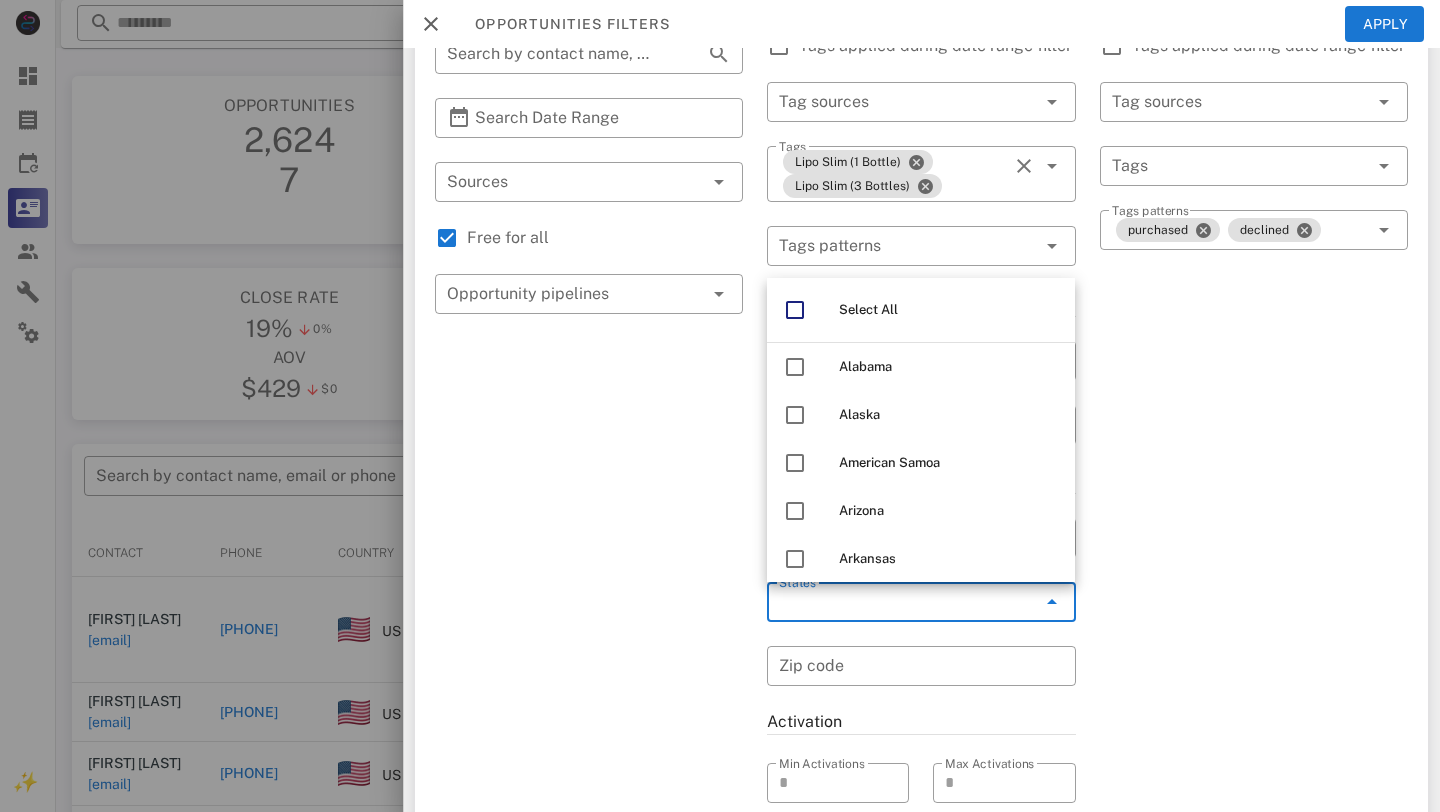 click on "Exclusion filters Tags applied during date range filter ​ Tag sources ​ Tags ​ Tags patterns purchased declined" at bounding box center [1254, 542] 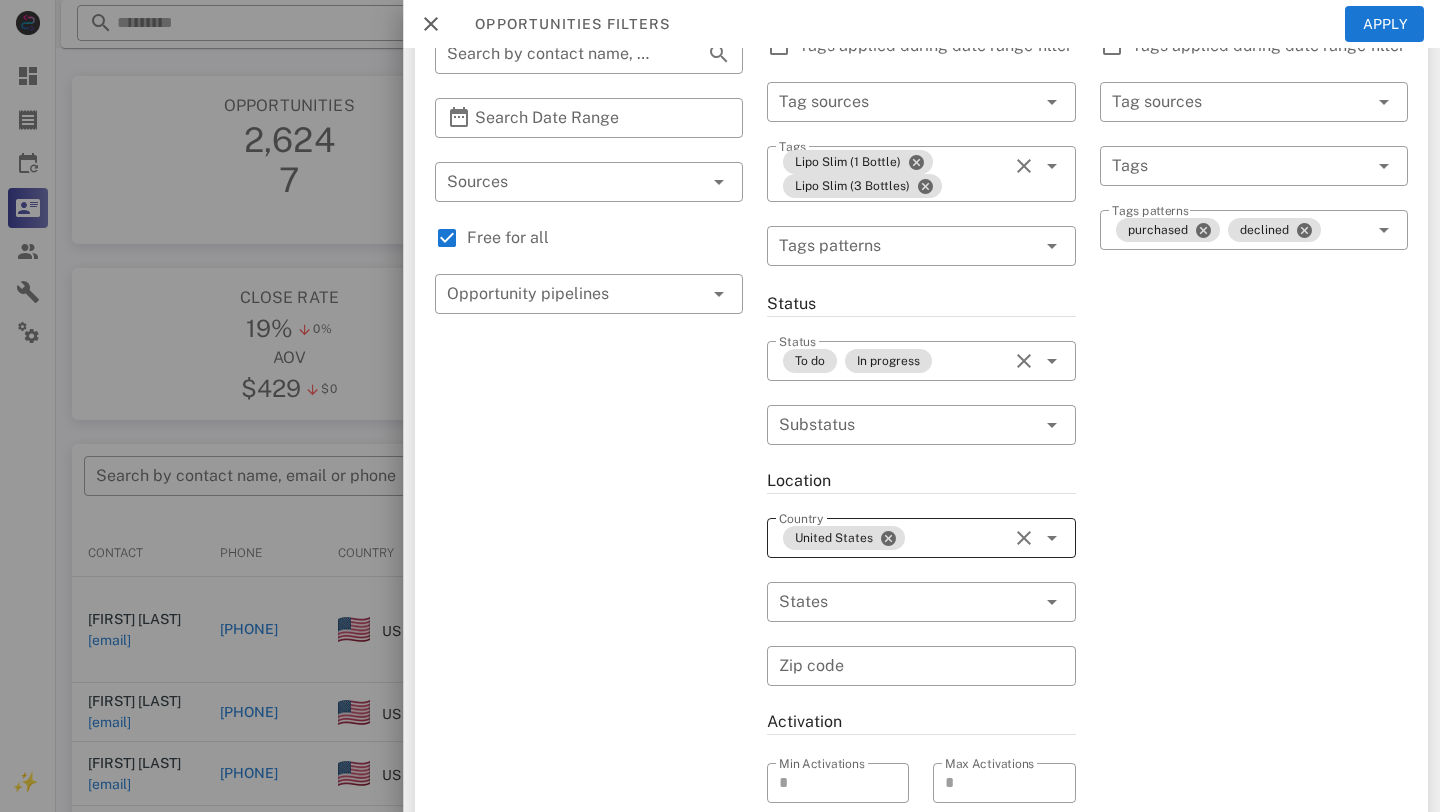 scroll, scrollTop: 0, scrollLeft: 0, axis: both 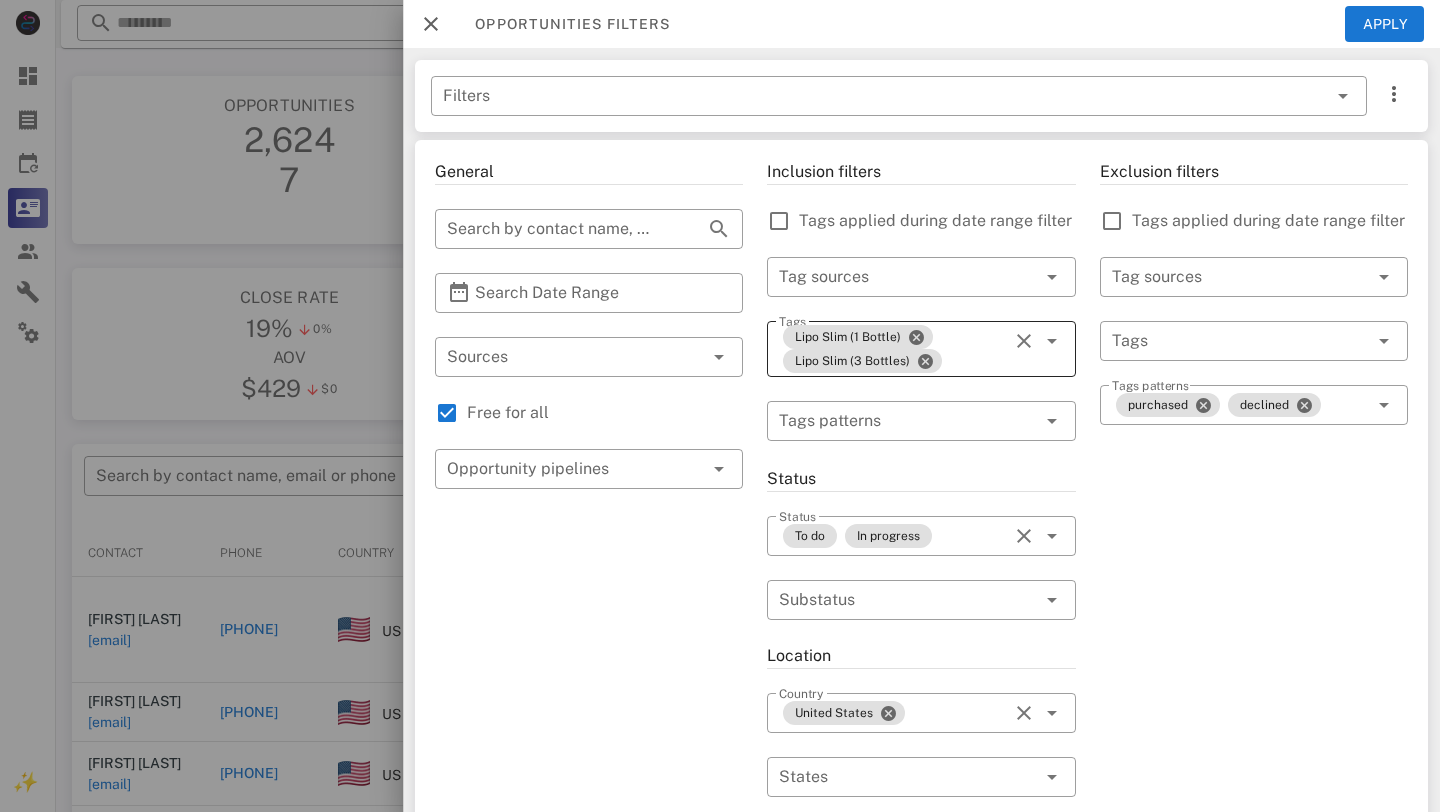 click on "Lipo Slim (1 Bottle) Lipo Slim (3 Bottles)" at bounding box center (893, 349) 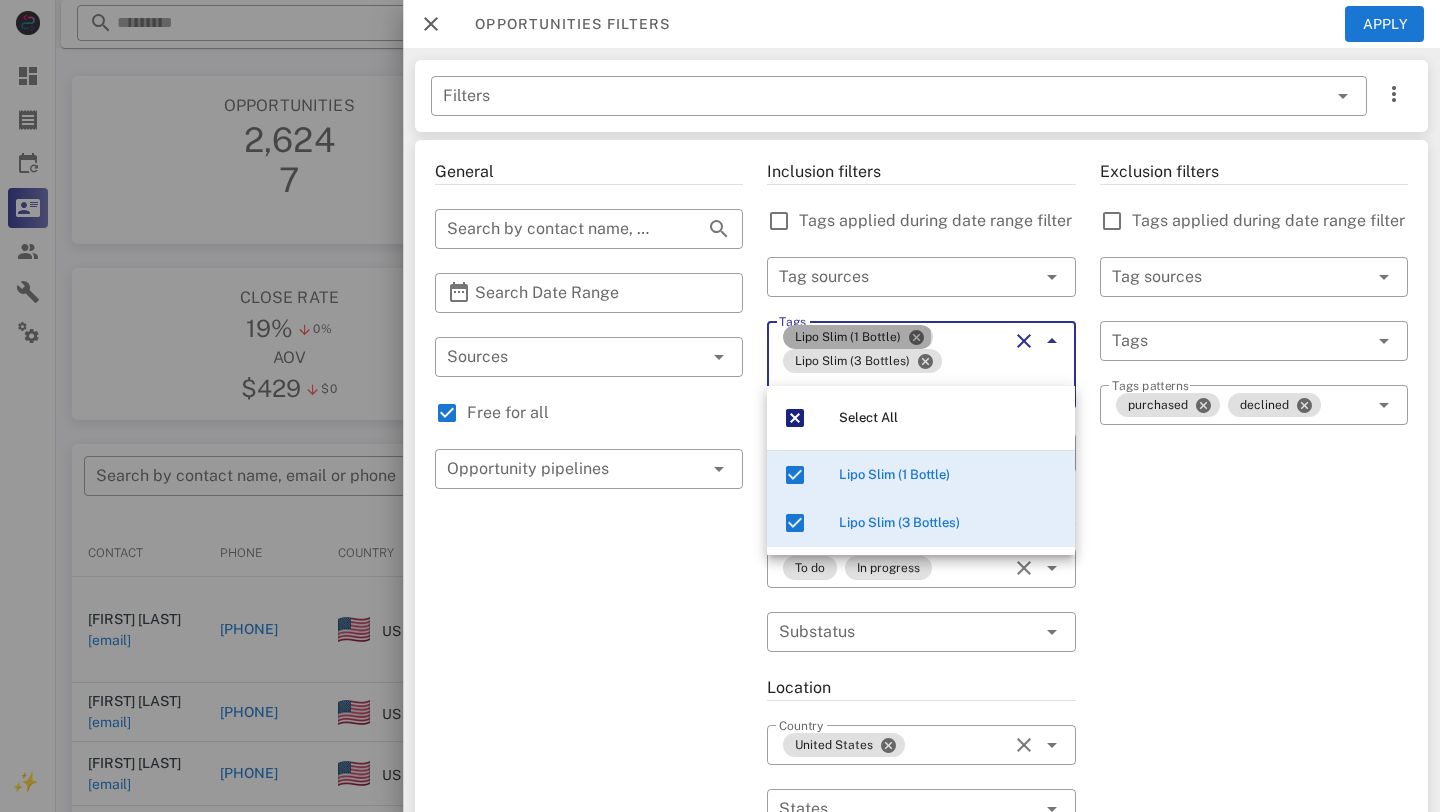 click on "Lipo Slim (1 Bottle)" at bounding box center [858, 337] 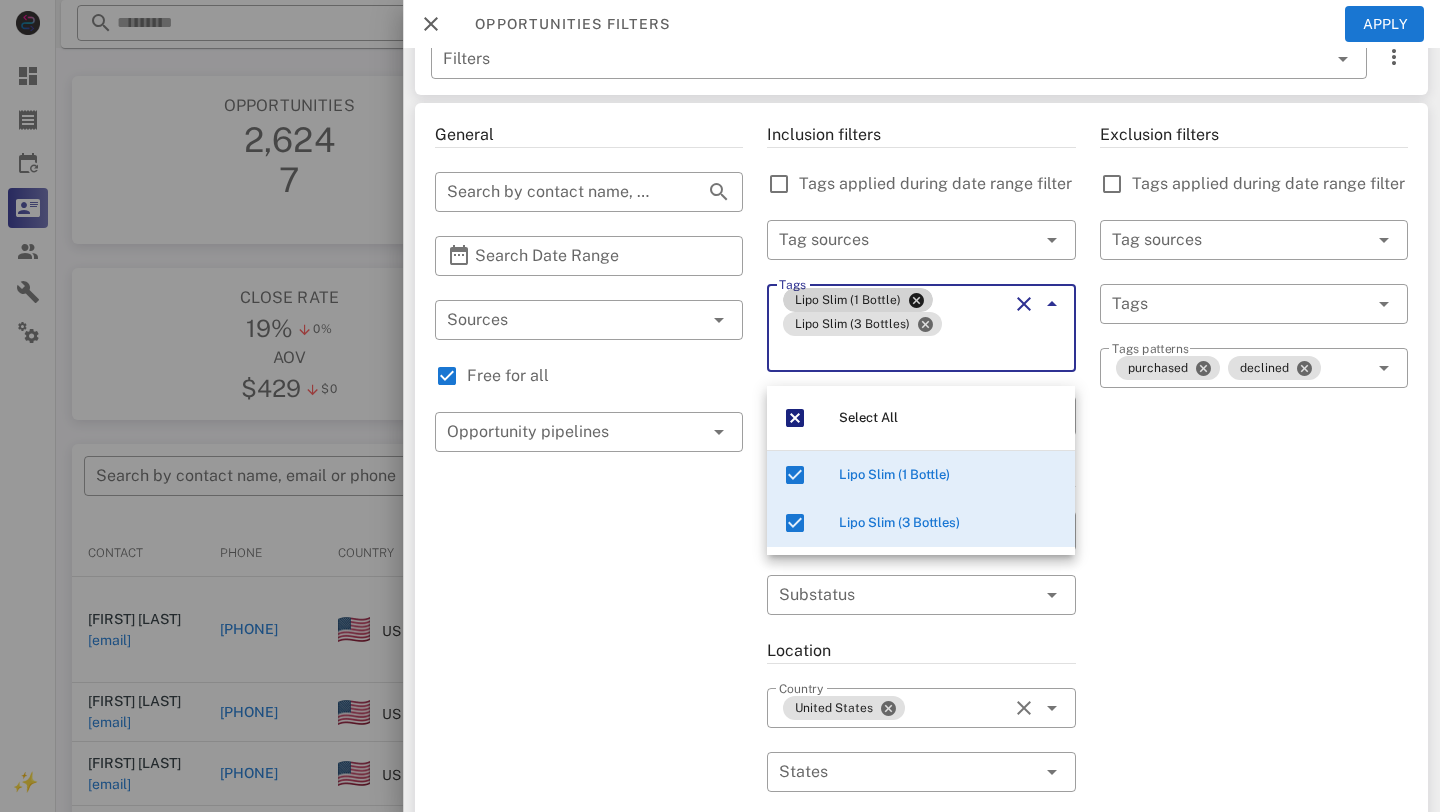 scroll, scrollTop: 38, scrollLeft: 0, axis: vertical 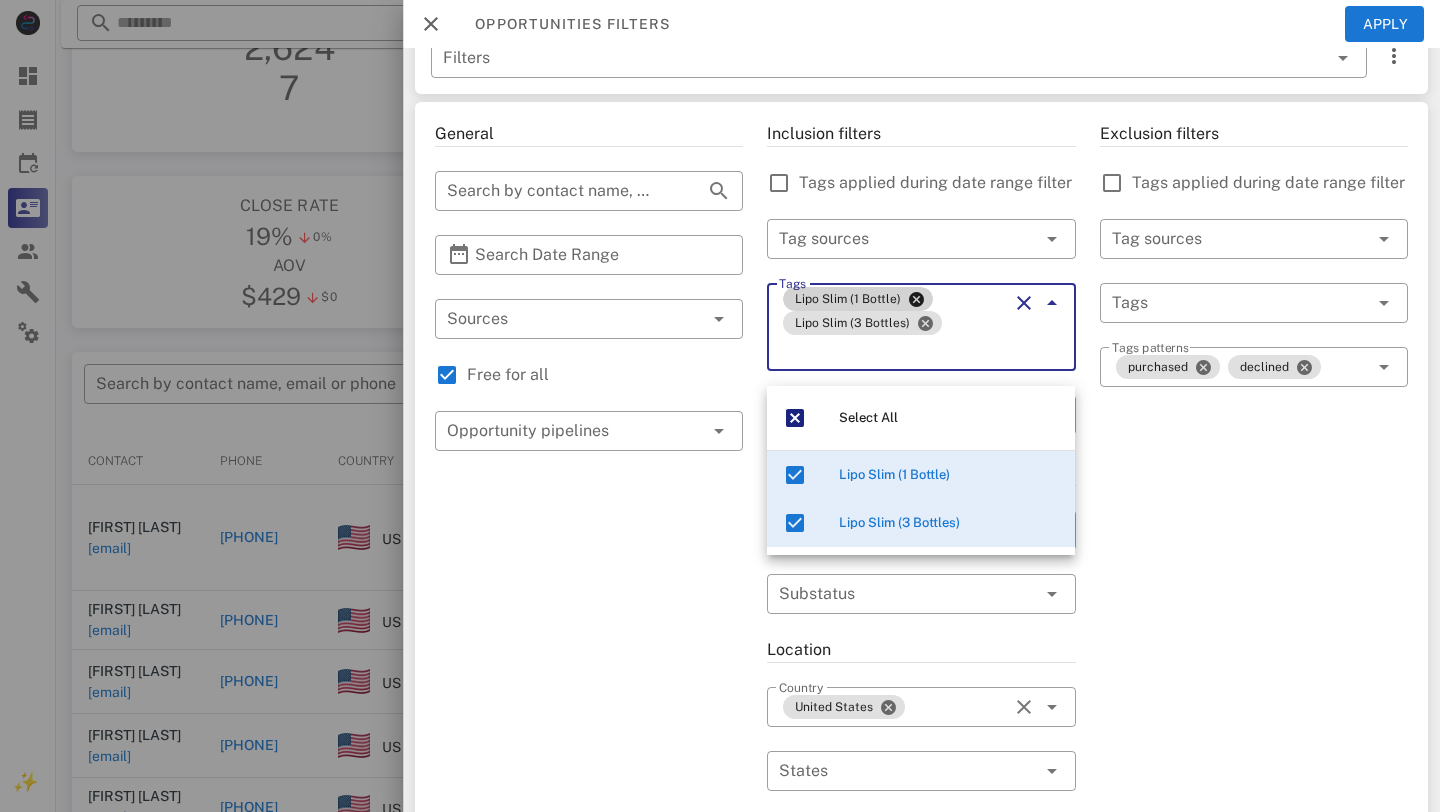 click on "Exclusion filters Tags applied during date range filter ​ Tag sources ​ Tags ​ Tags patterns purchased declined" at bounding box center [1254, 695] 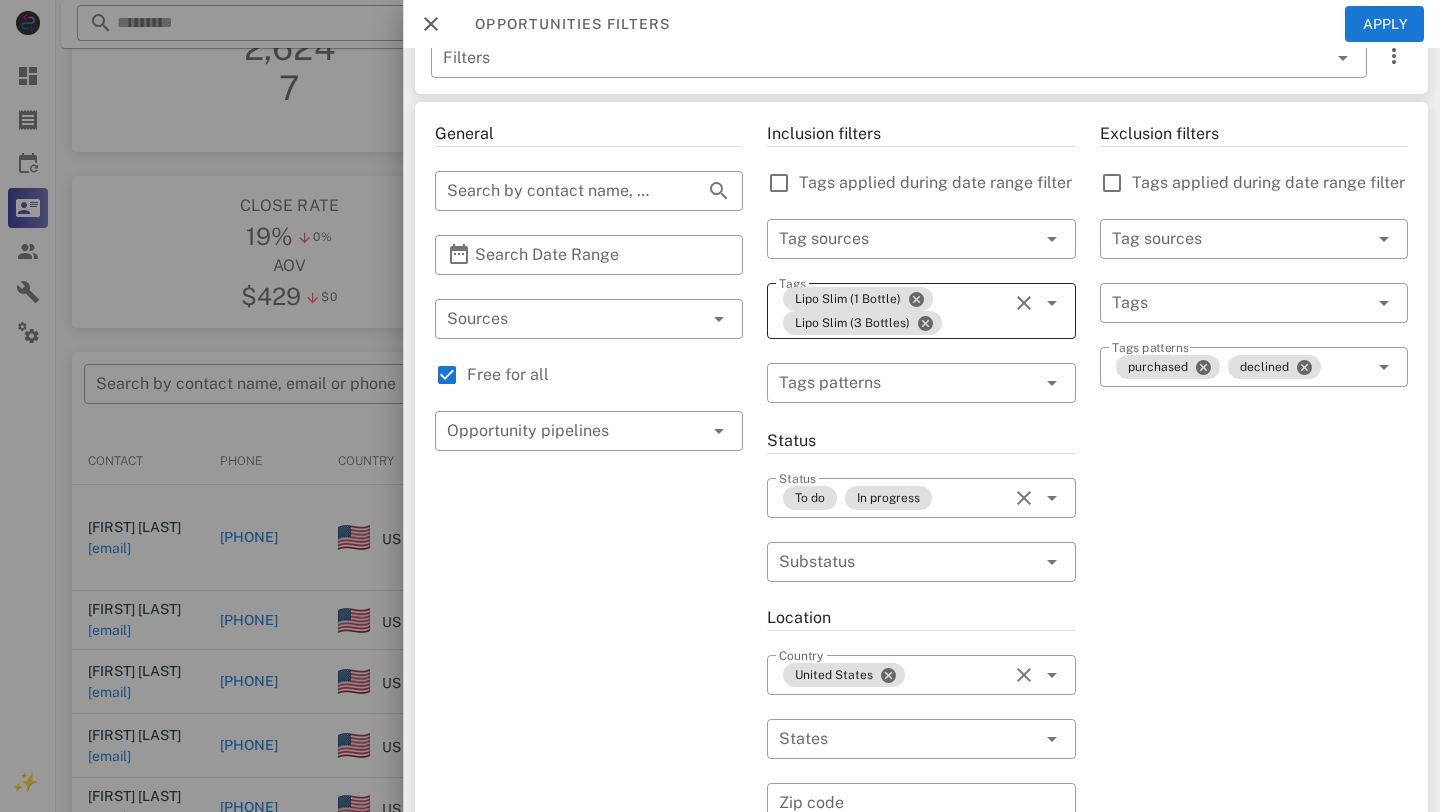 click at bounding box center [1052, 303] 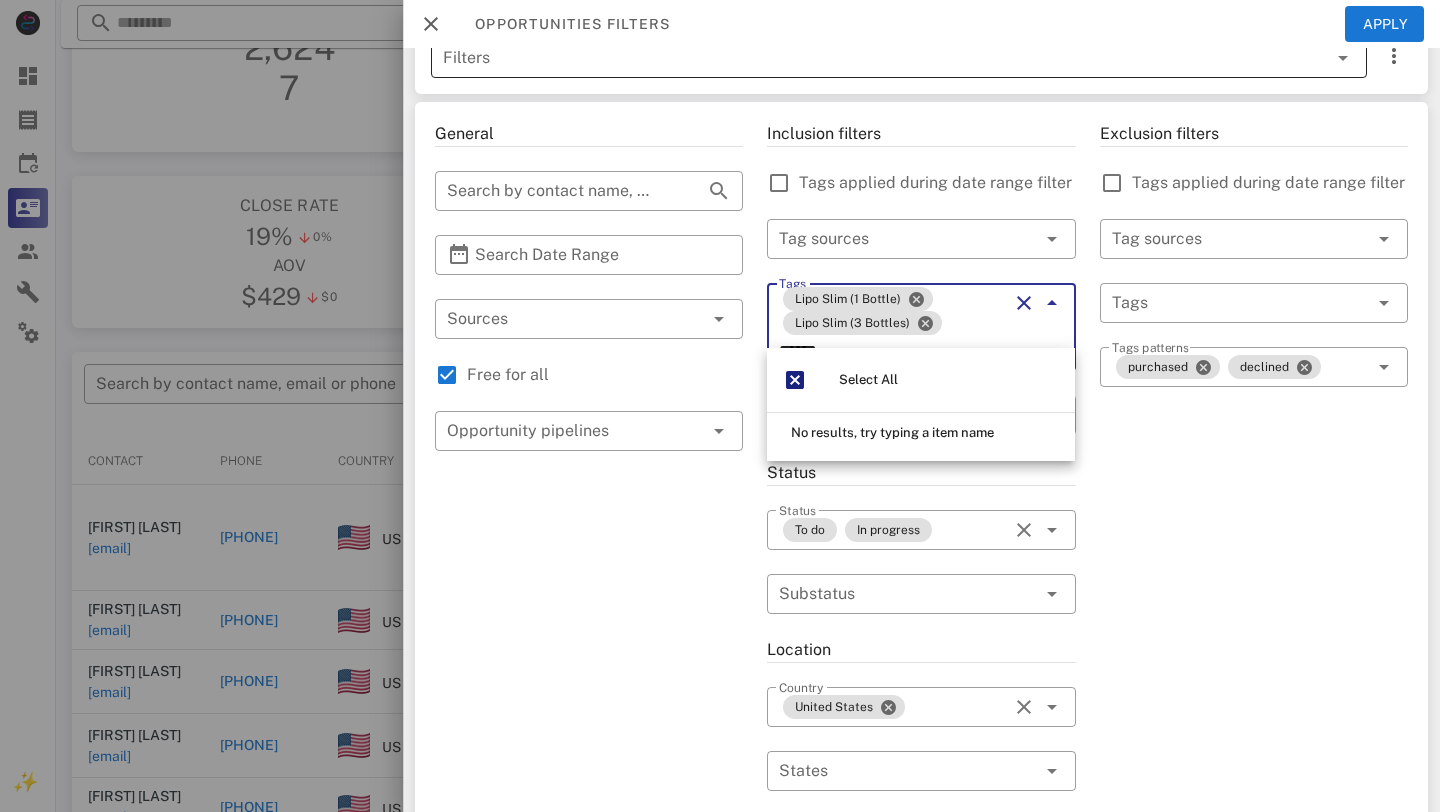 type on "******" 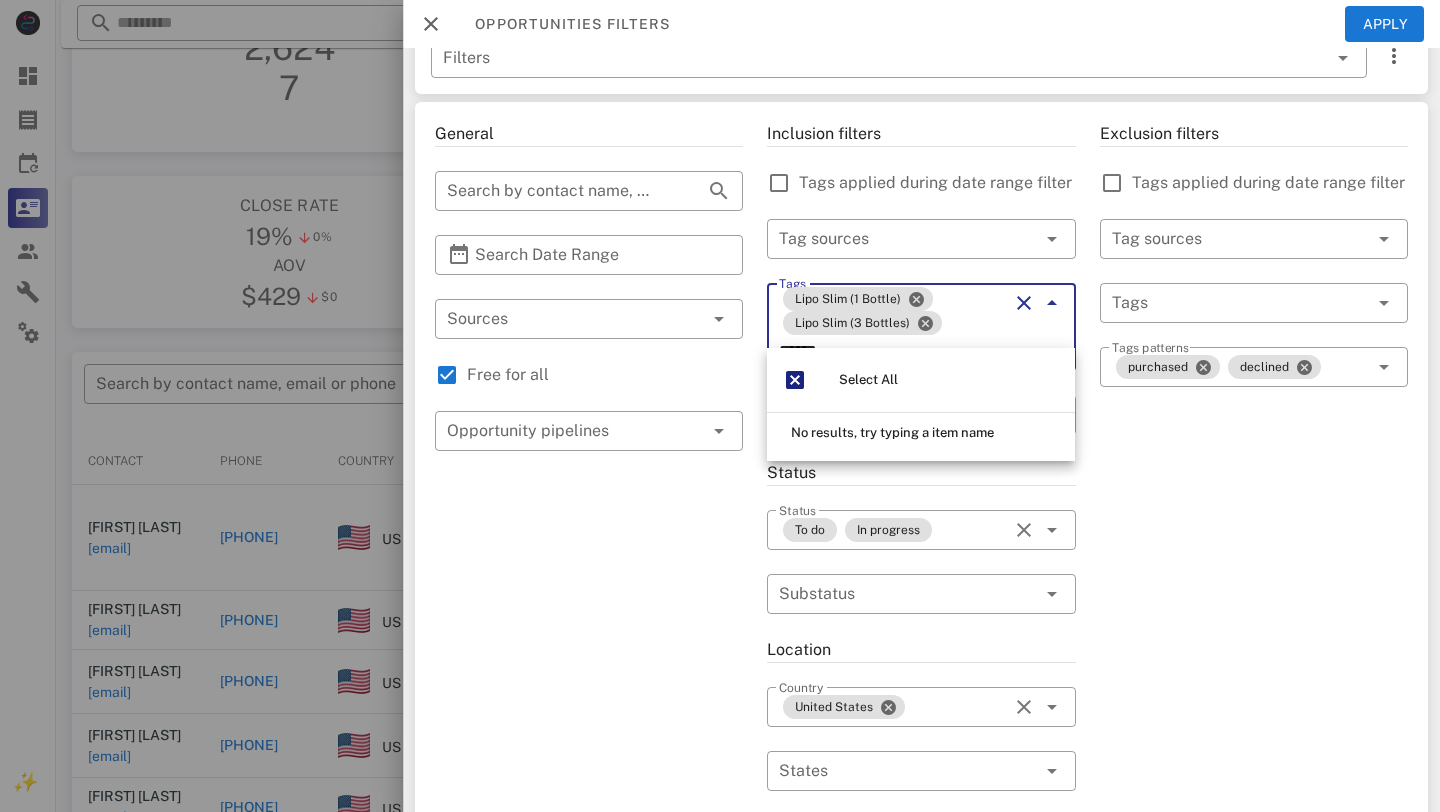 click on "******" at bounding box center [893, 351] 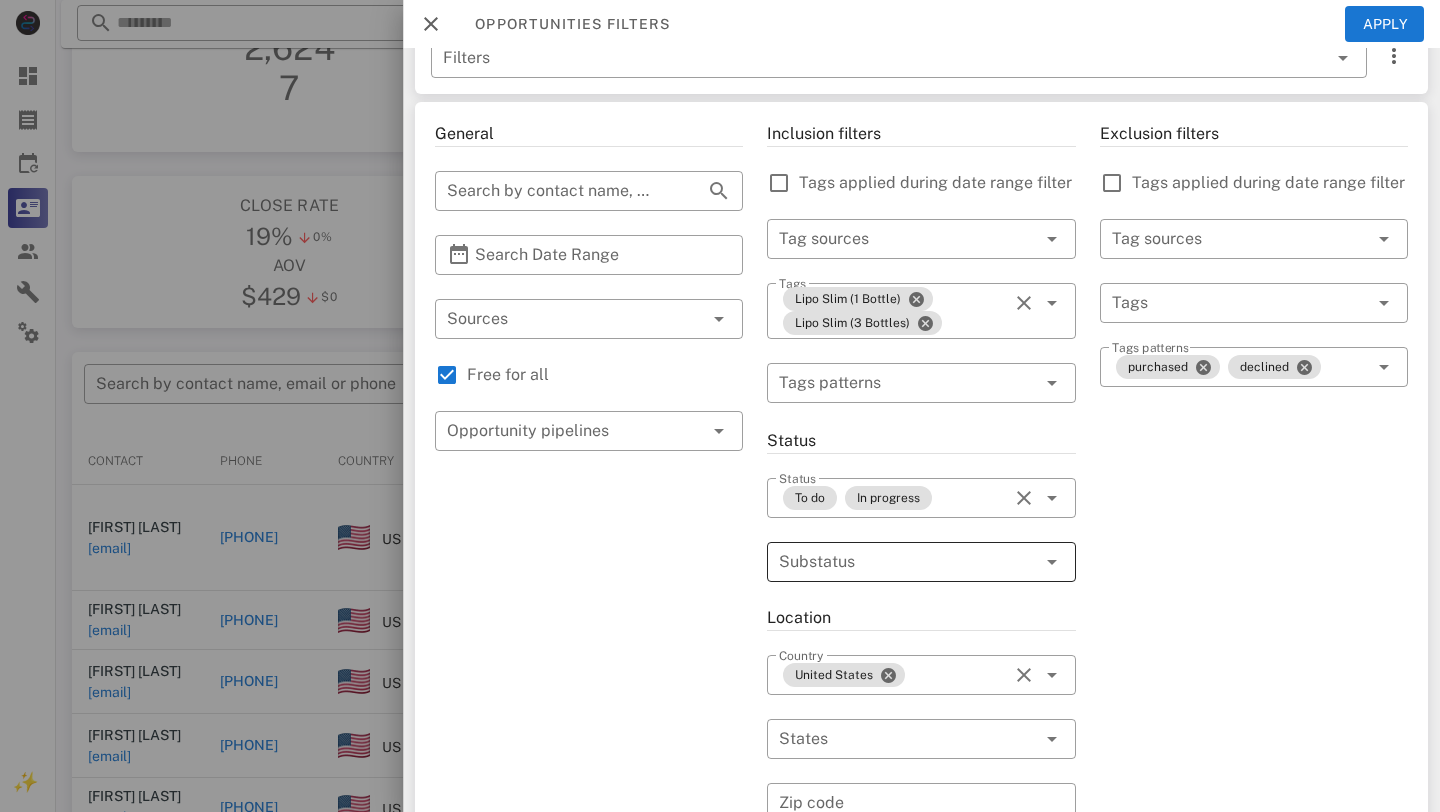 scroll, scrollTop: 251, scrollLeft: 0, axis: vertical 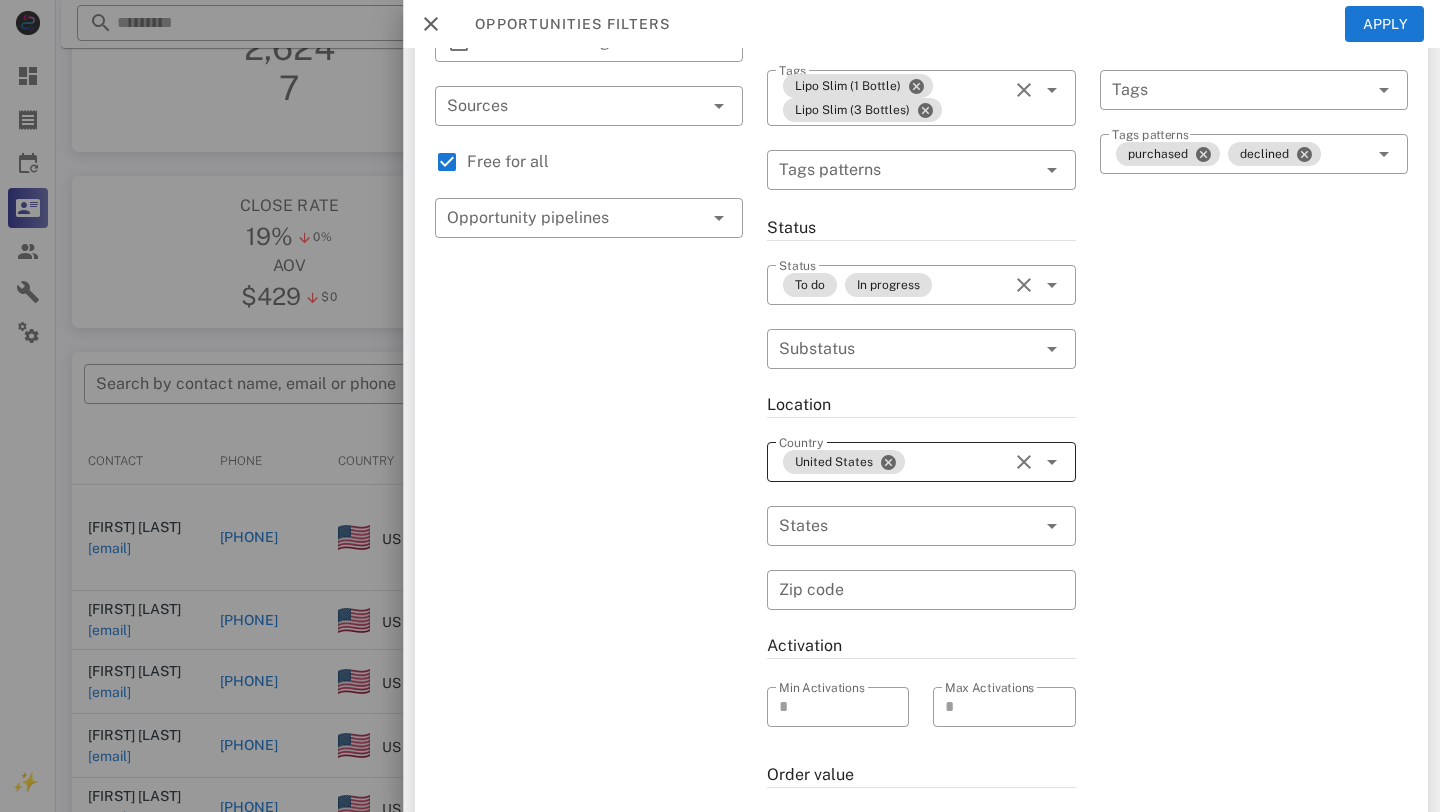 click on "Country United States" at bounding box center [921, 462] 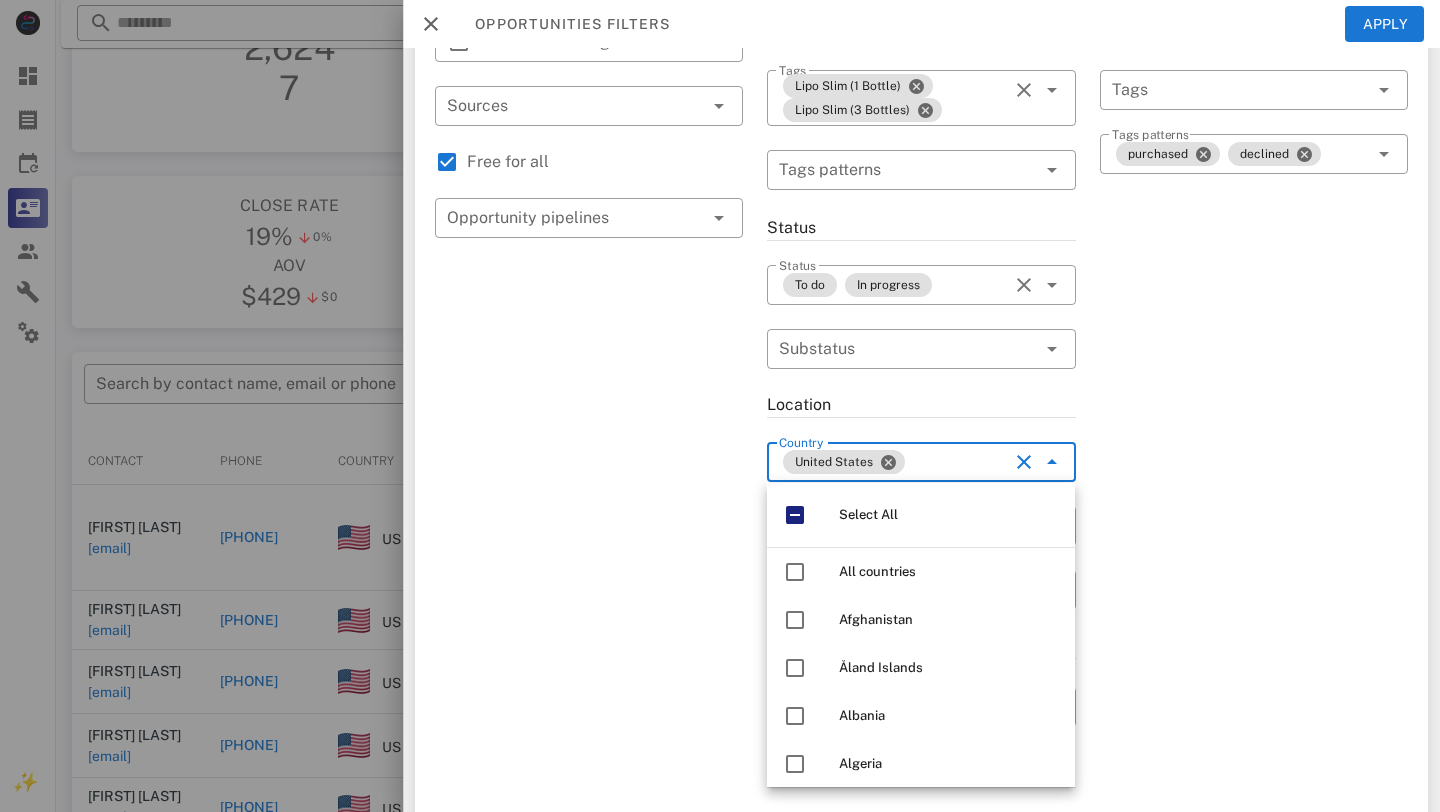 click on "Exclusion filters Tags applied during date range filter ​ Tag sources ​ Tags ​ Tags patterns purchased declined" at bounding box center [1254, 466] 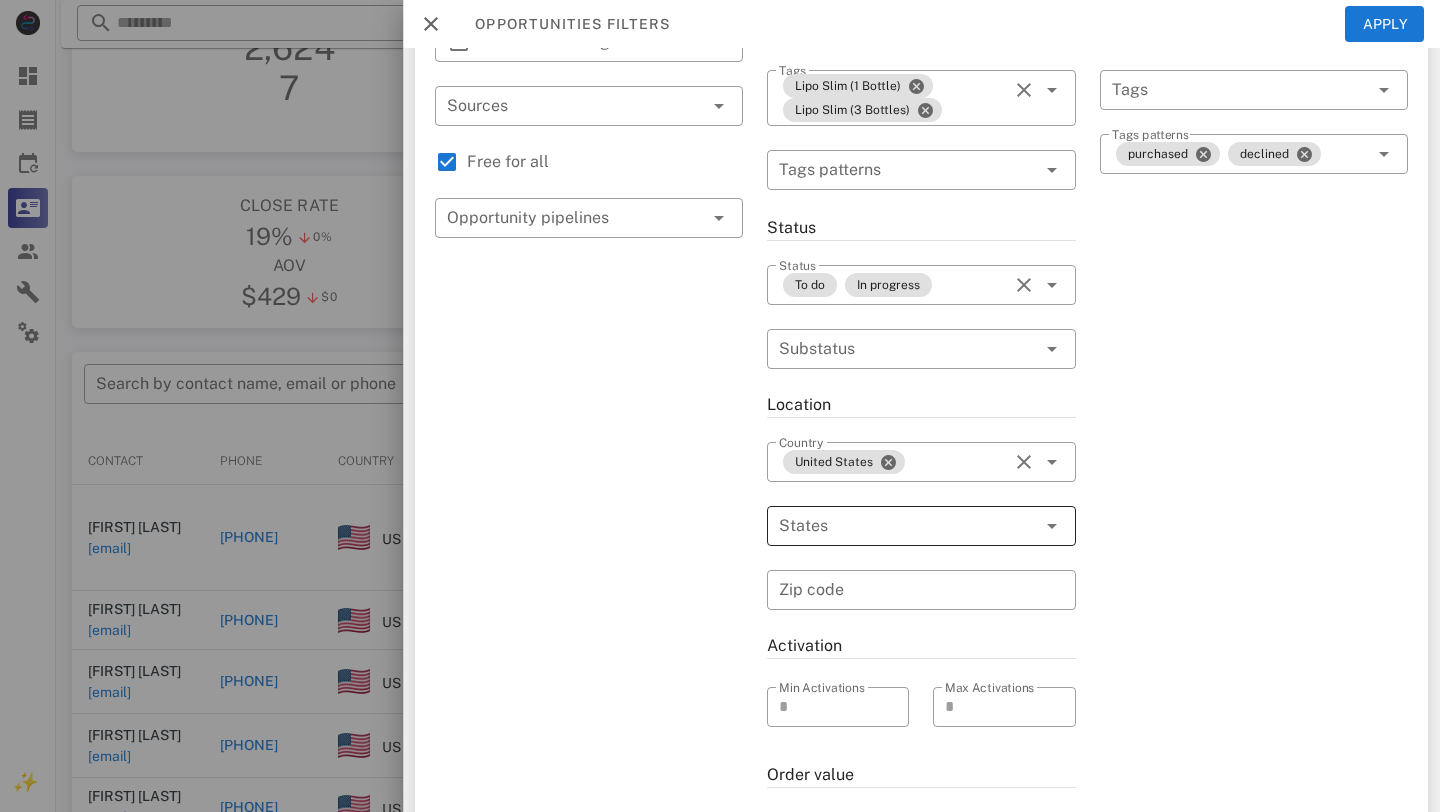 click at bounding box center (1024, 526) 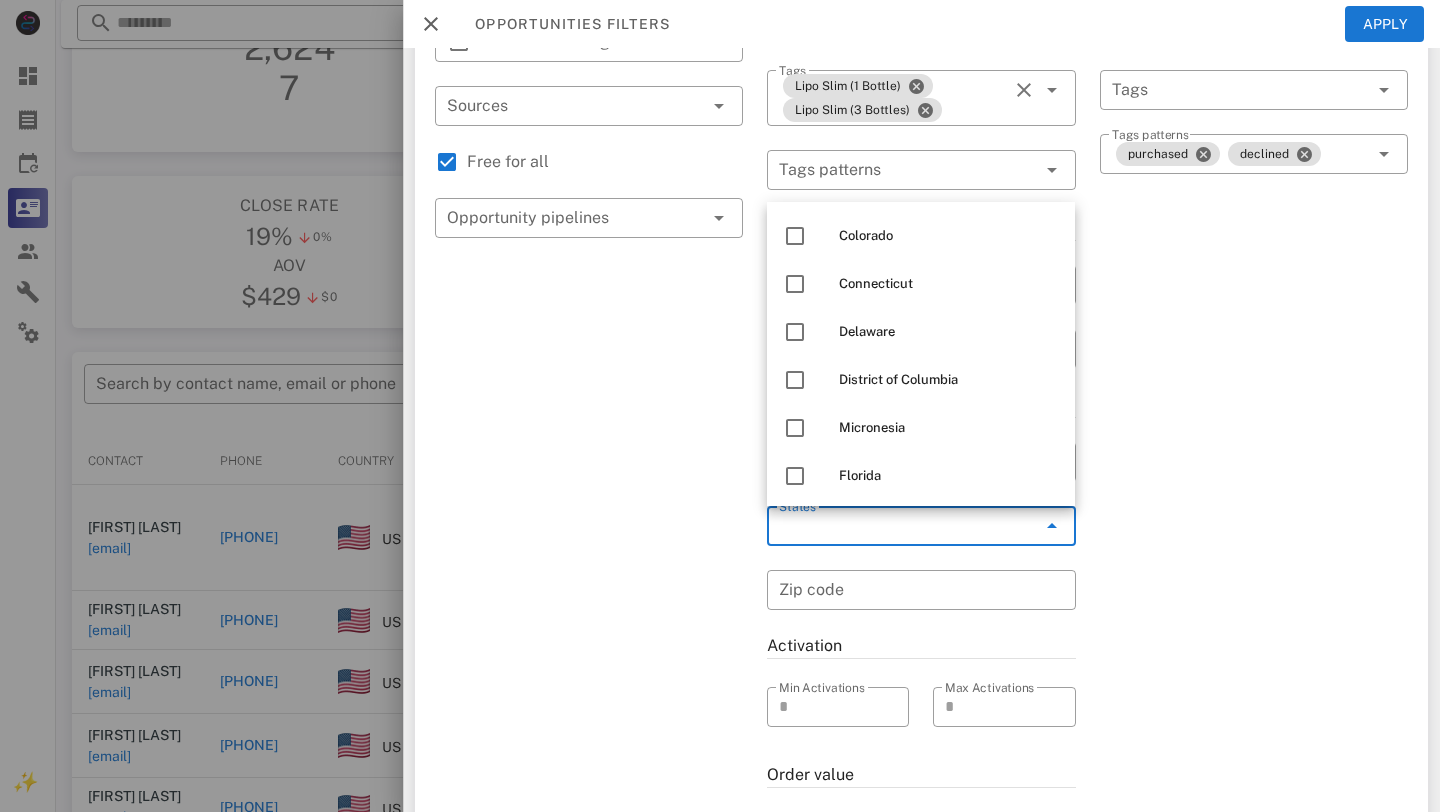 scroll, scrollTop: 0, scrollLeft: 0, axis: both 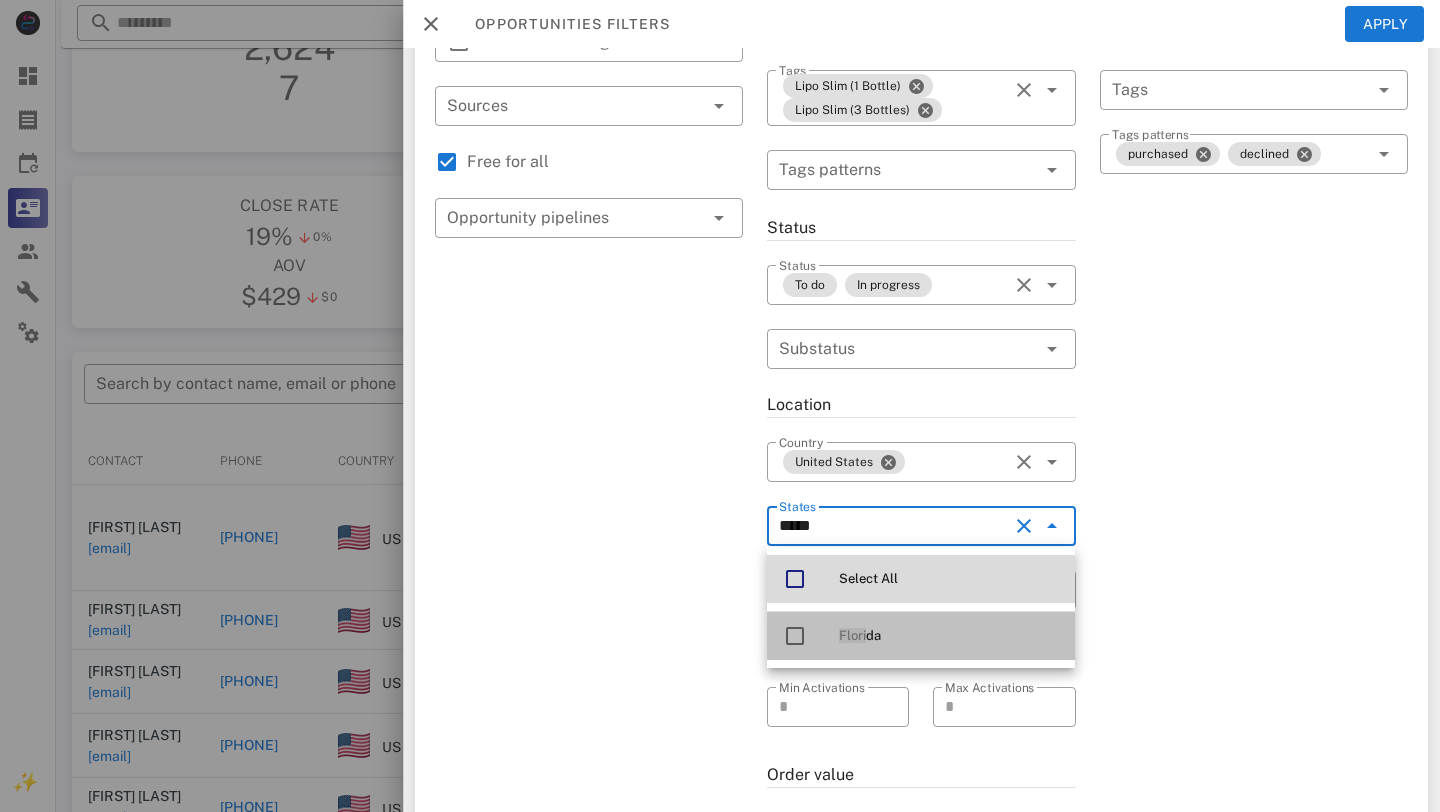 click on "Flori da" at bounding box center (949, 636) 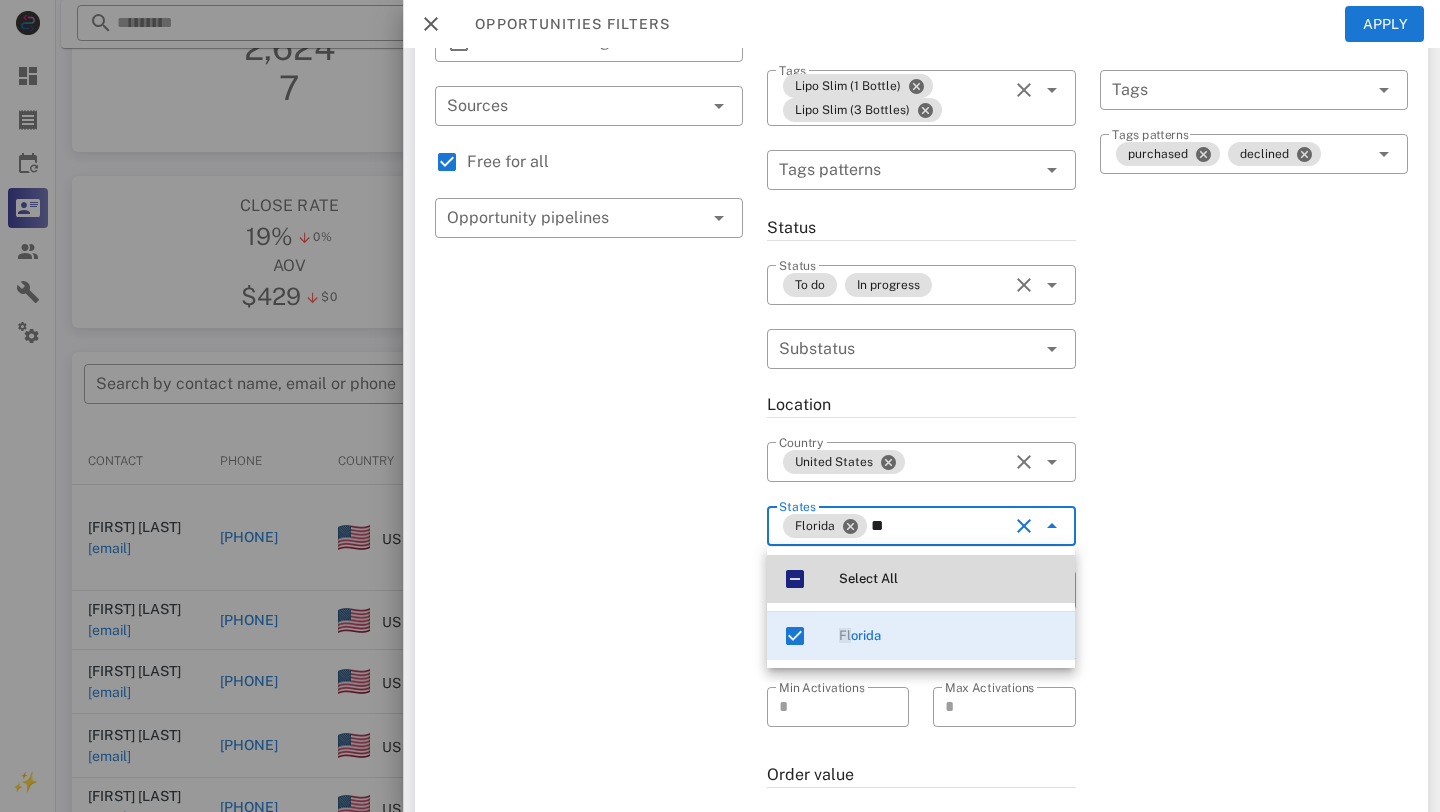 type on "*" 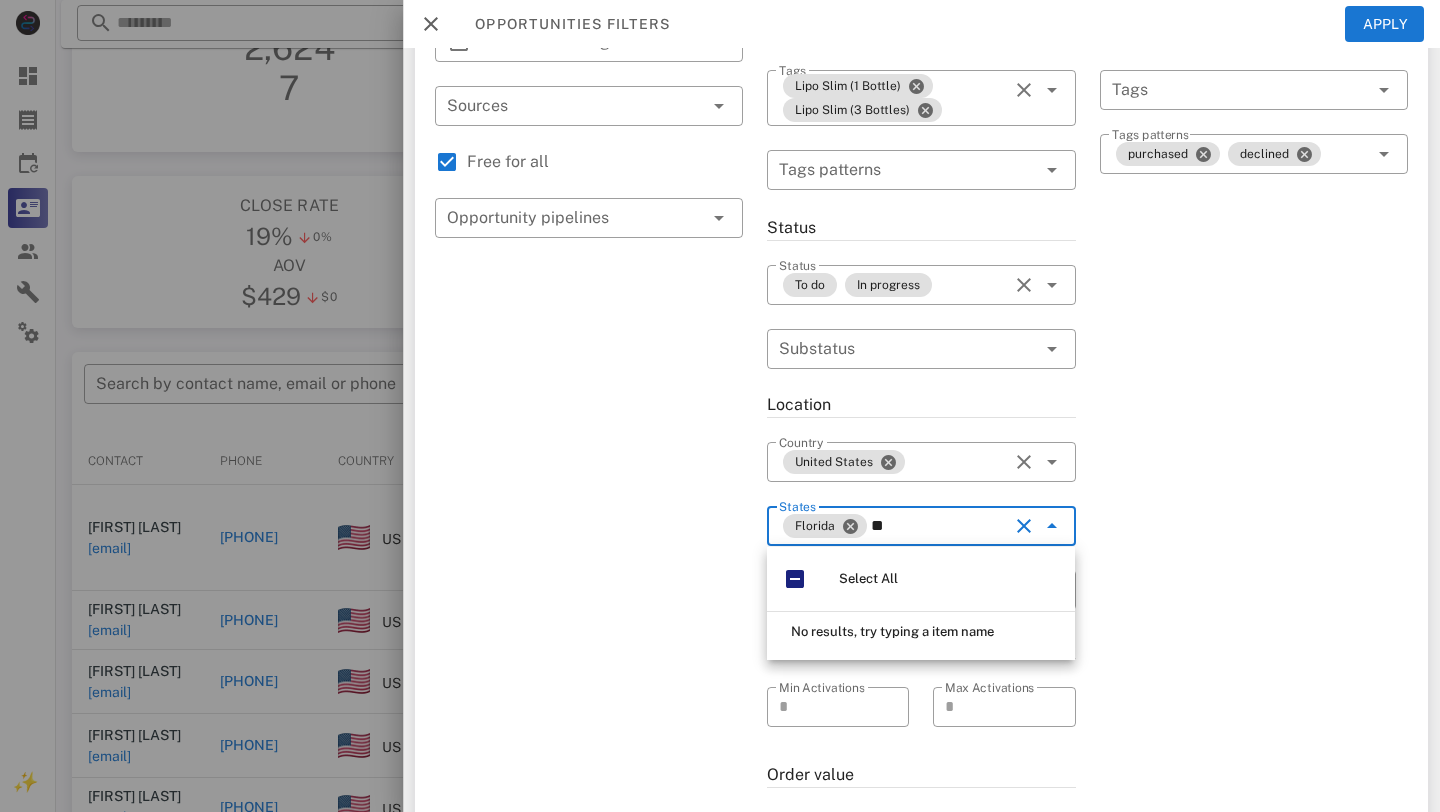 type on "*" 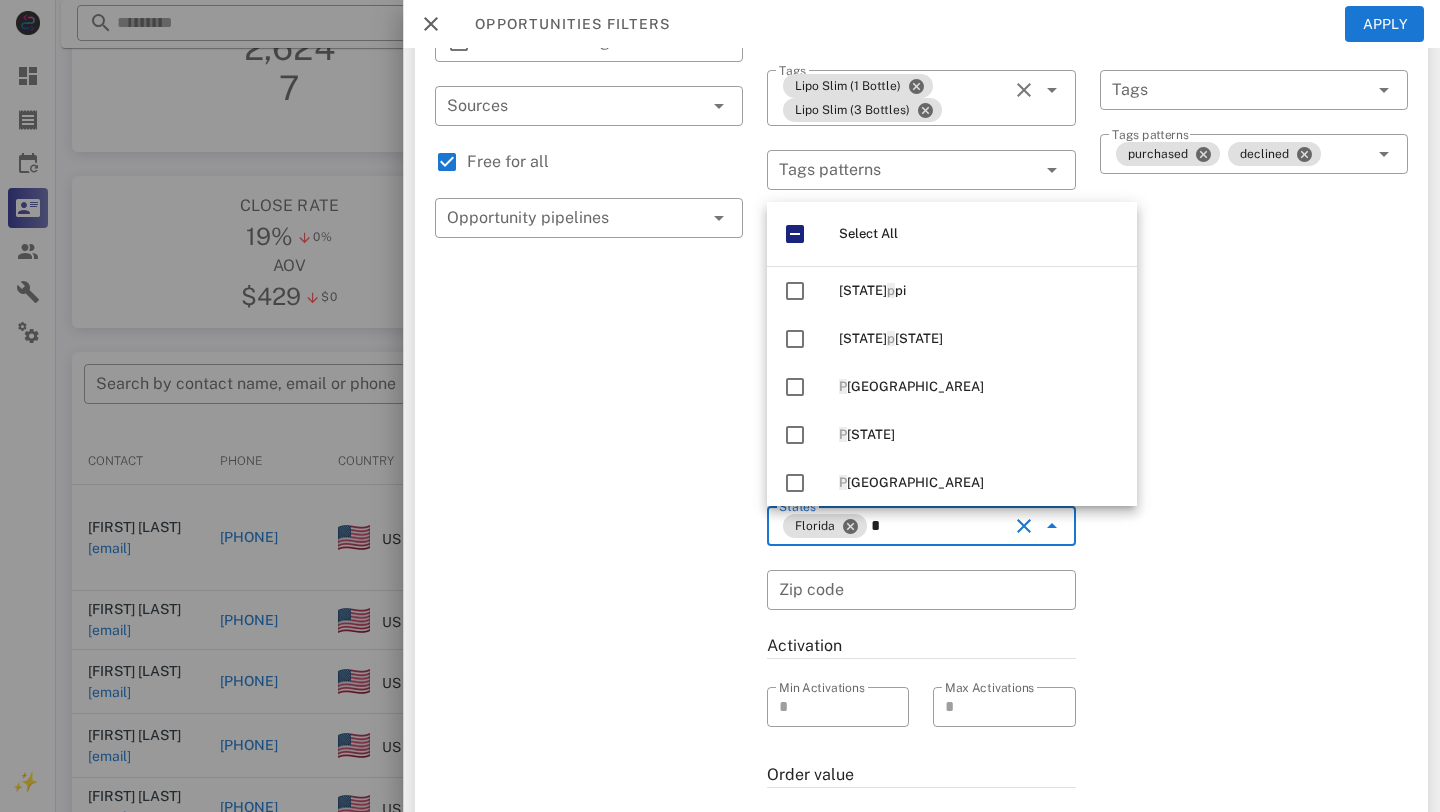 type 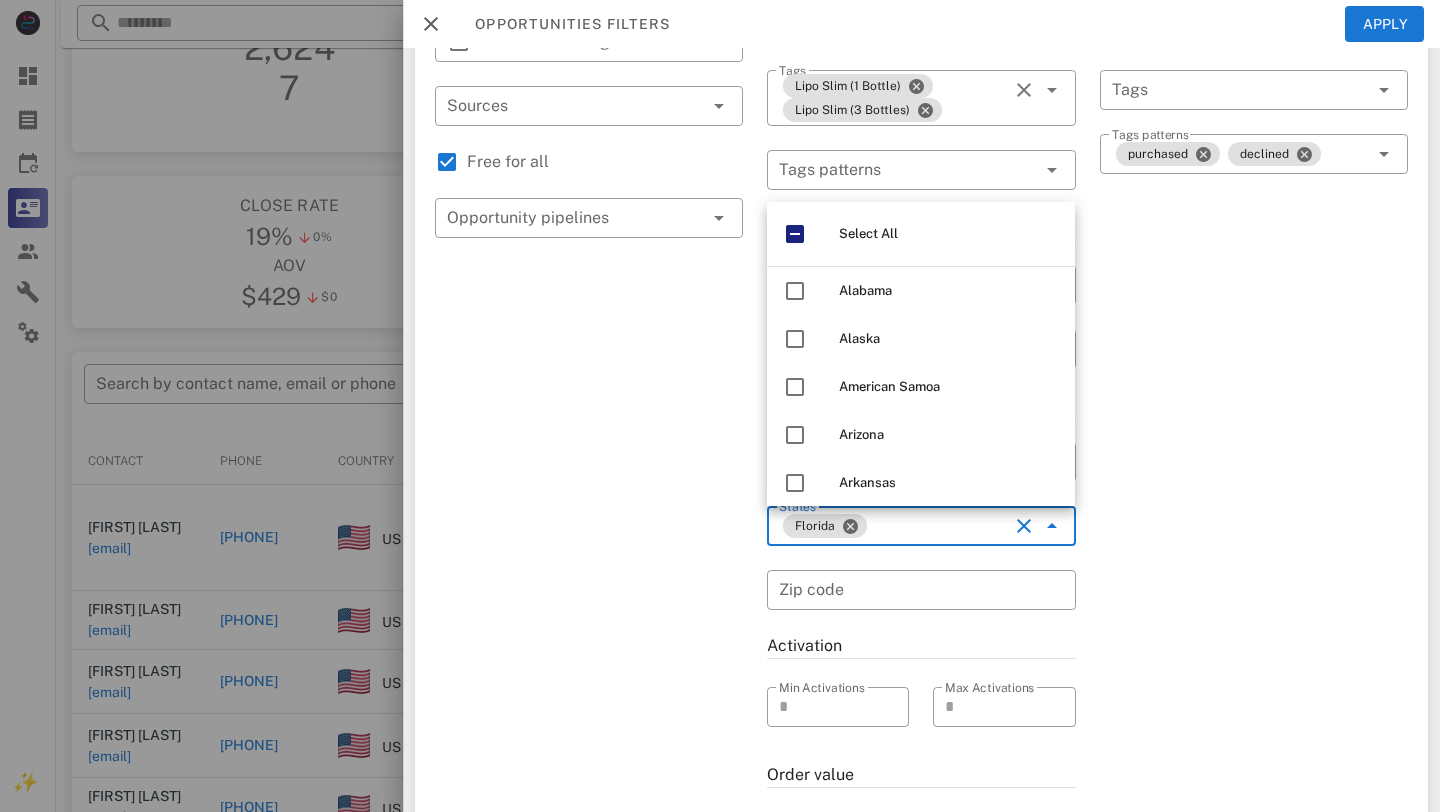 click on "Exclusion filters Tags applied during date range filter ​ Tag sources ​ Tags ​ Tags patterns purchased declined" at bounding box center [1254, 466] 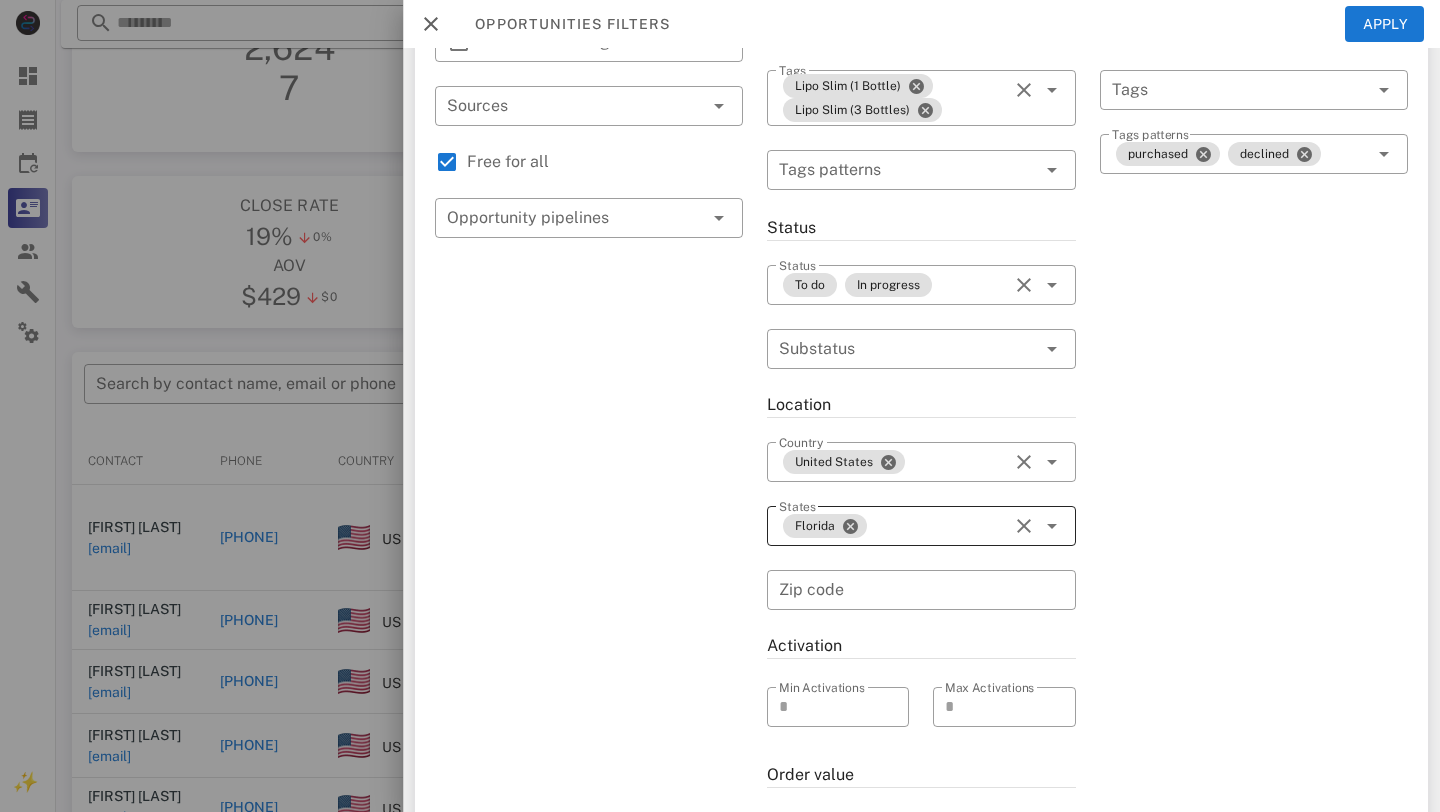 click at bounding box center [1024, 526] 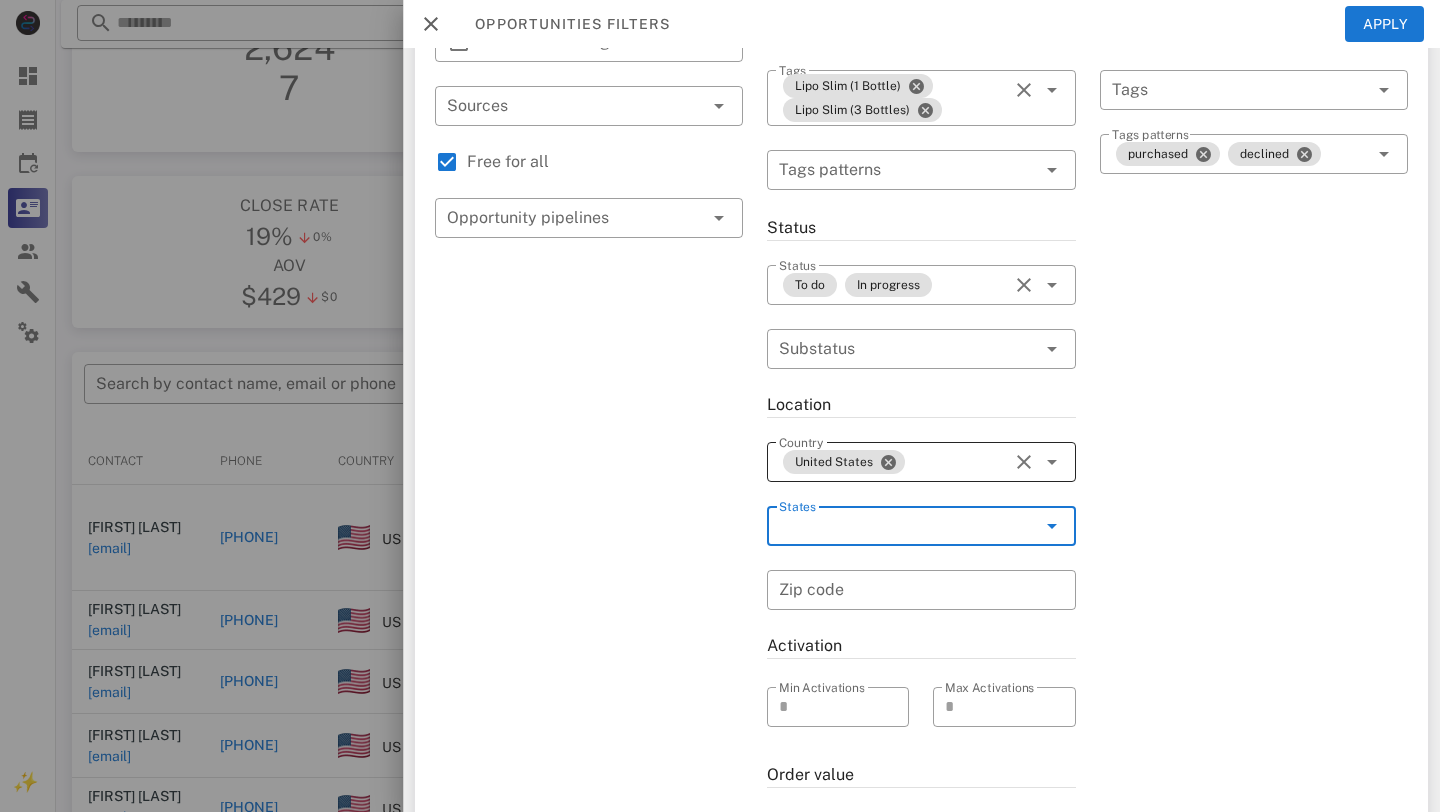 click at bounding box center (1024, 462) 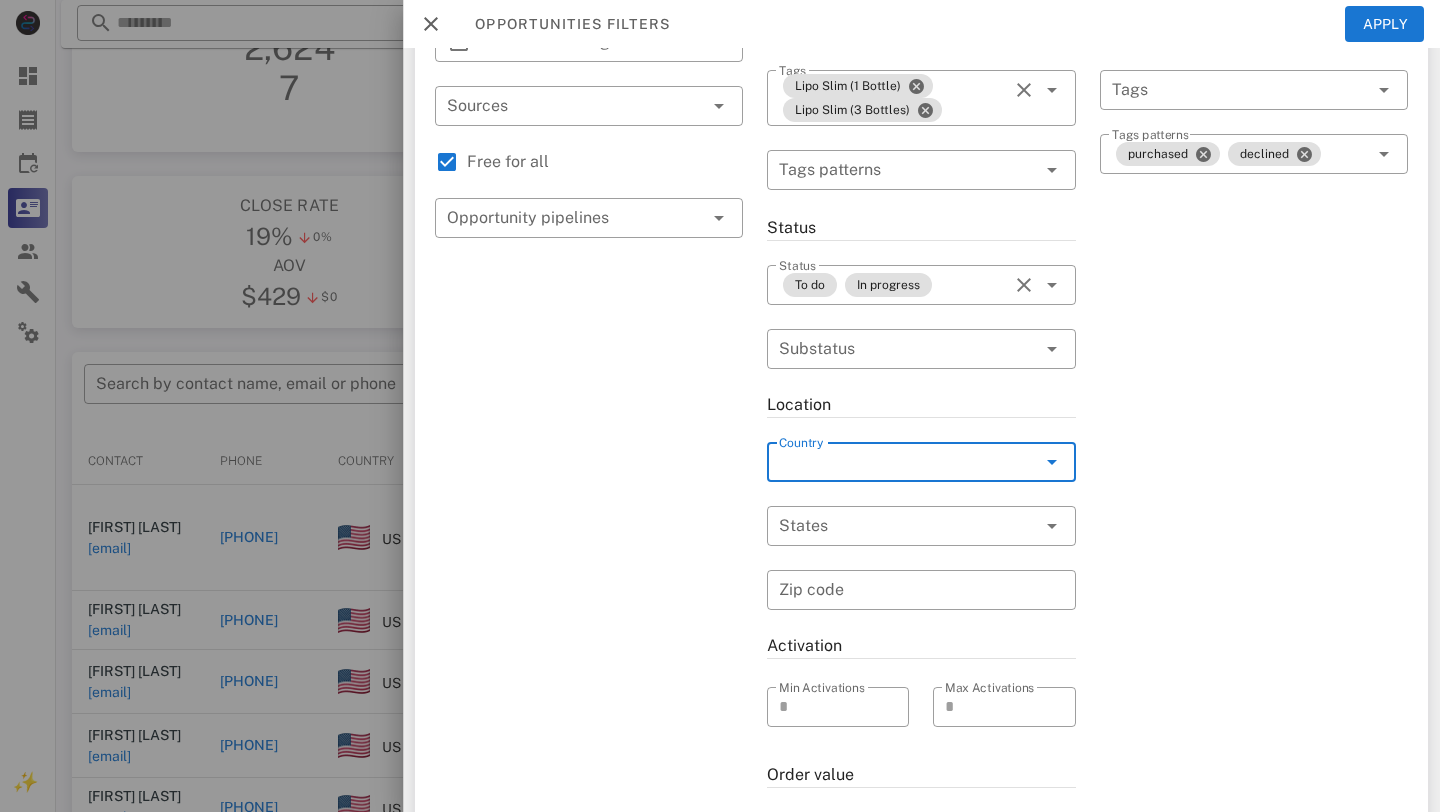 scroll, scrollTop: 0, scrollLeft: 0, axis: both 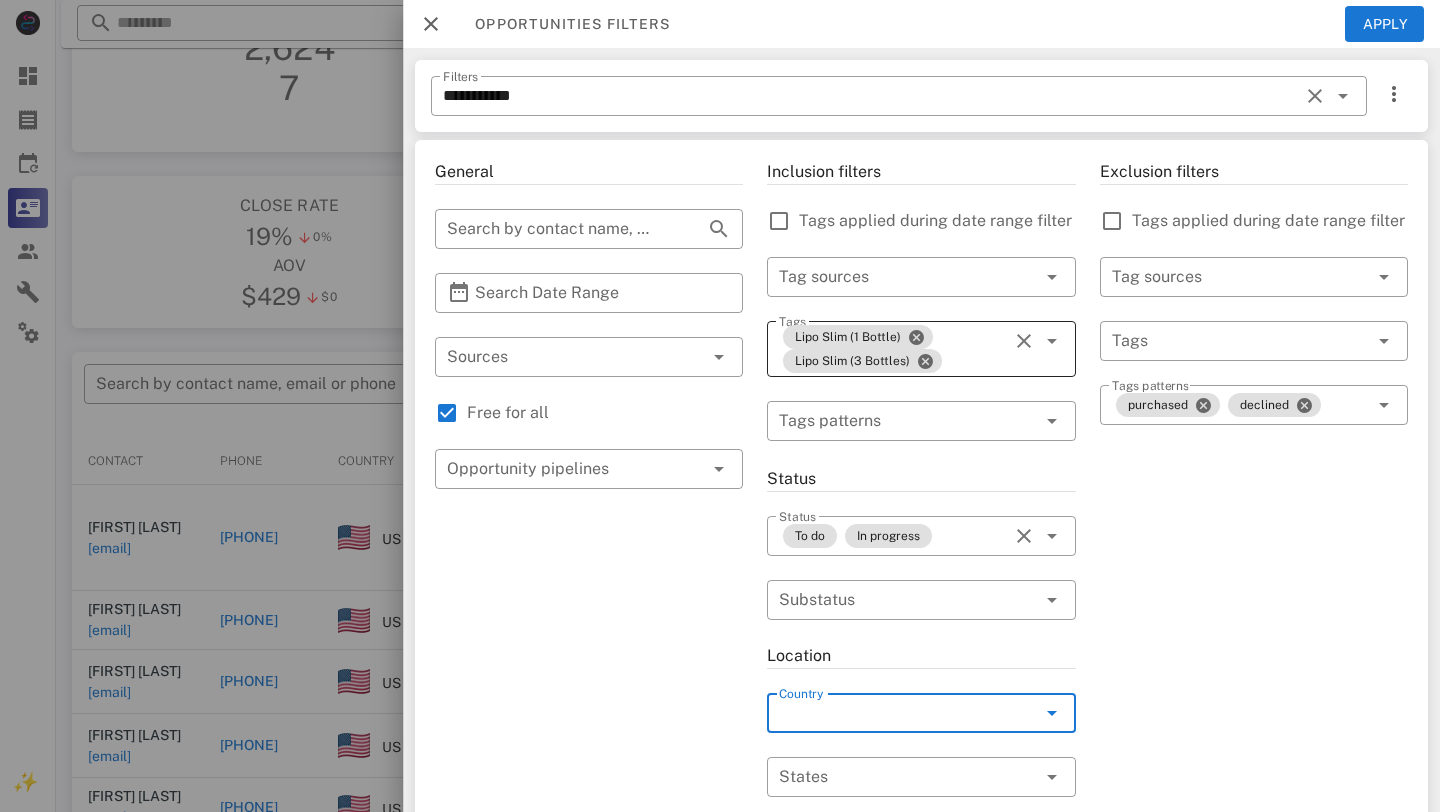 click on "Lipo Slim (1 Bottle) Lipo Slim (3 Bottles)" at bounding box center [893, 349] 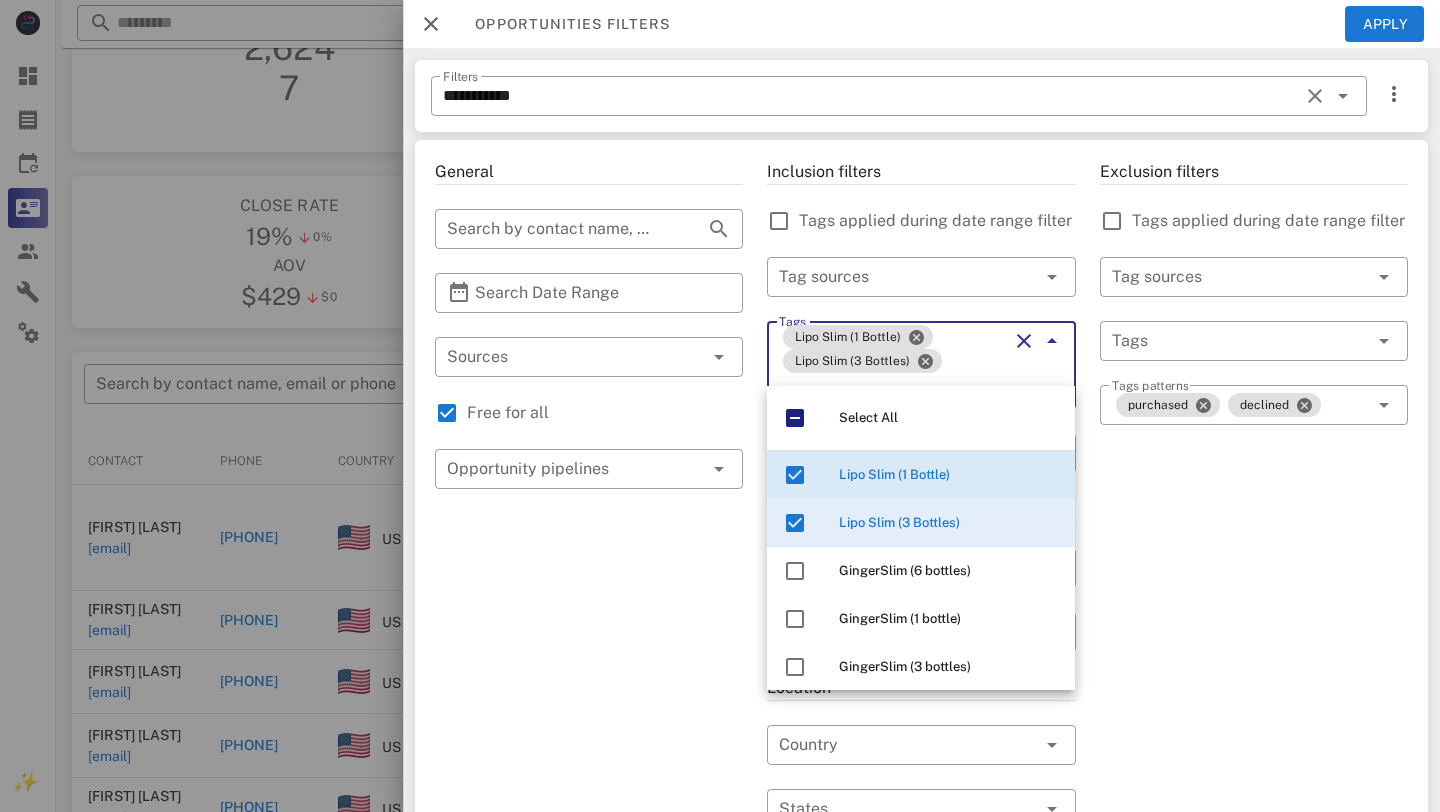 scroll, scrollTop: 0, scrollLeft: 0, axis: both 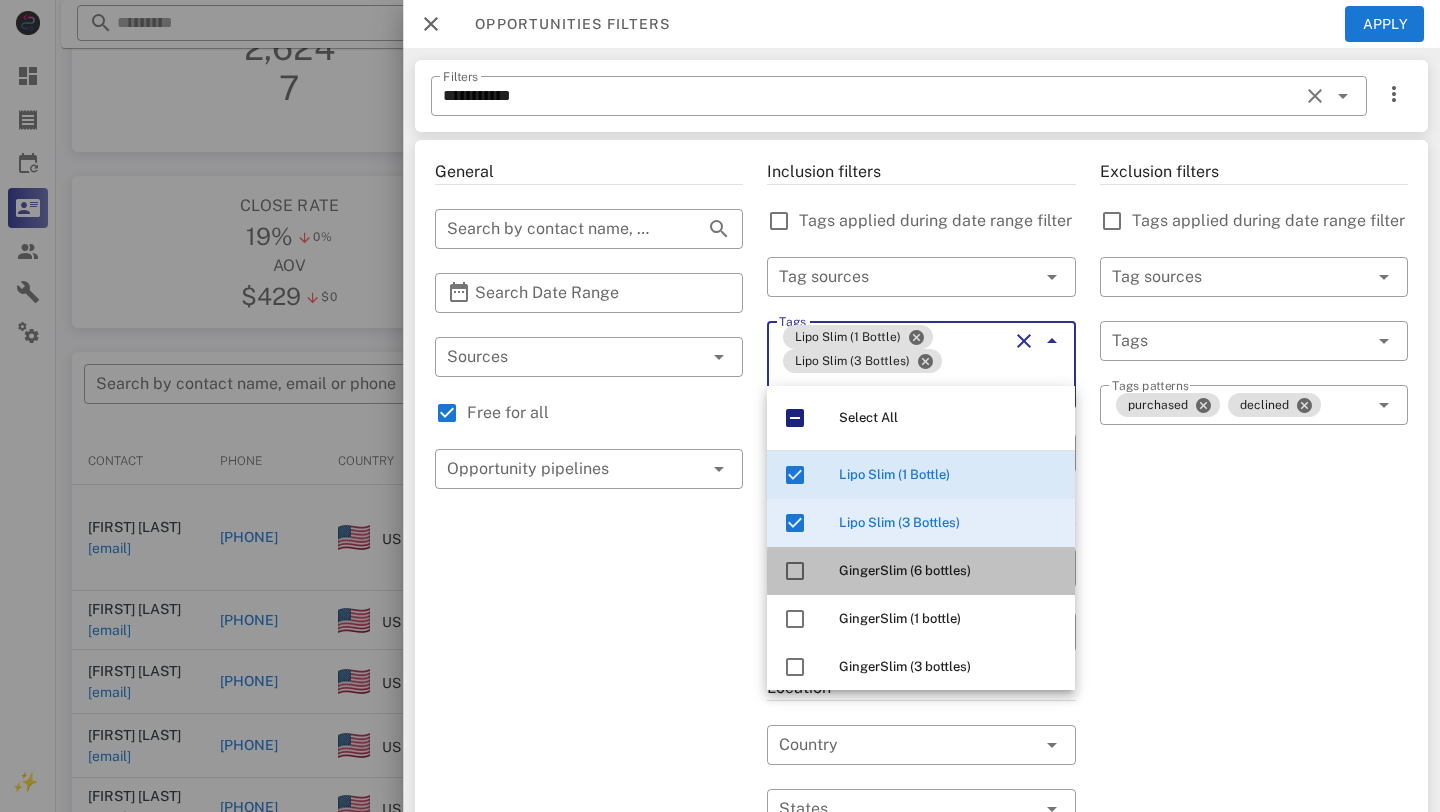click on "GingerSlim (6 bottles)" at bounding box center [949, 571] 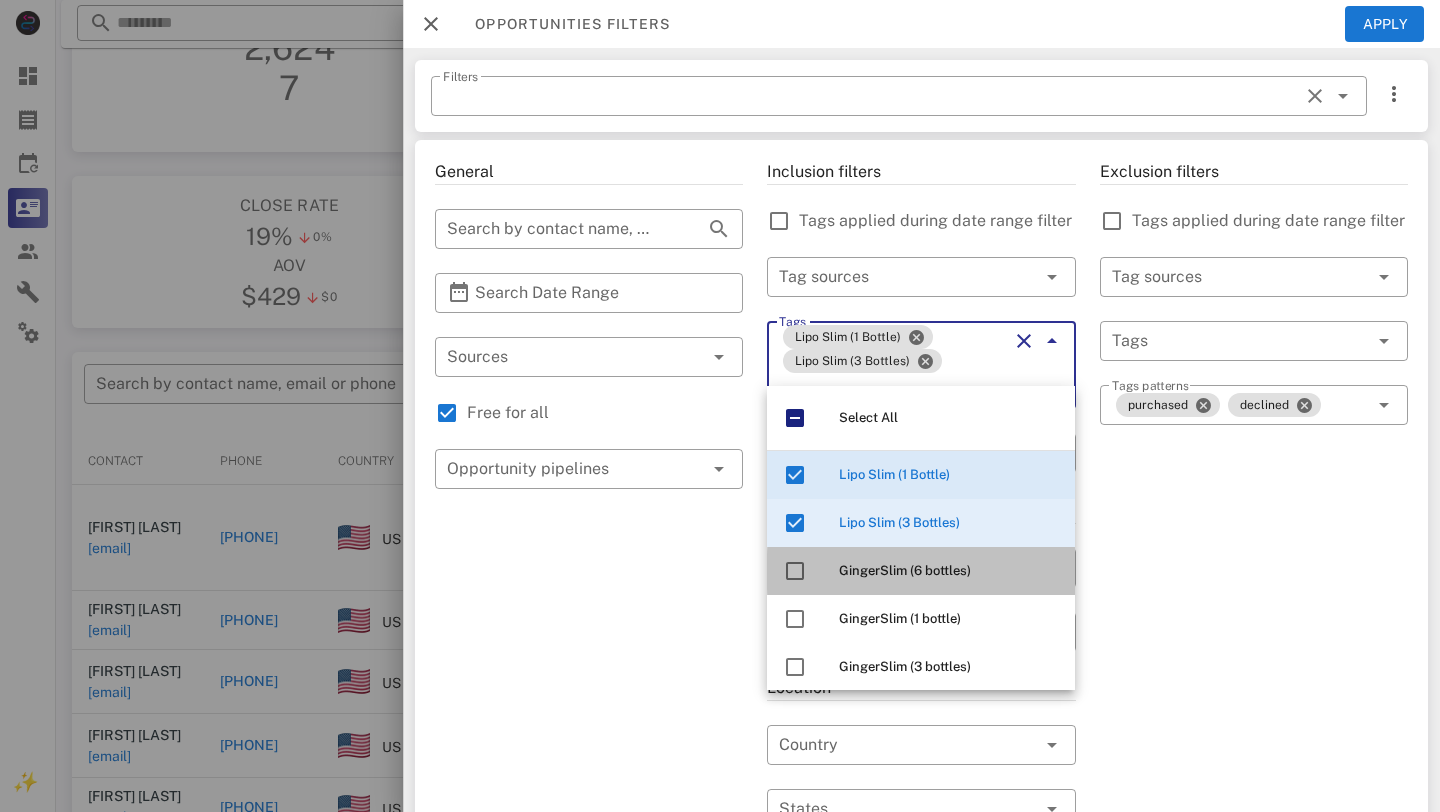 scroll, scrollTop: 17, scrollLeft: 0, axis: vertical 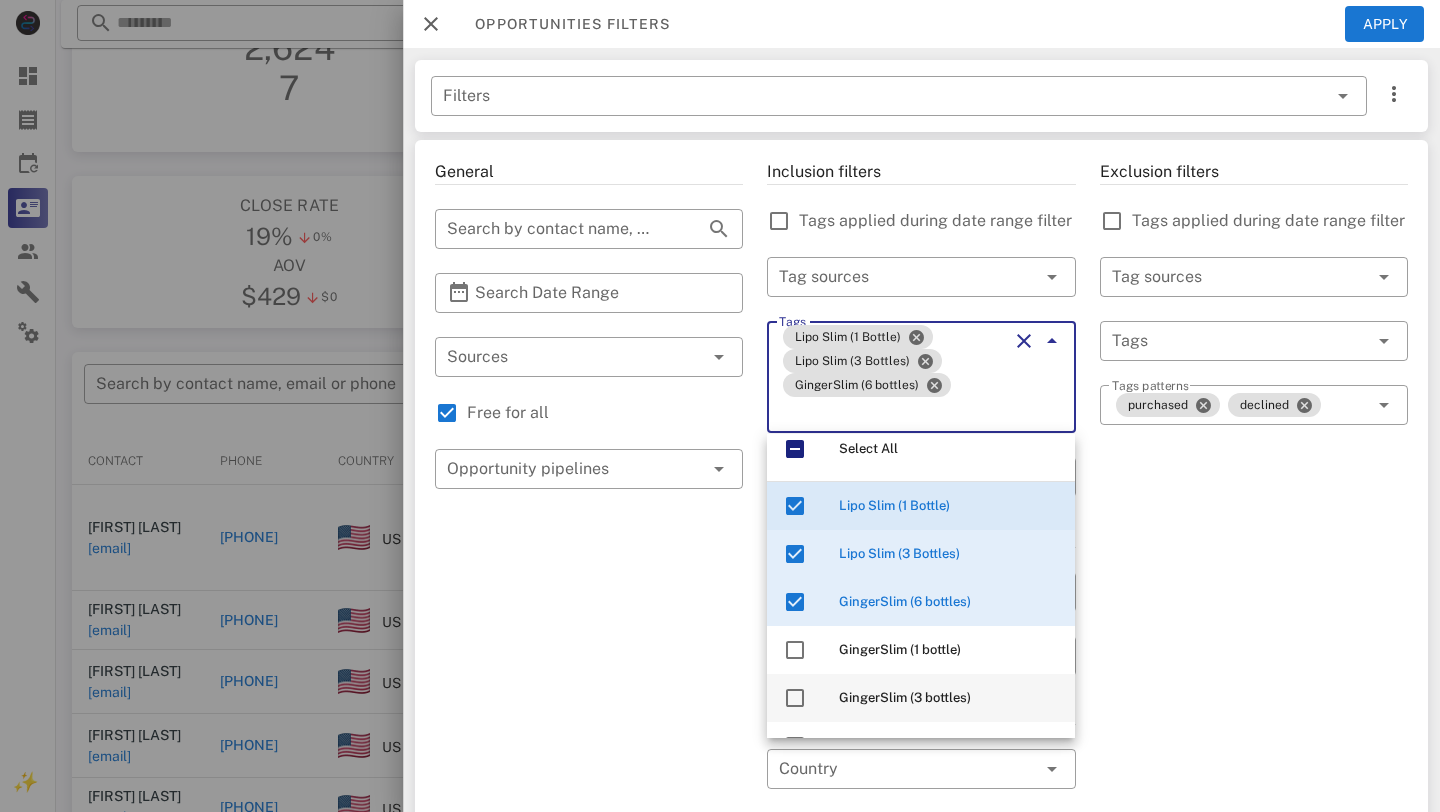 click on "GingerSlim (3 bottles)" at bounding box center (905, 697) 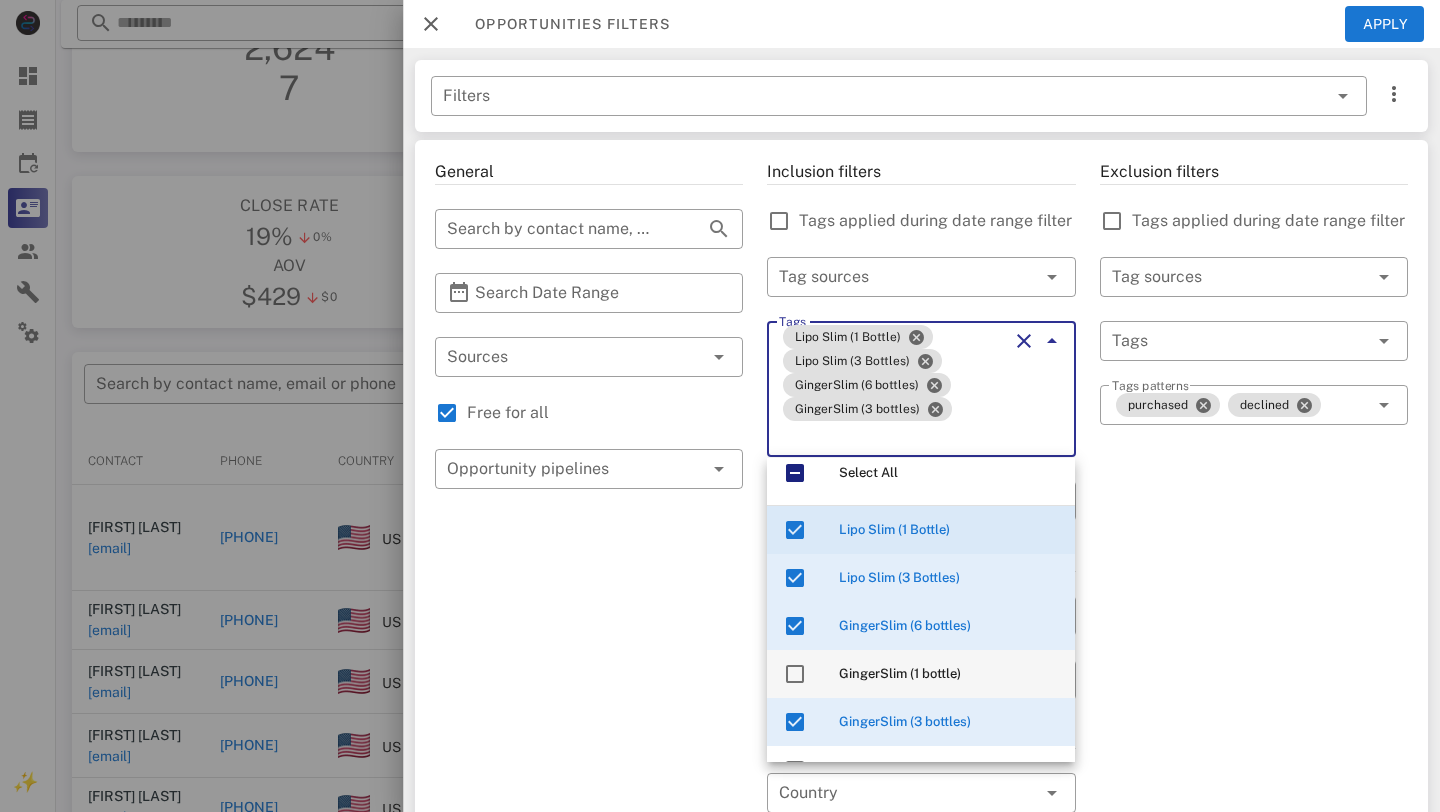 click on "GingerSlim (1 bottle)" at bounding box center [949, 674] 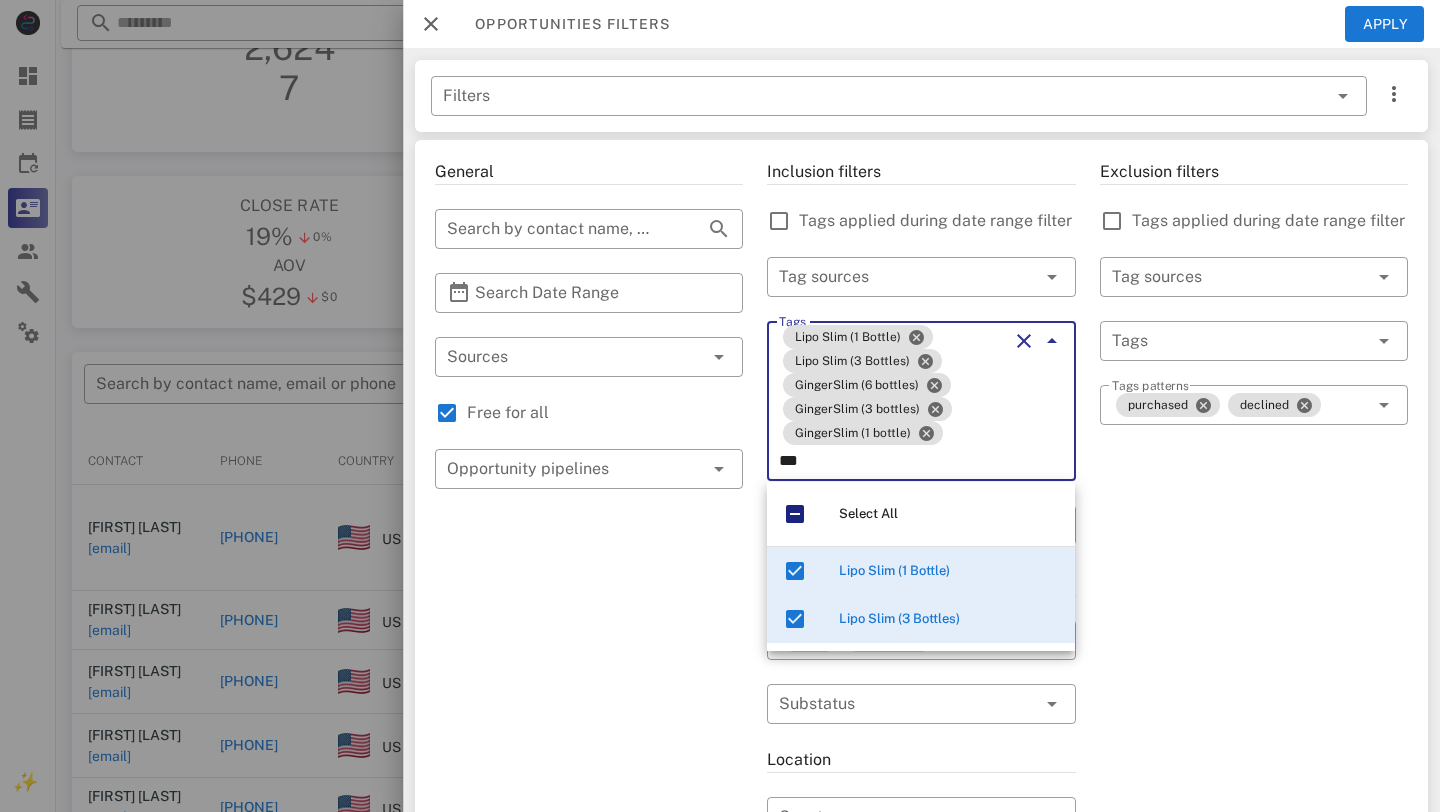 scroll, scrollTop: 0, scrollLeft: 0, axis: both 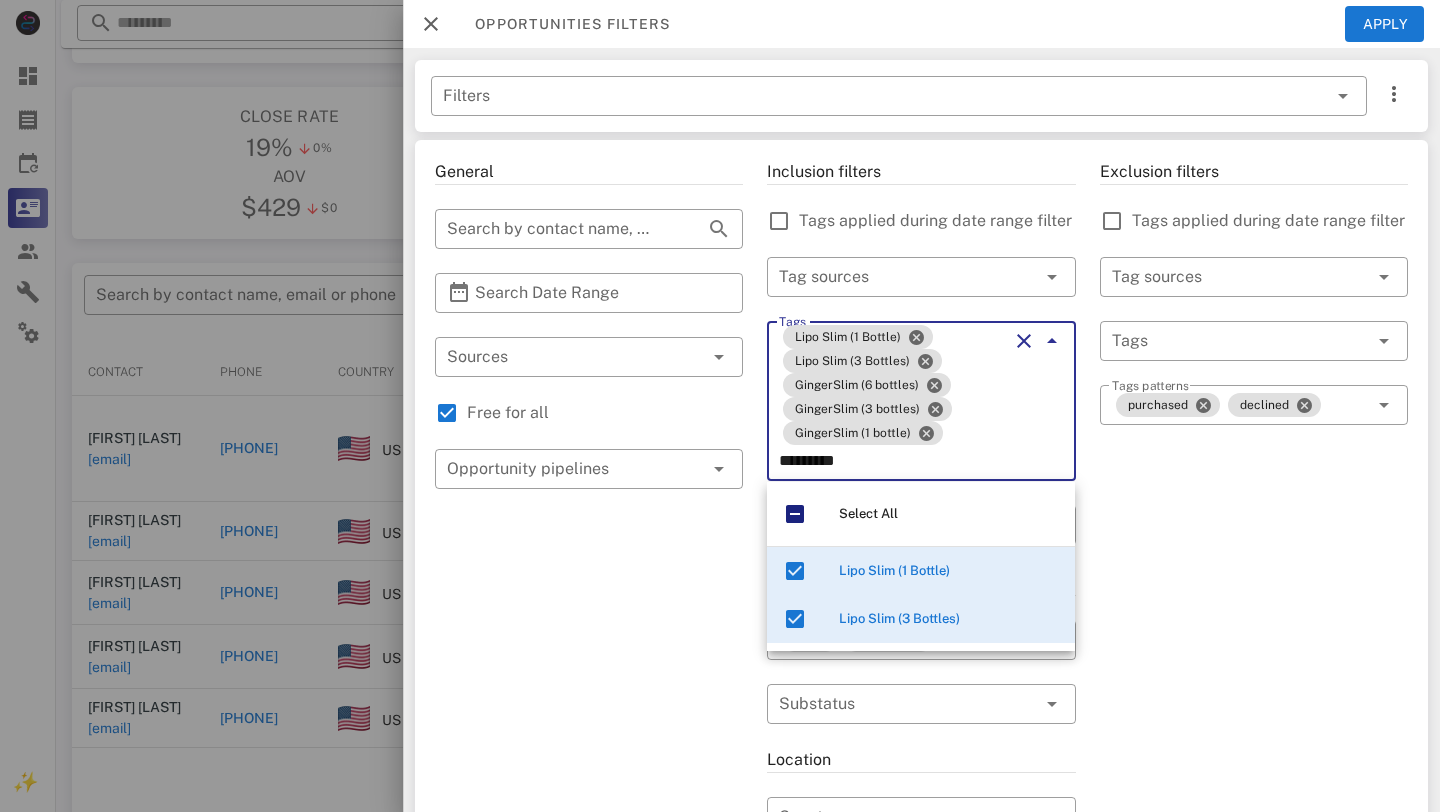 click on "*********" at bounding box center [893, 461] 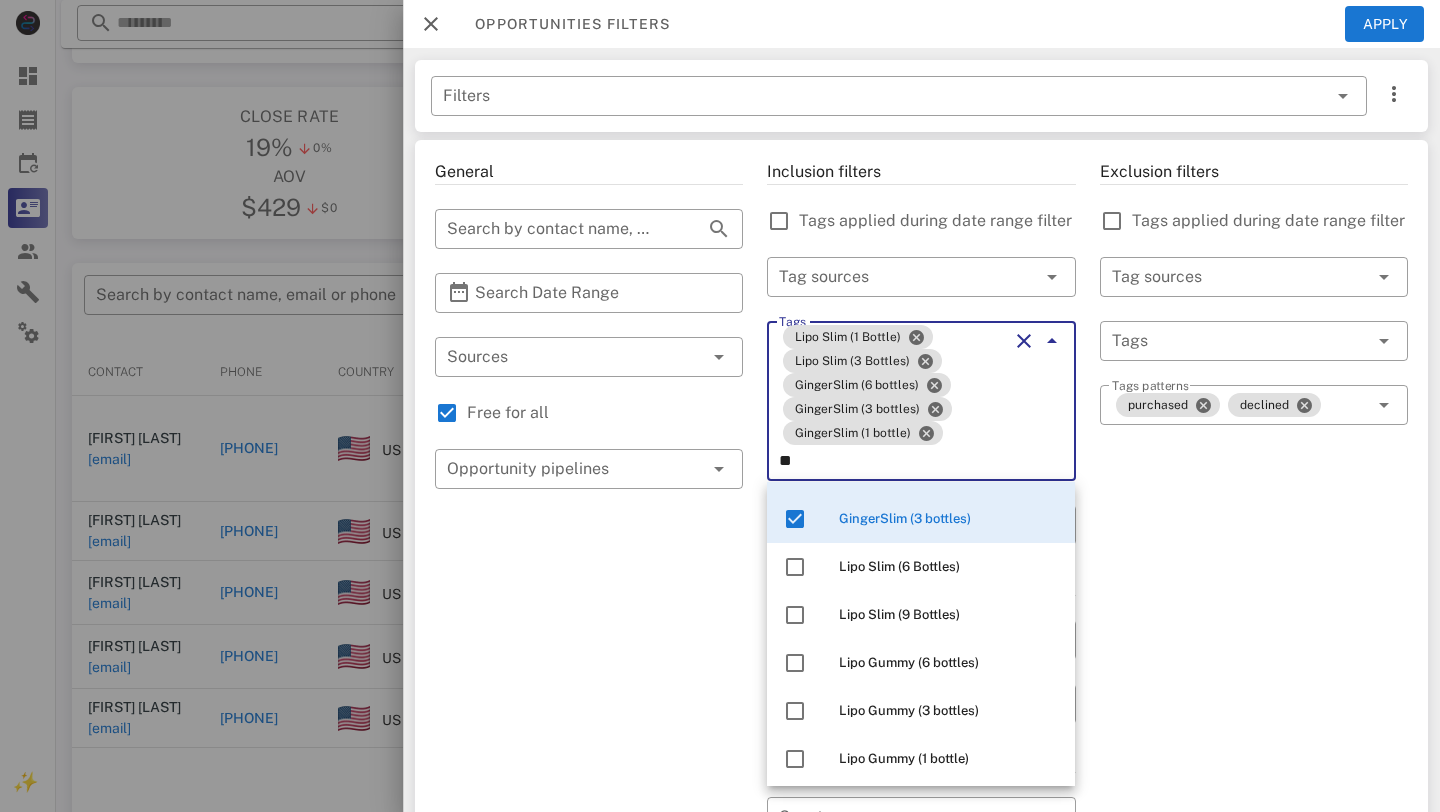 scroll, scrollTop: 245, scrollLeft: 0, axis: vertical 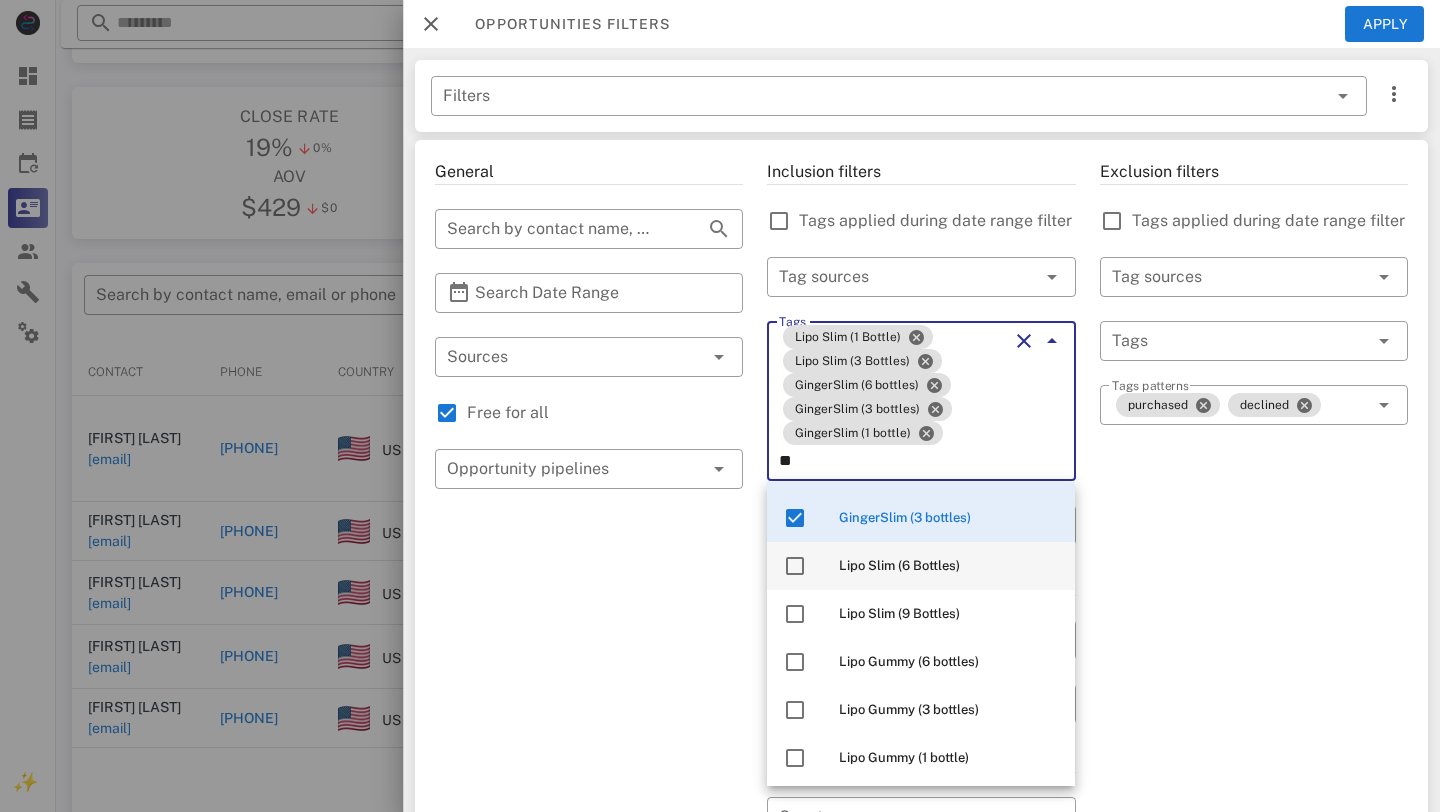 click on "Lipo Slim (6 Bottles)" at bounding box center [949, 566] 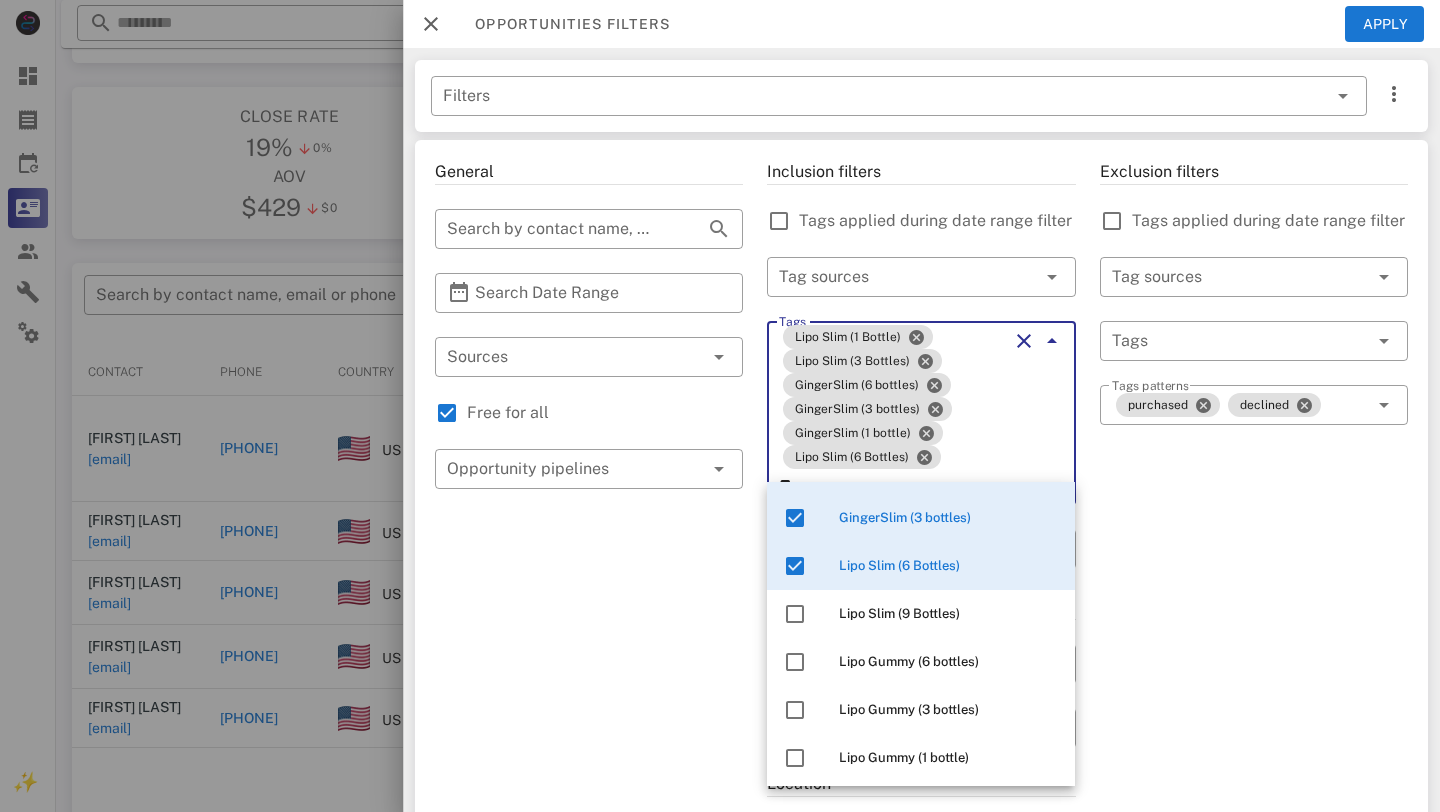 type on "**" 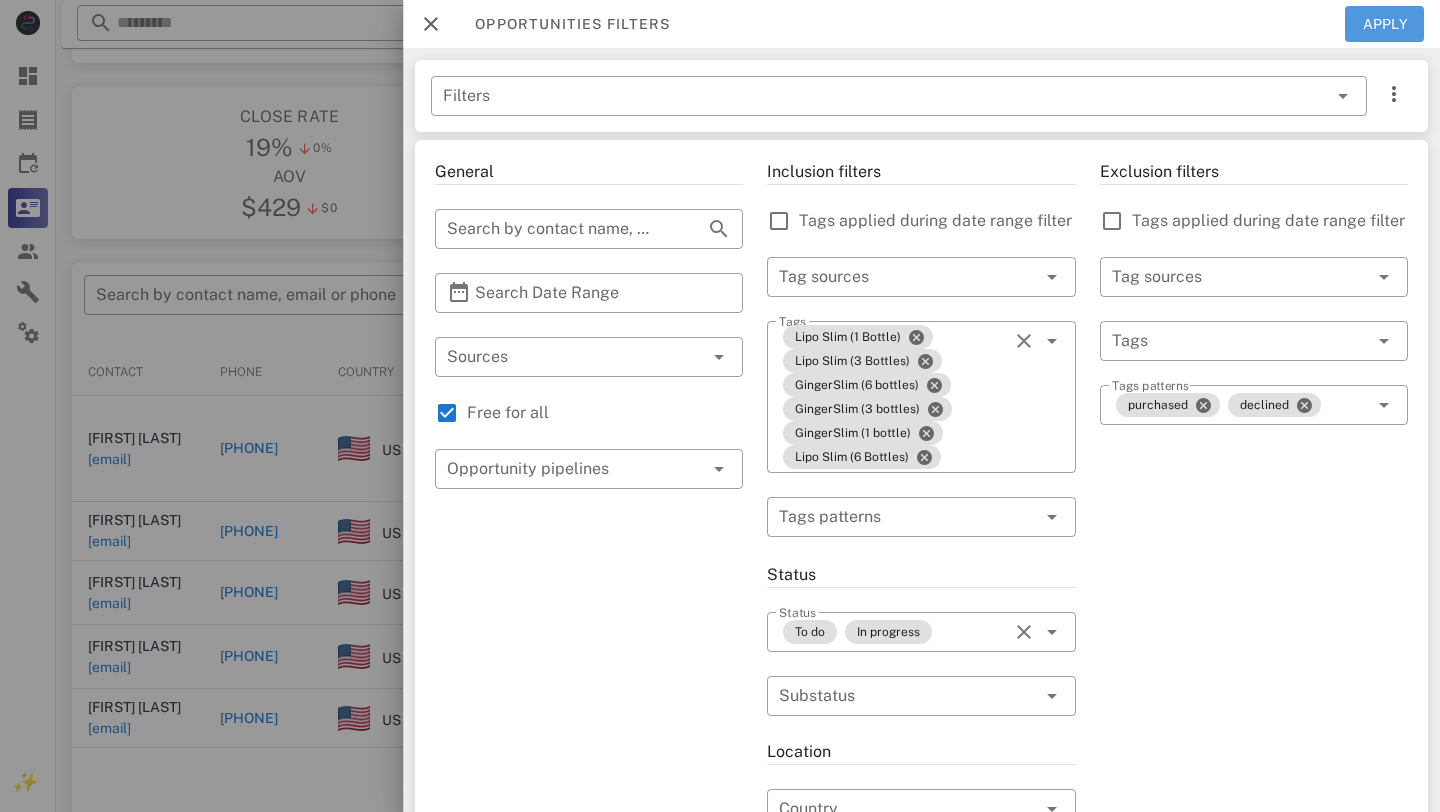 click on "Apply" at bounding box center [1385, 24] 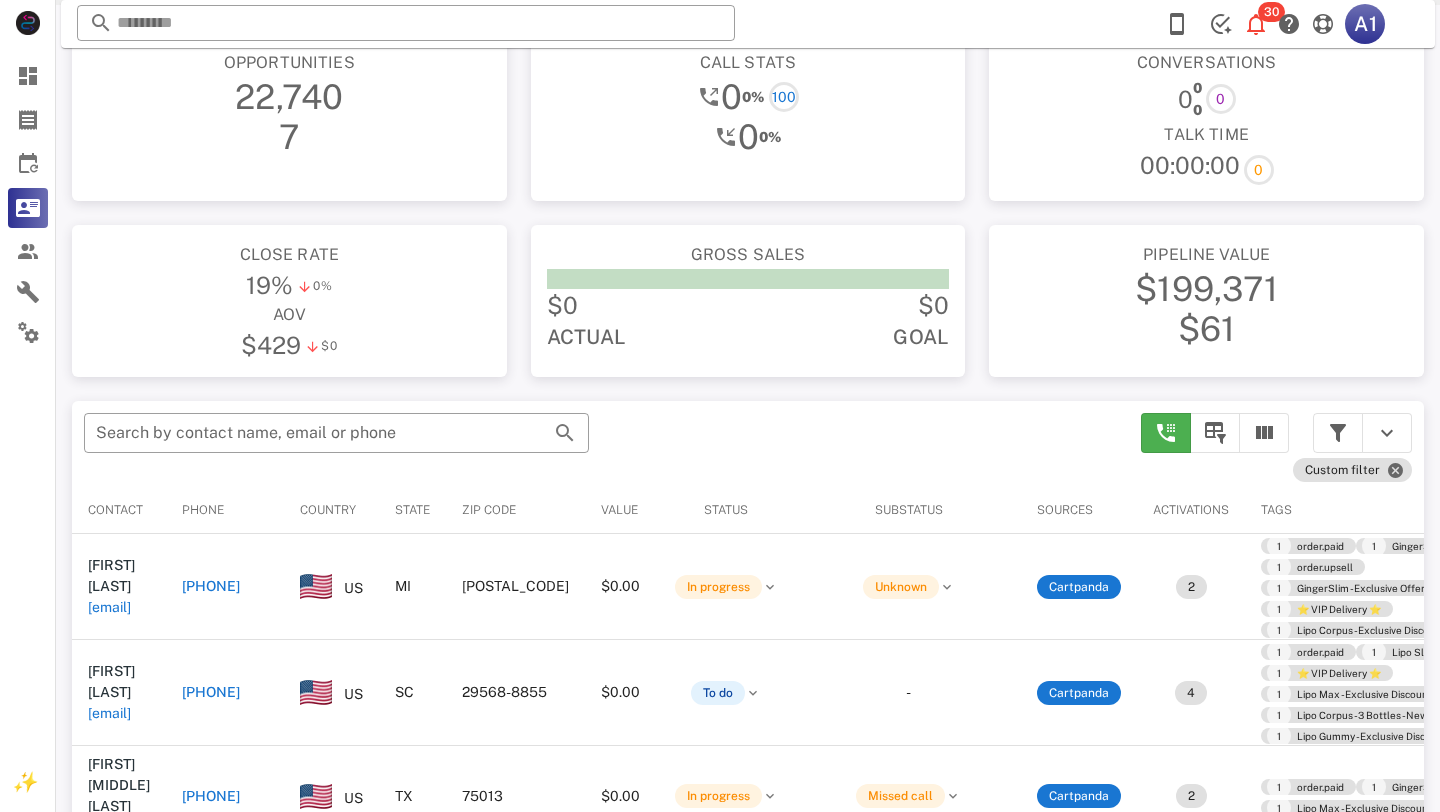 scroll, scrollTop: 0, scrollLeft: 0, axis: both 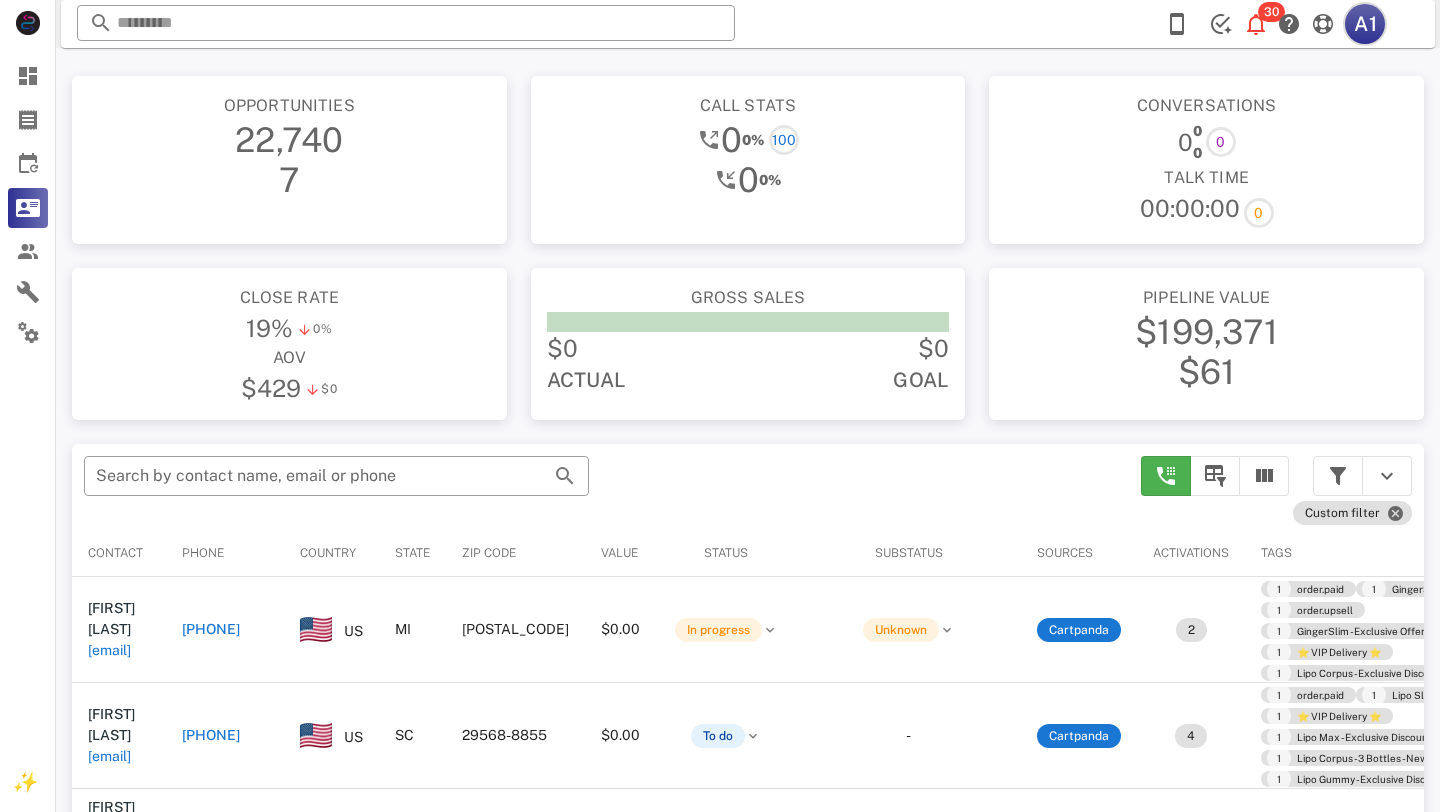 click on "A1" at bounding box center [1365, 24] 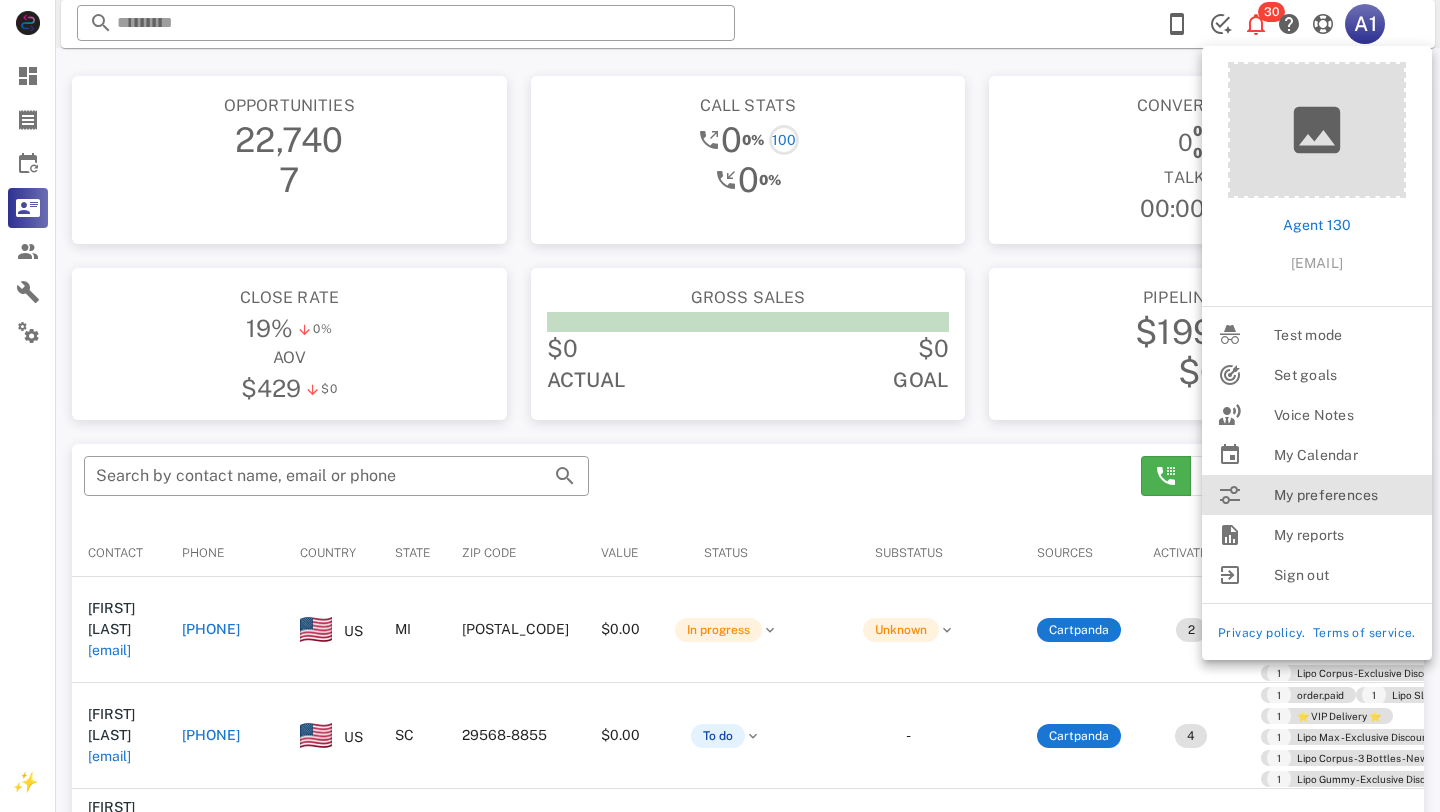 click on "My preferences" at bounding box center (1345, 495) 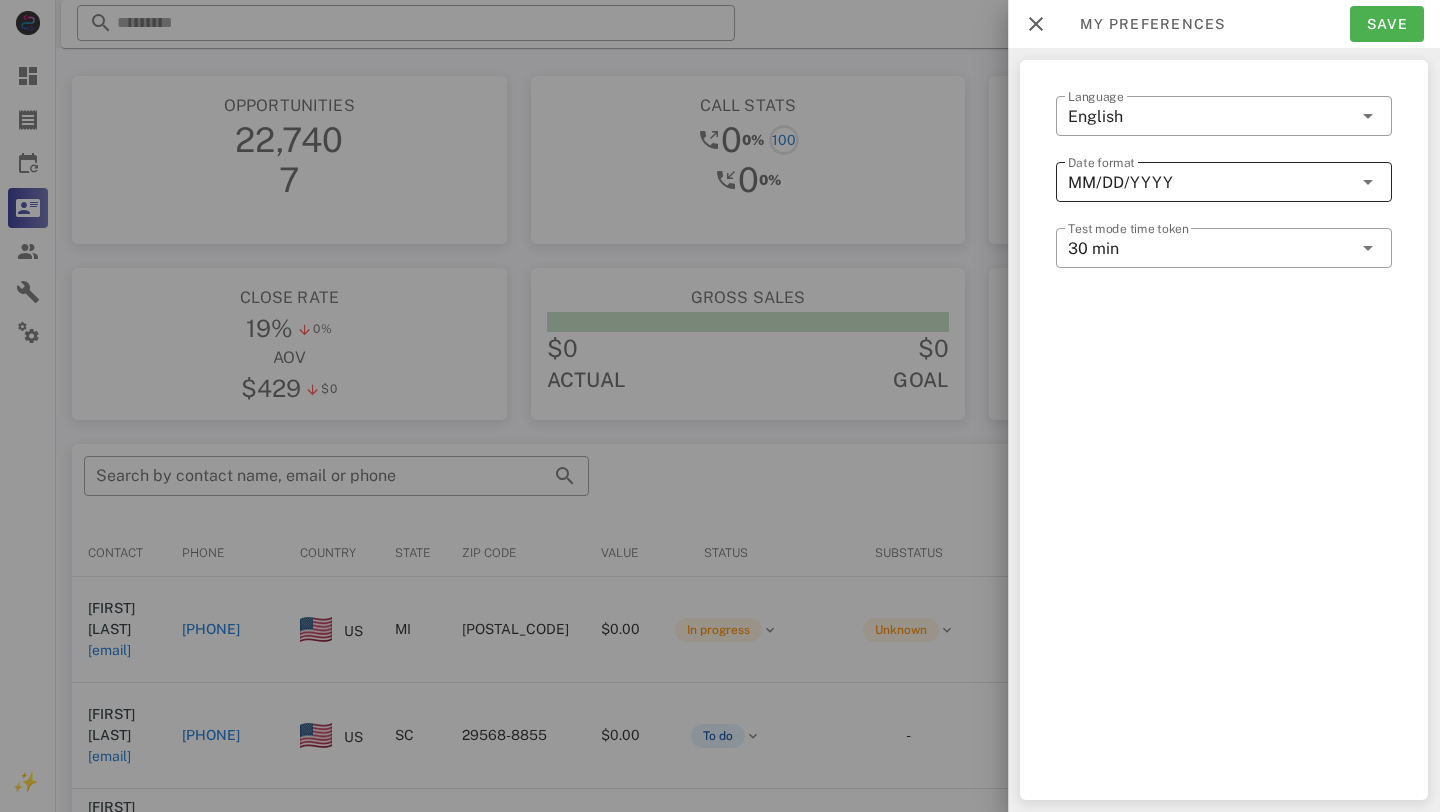 click on "MM/DD/YYYY" at bounding box center (1210, 182) 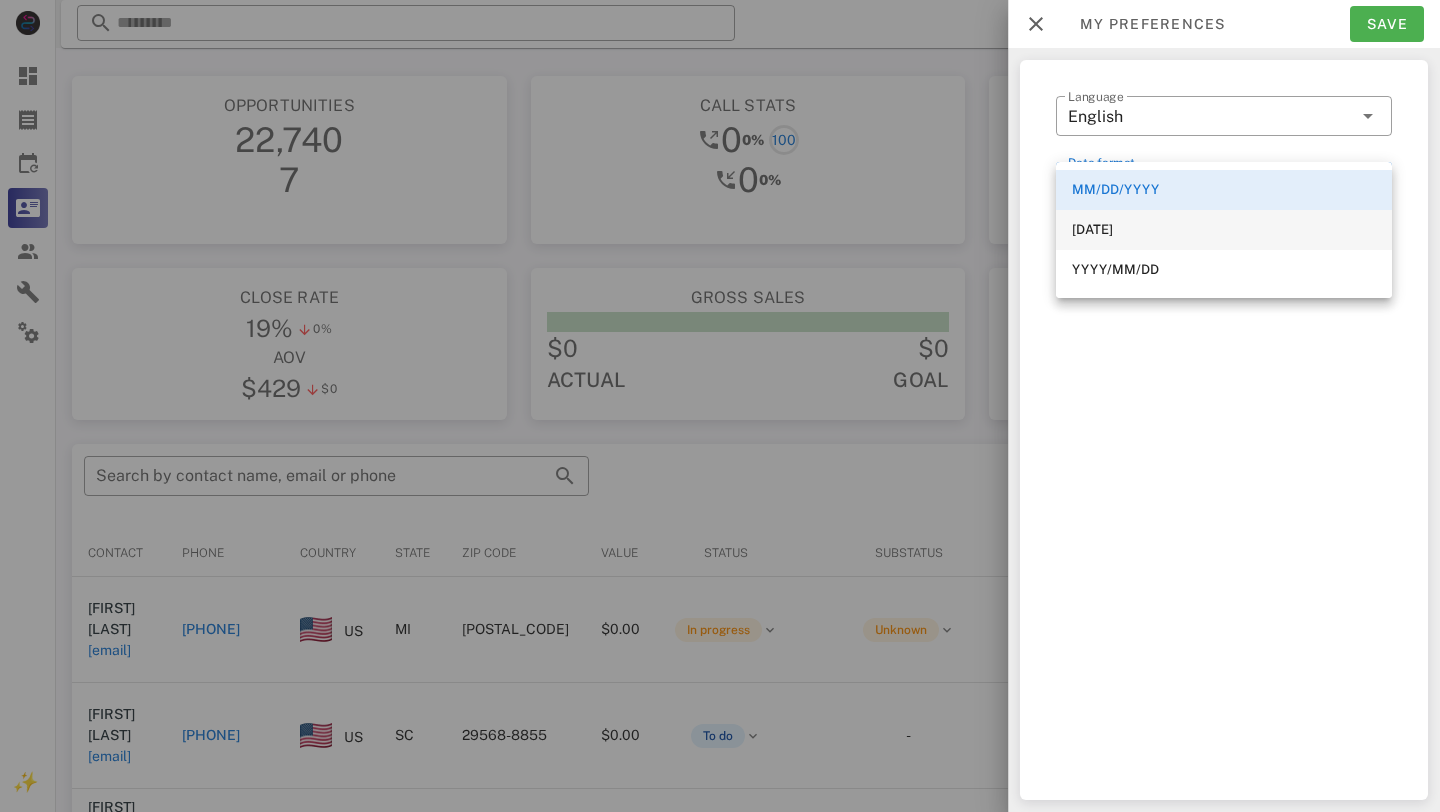 click on "DD/MM/YYYY" at bounding box center (1224, 230) 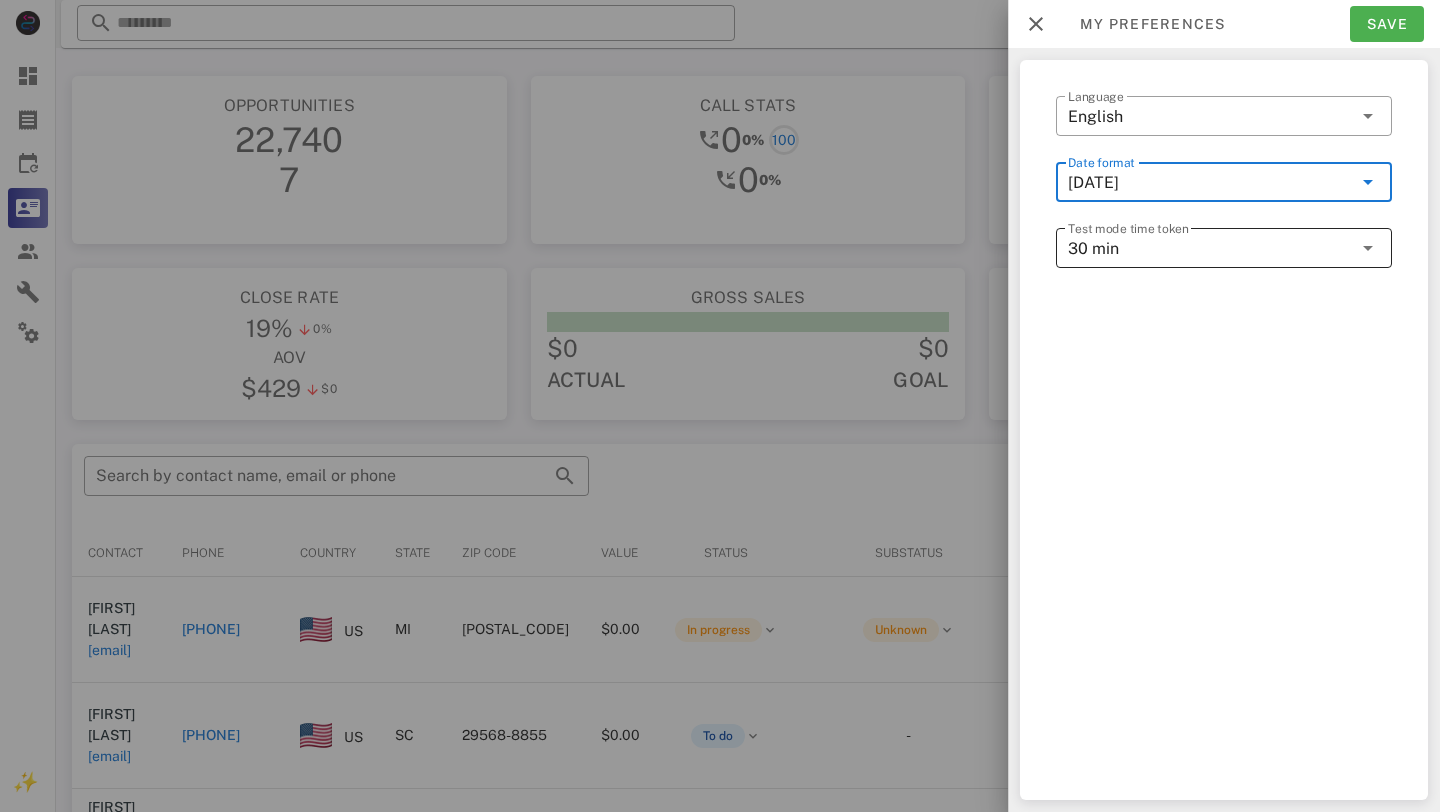 click on "30 min" at bounding box center (1210, 248) 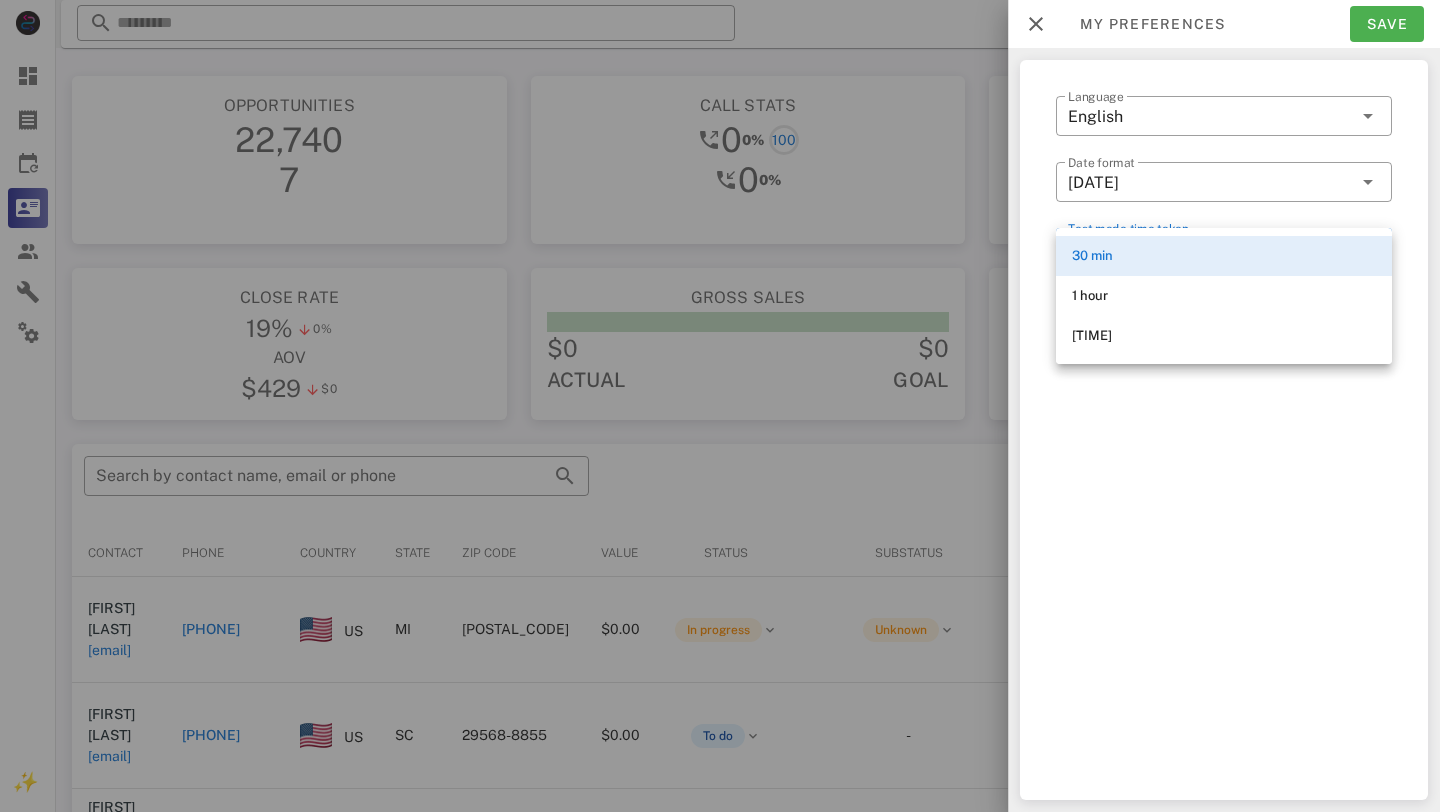 click on "​ Date format DD/MM/YYYY" at bounding box center [1224, 195] 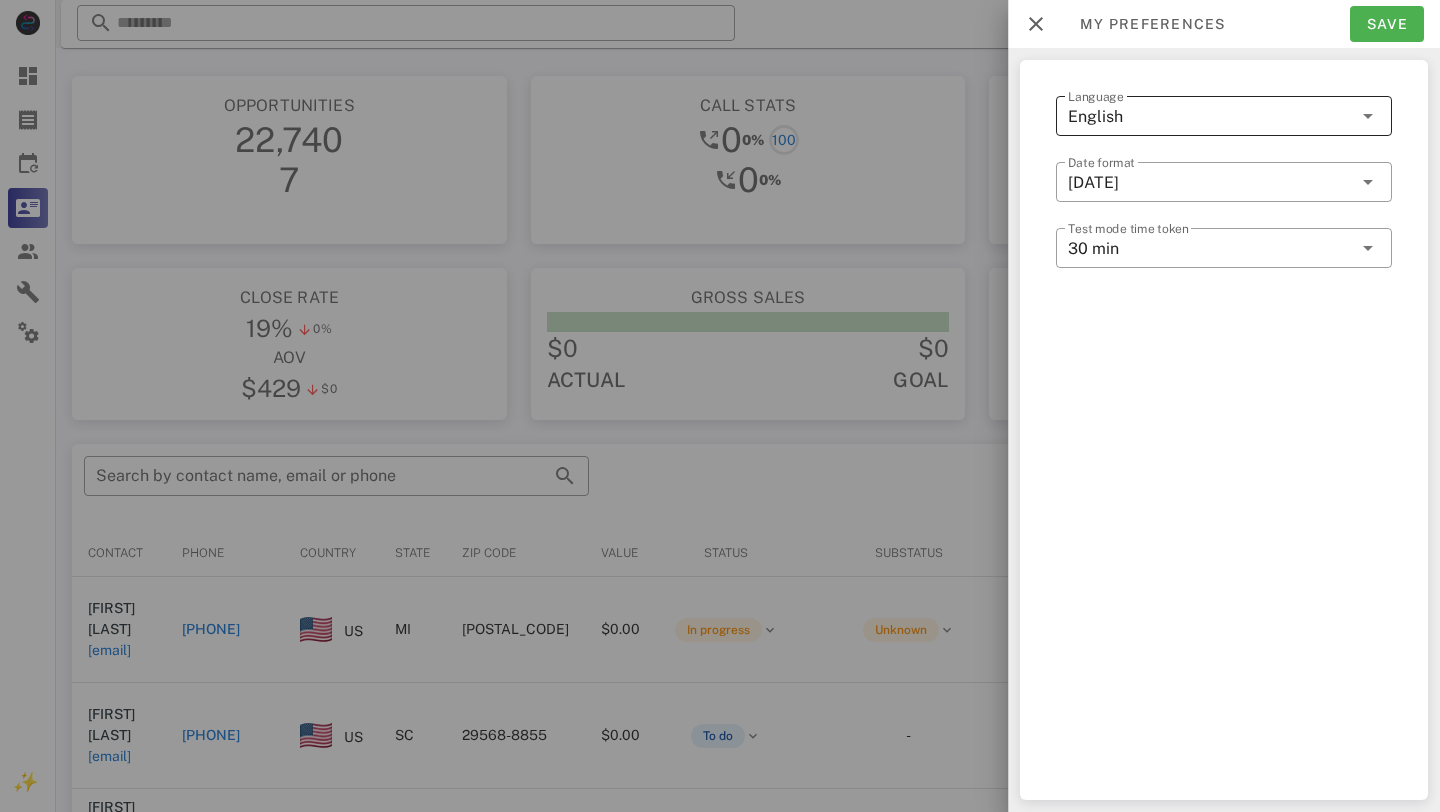 click on "English" at bounding box center [1210, 116] 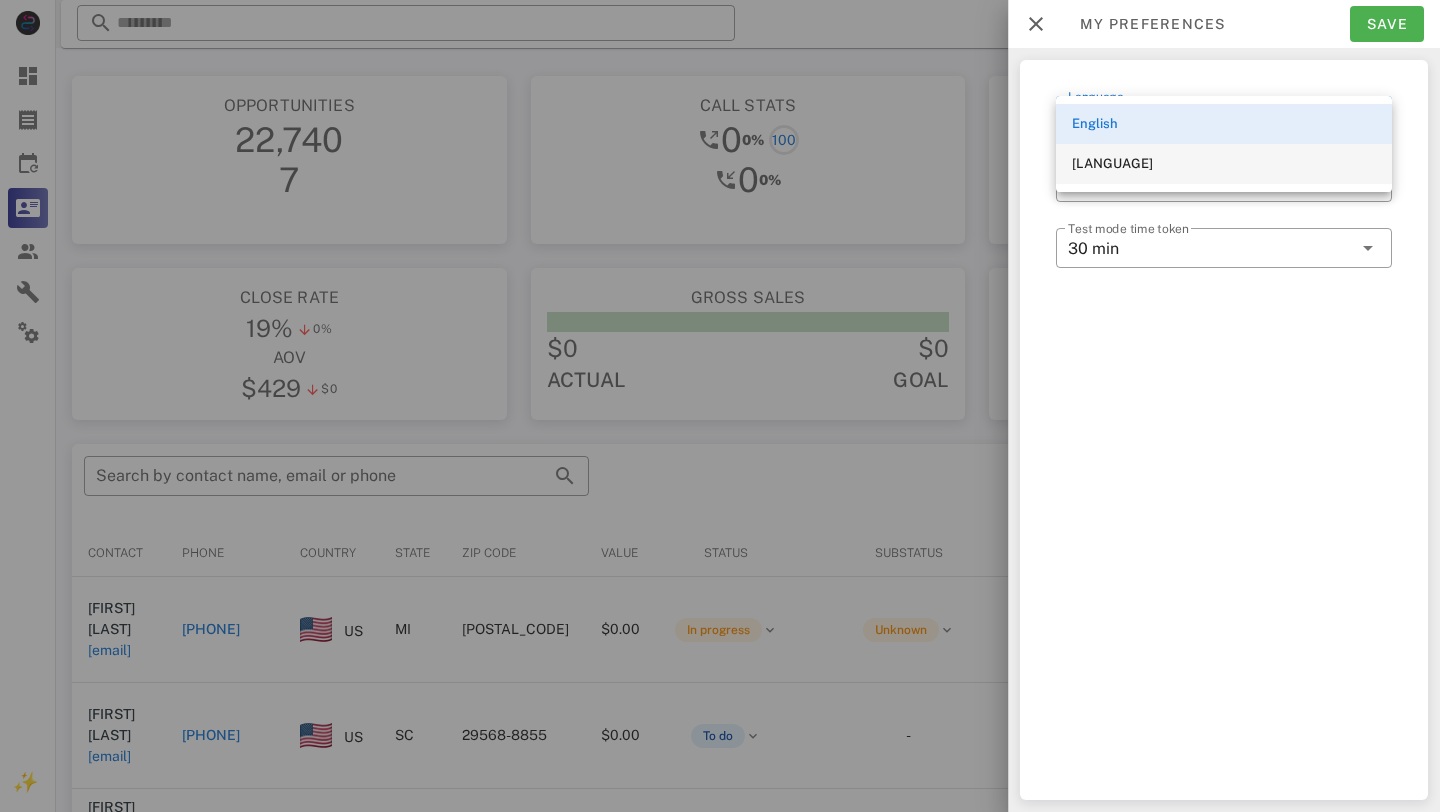 scroll, scrollTop: 51, scrollLeft: 0, axis: vertical 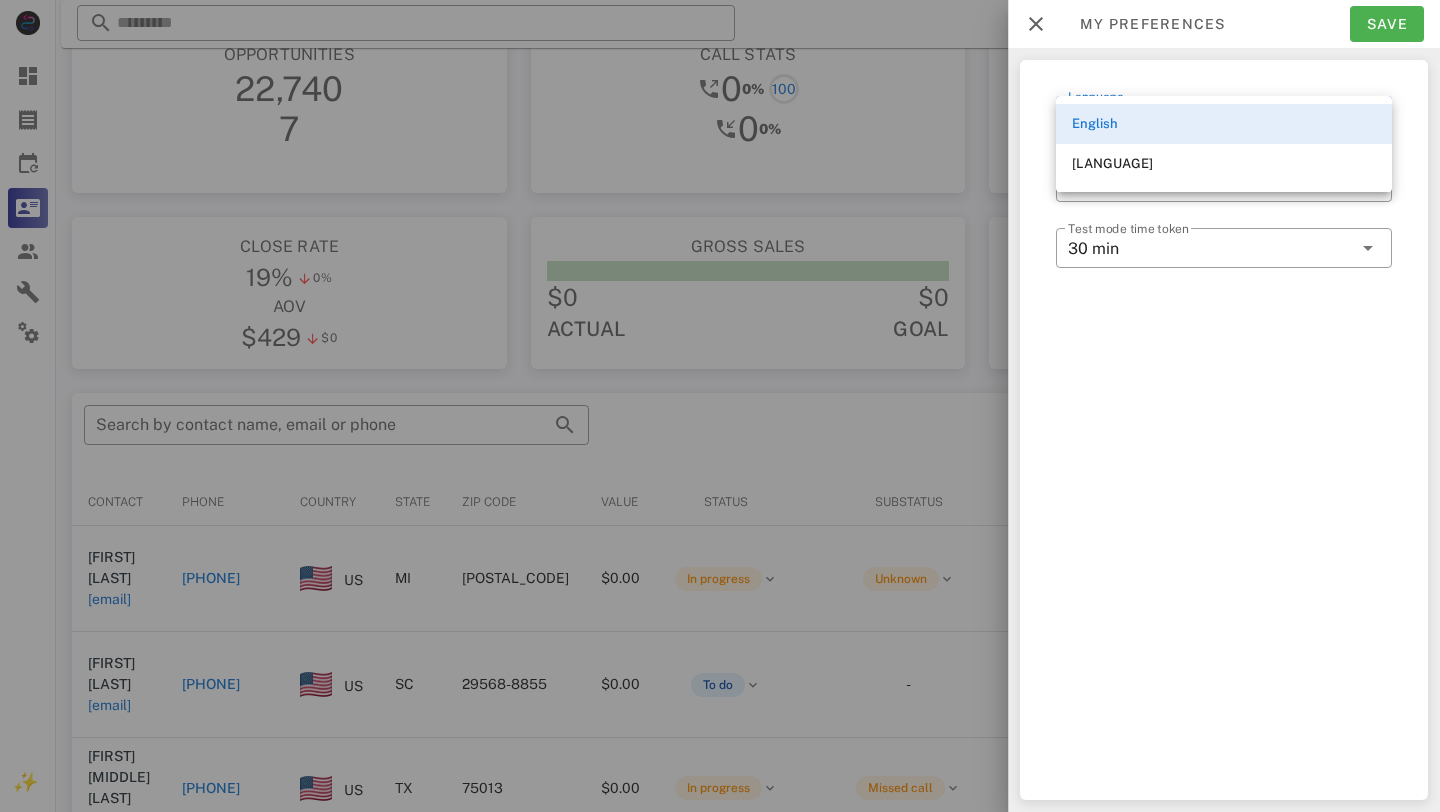 click on "My preferences Save" at bounding box center (1224, 24) 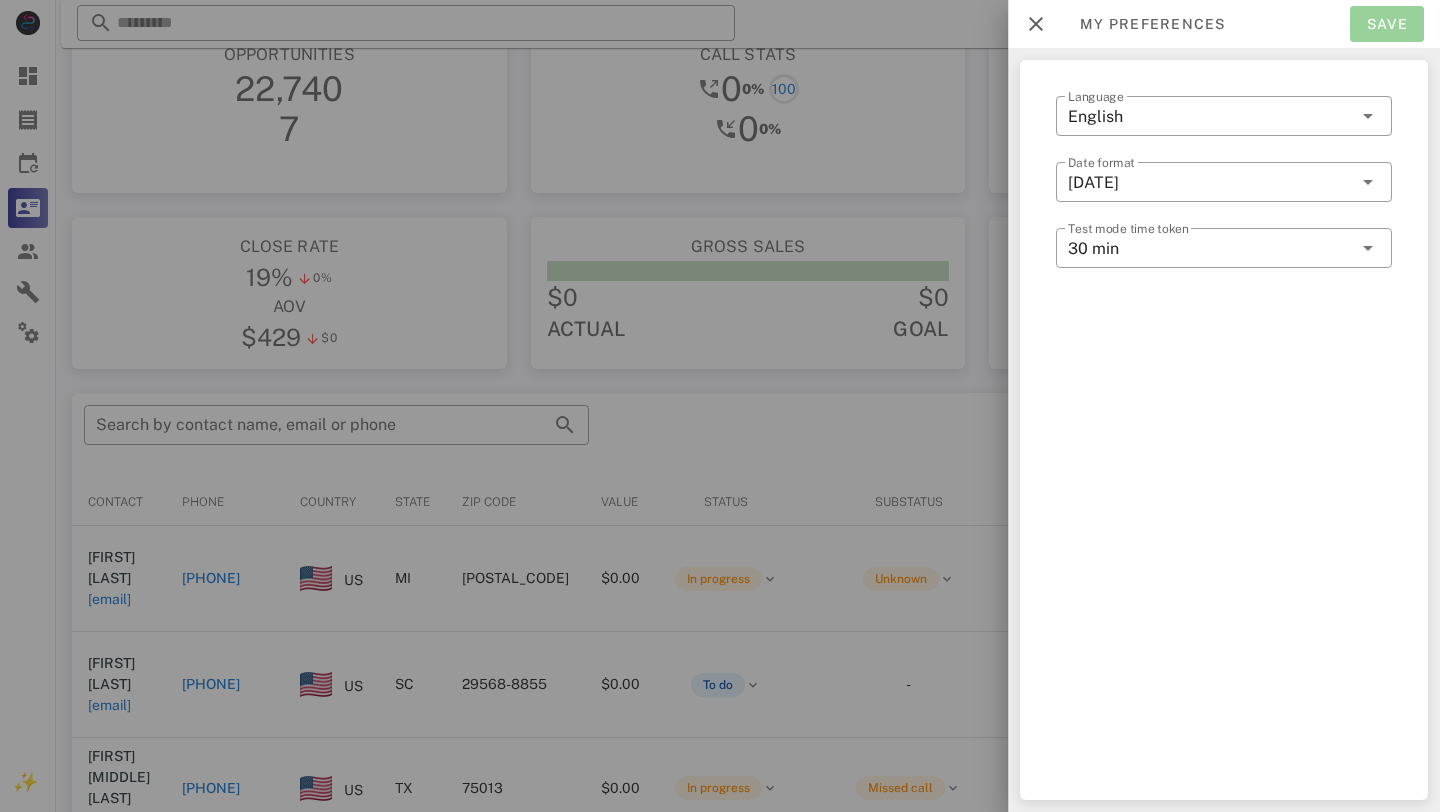 click on "Save" at bounding box center [1387, 24] 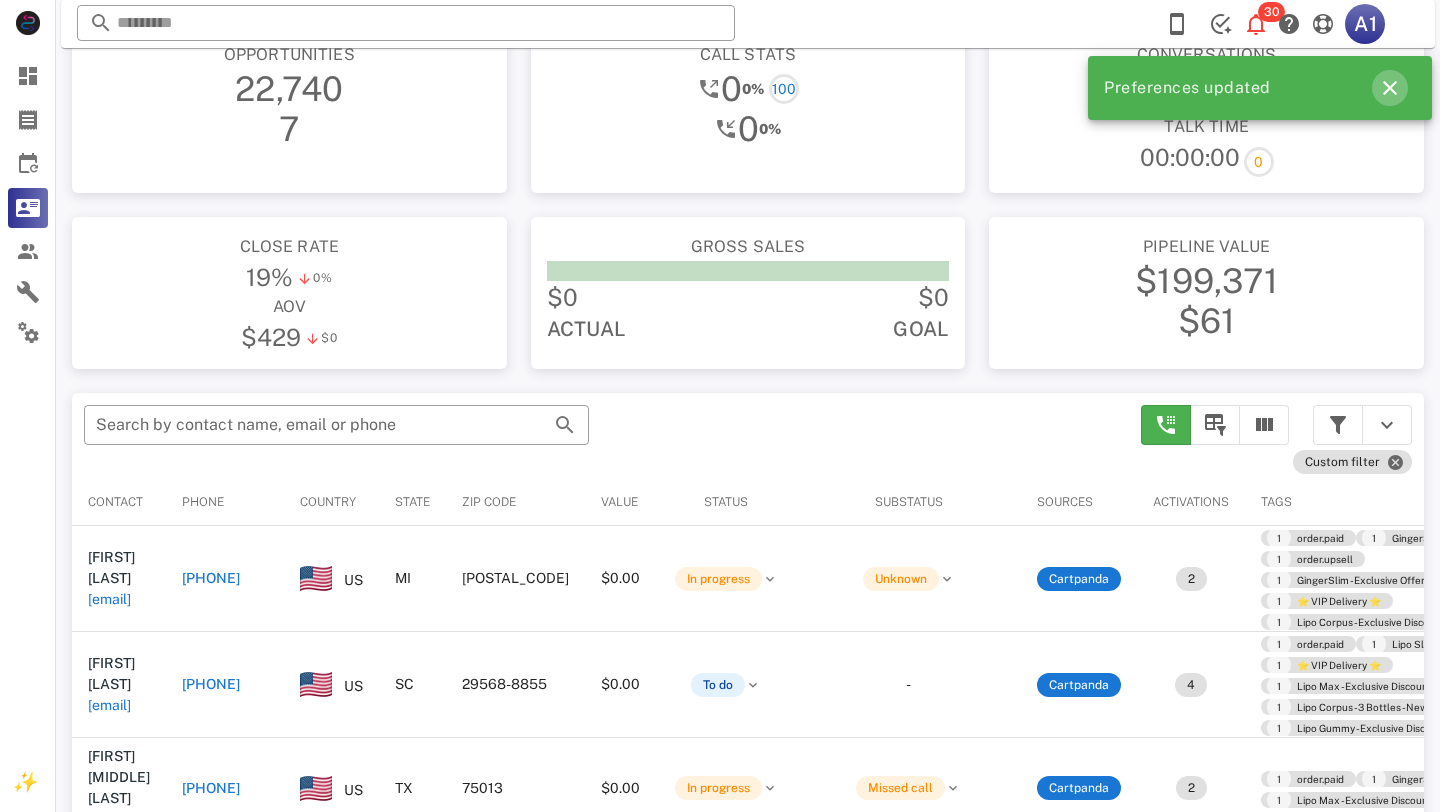 click at bounding box center (1390, 88) 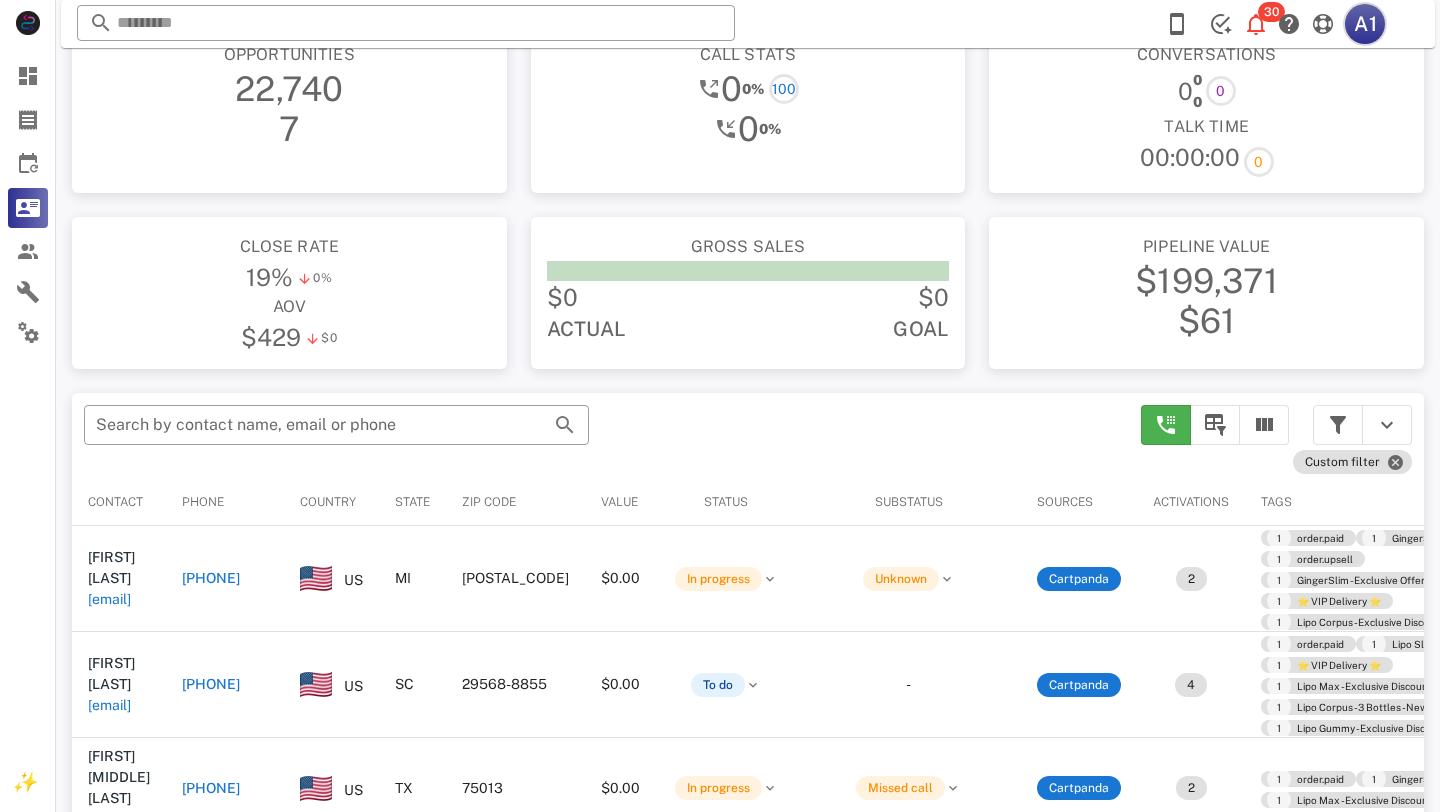 click on "A1" at bounding box center (1365, 24) 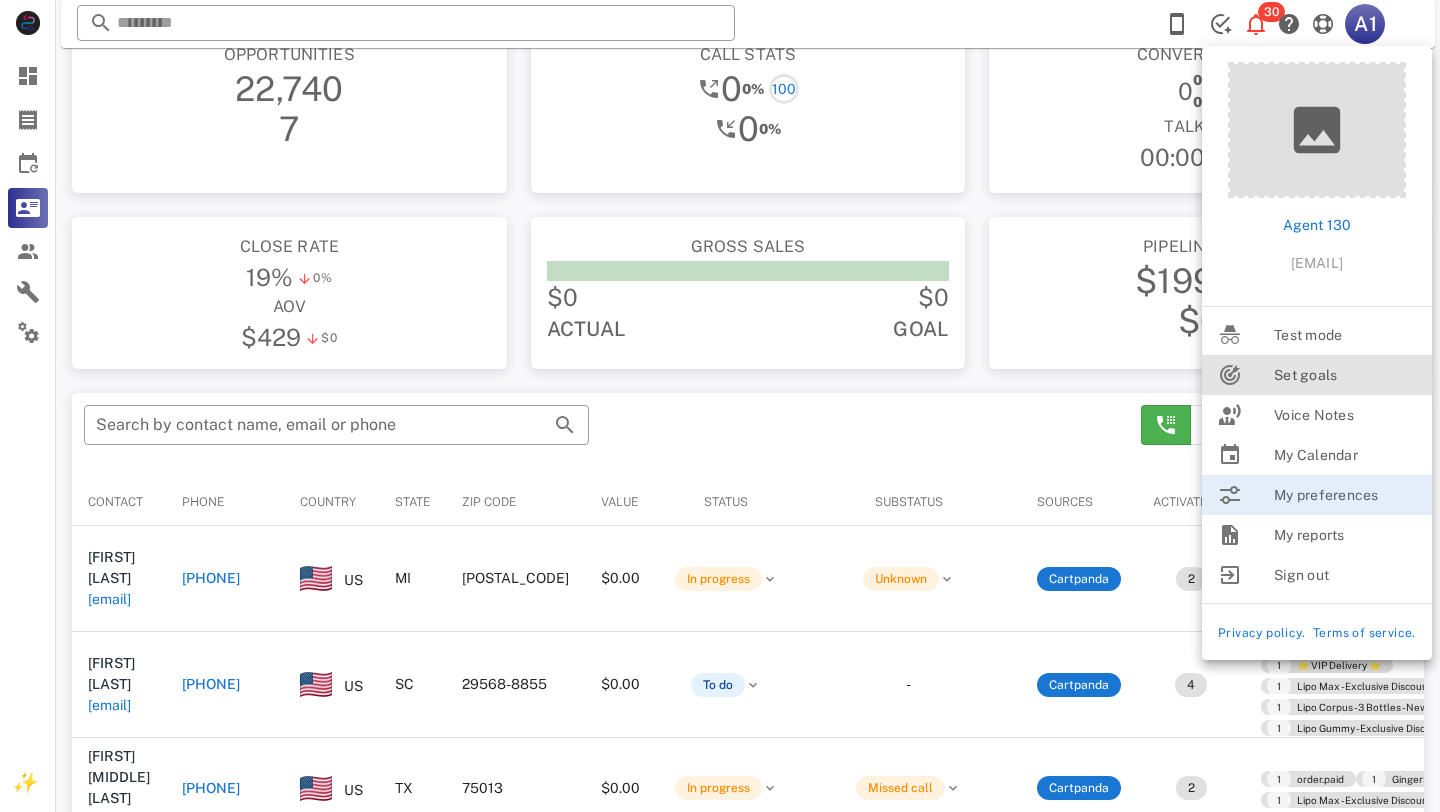click on "Set goals" at bounding box center [1345, 375] 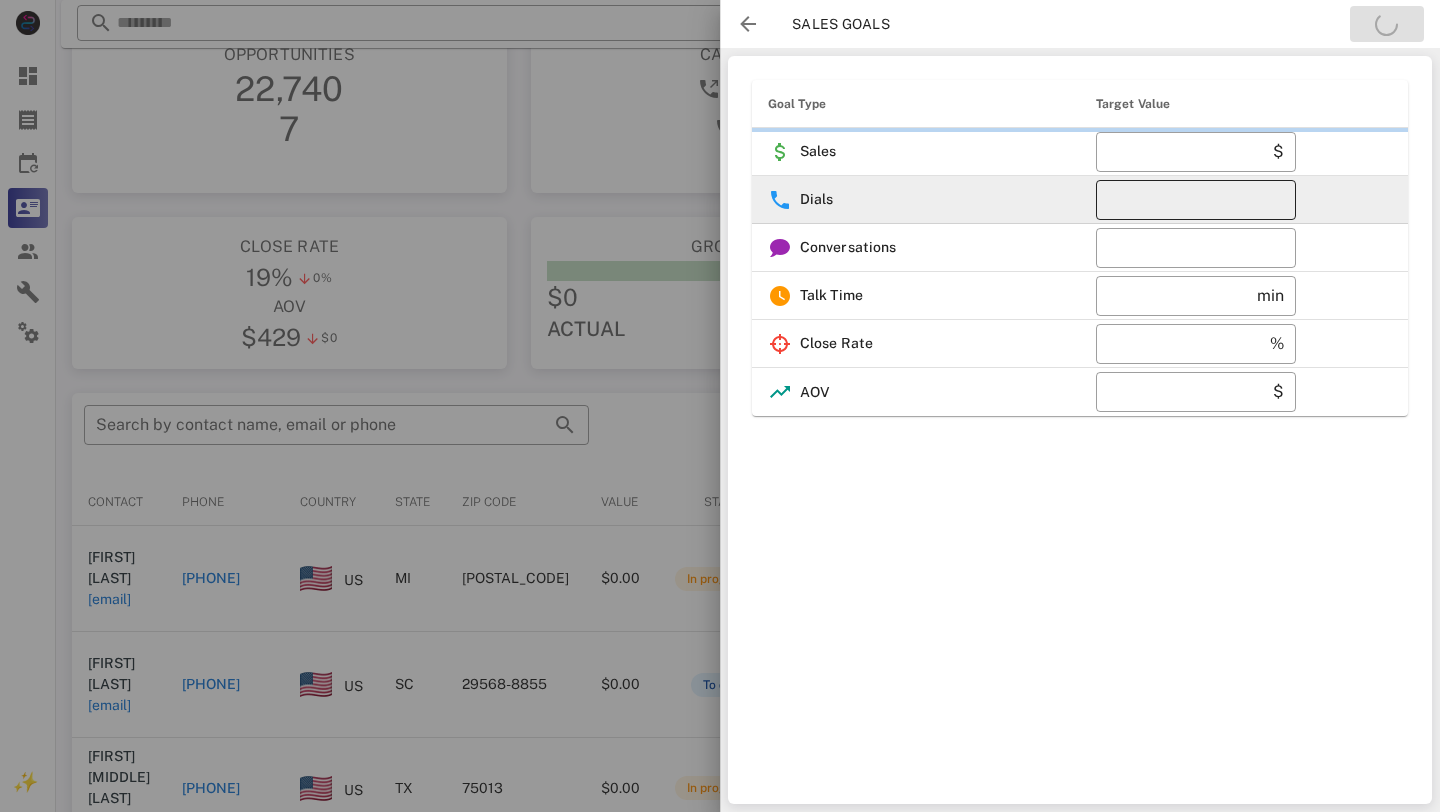 type on "***" 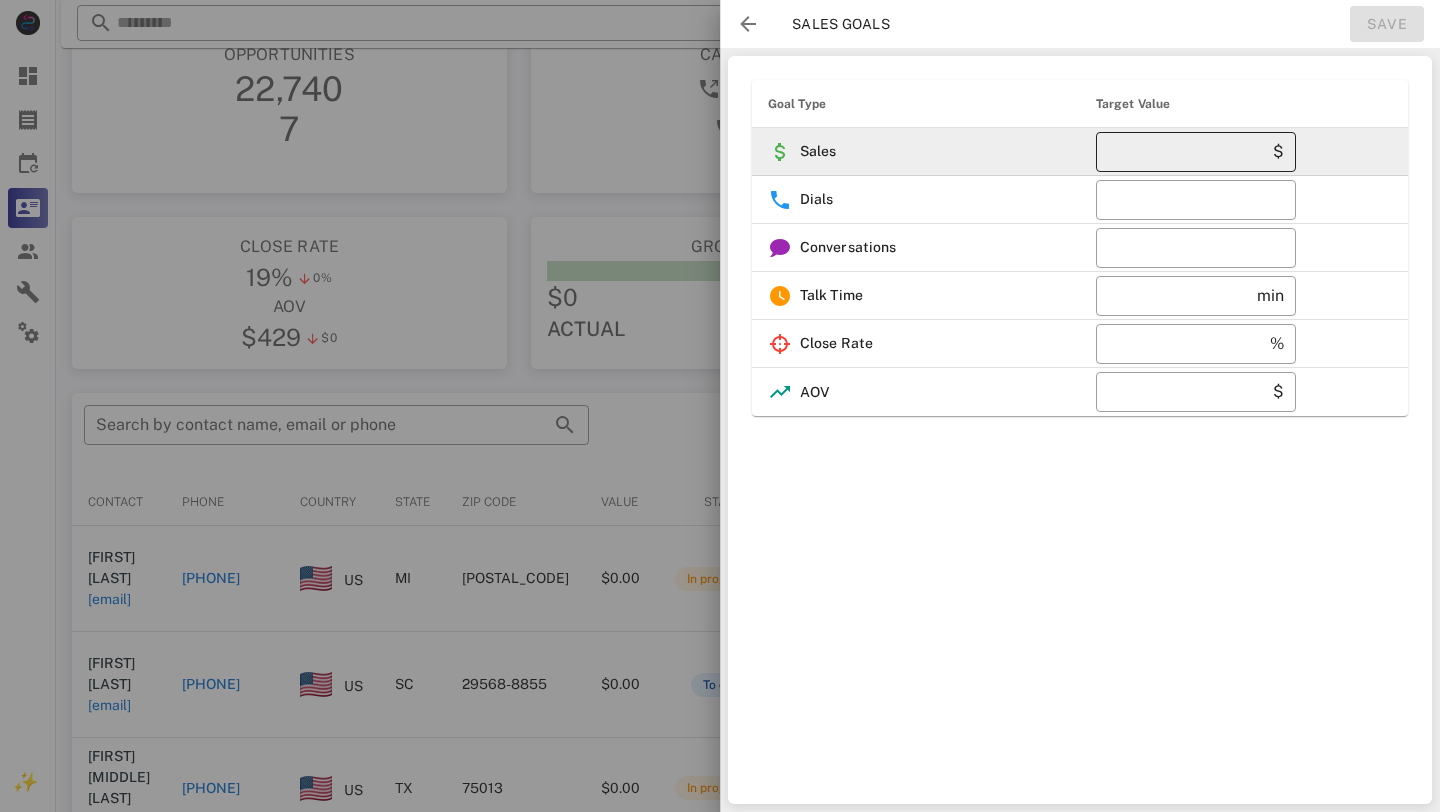 click on "*" at bounding box center (1188, 152) 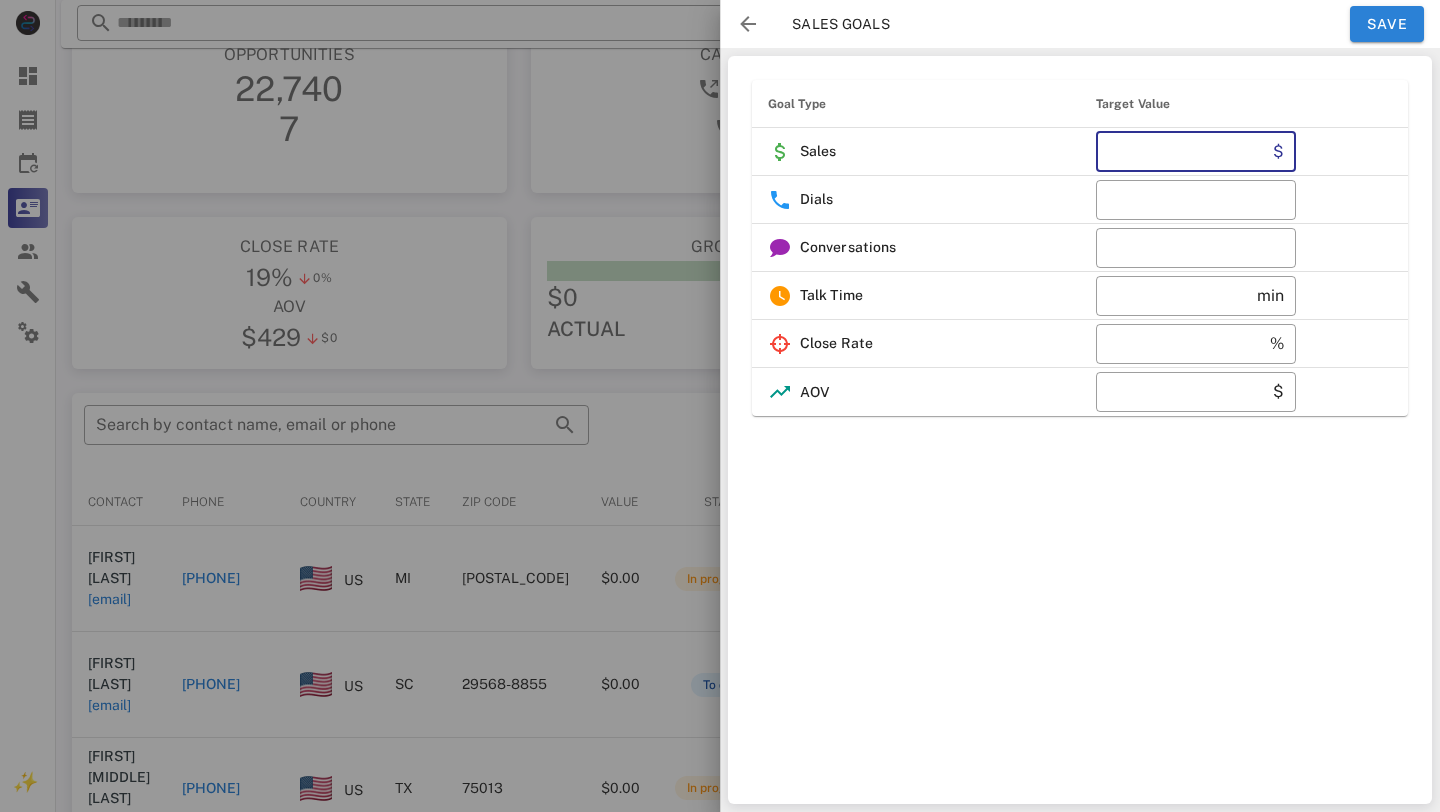 type on "****" 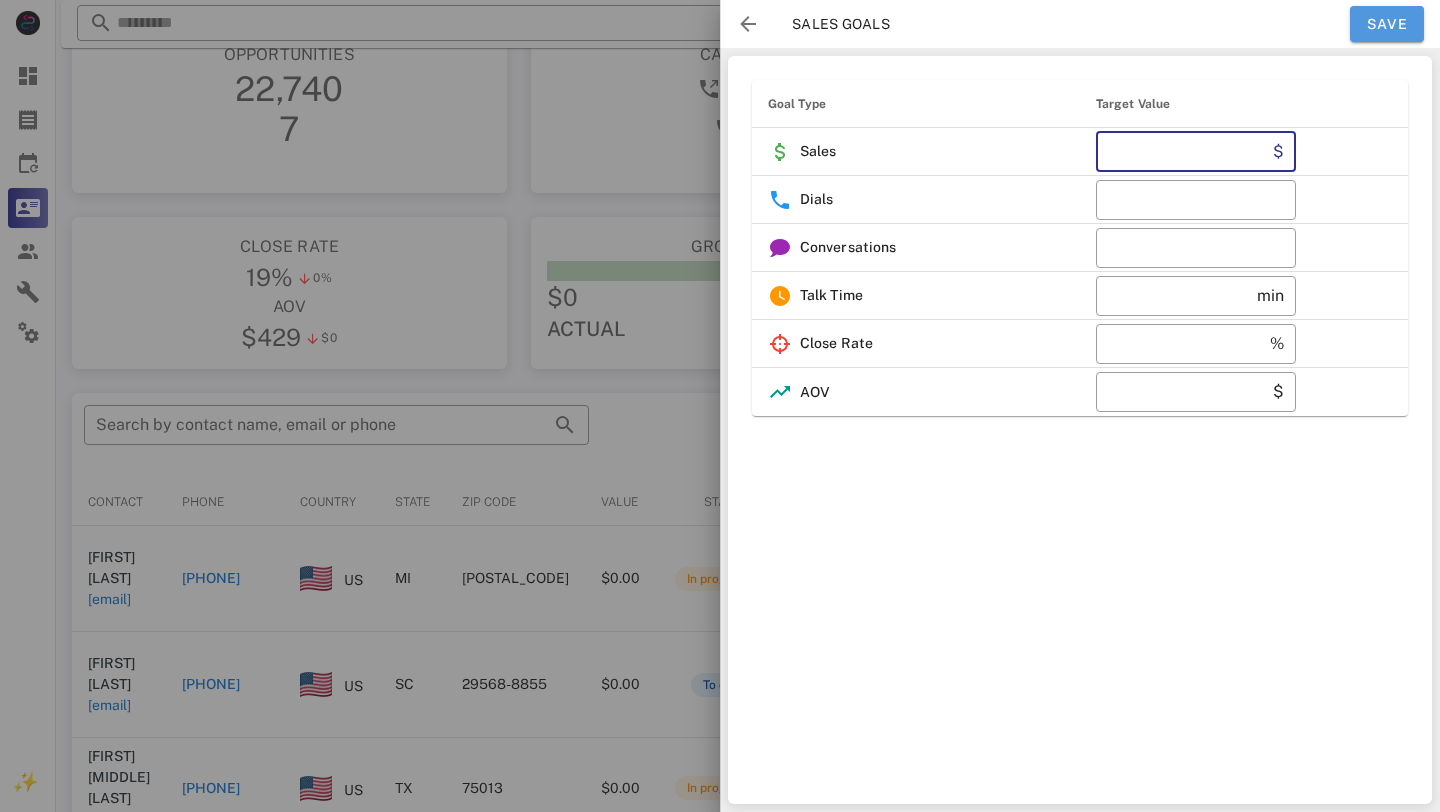 click on "Save" at bounding box center [1387, 24] 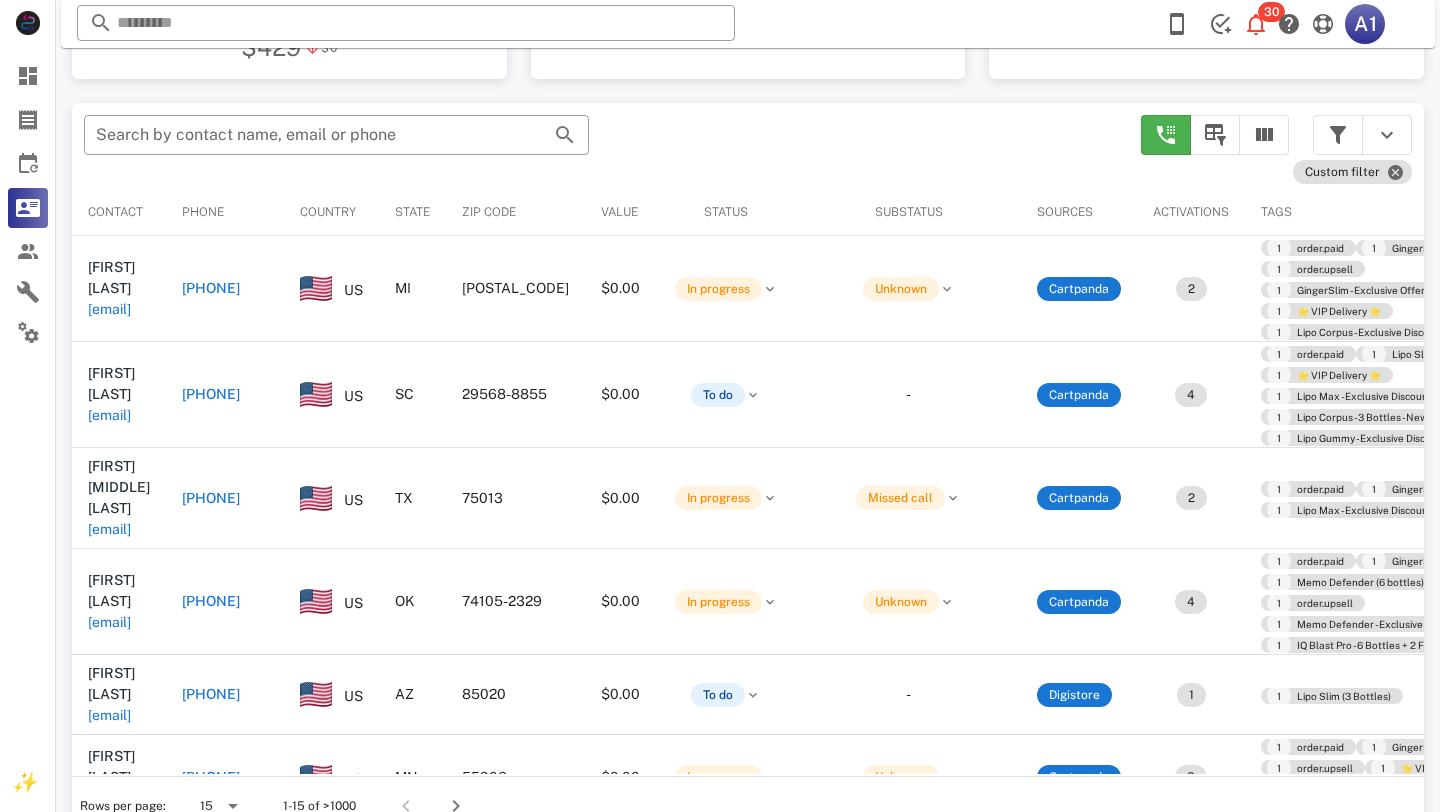scroll, scrollTop: 228, scrollLeft: 0, axis: vertical 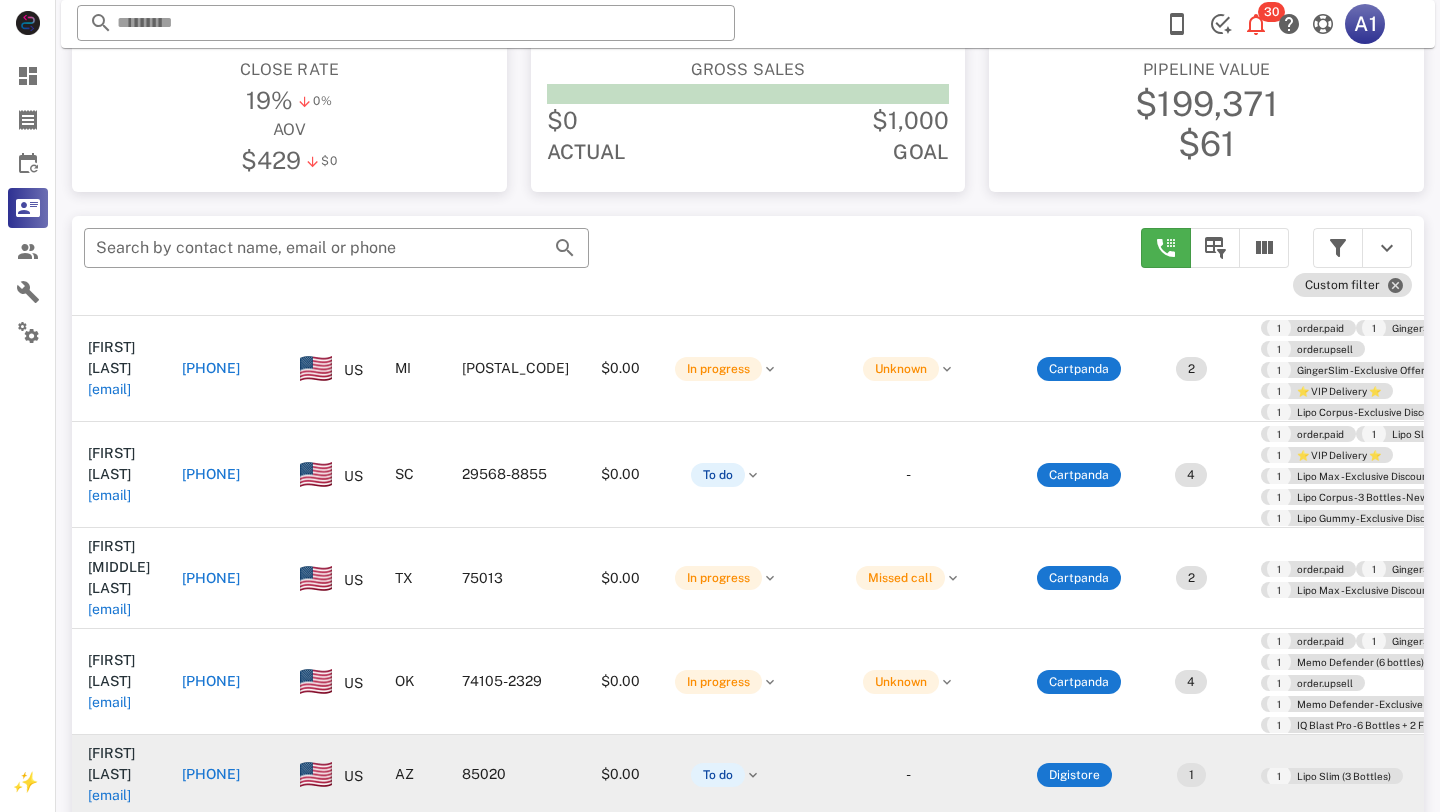 click on "[PHONE]" at bounding box center (211, 774) 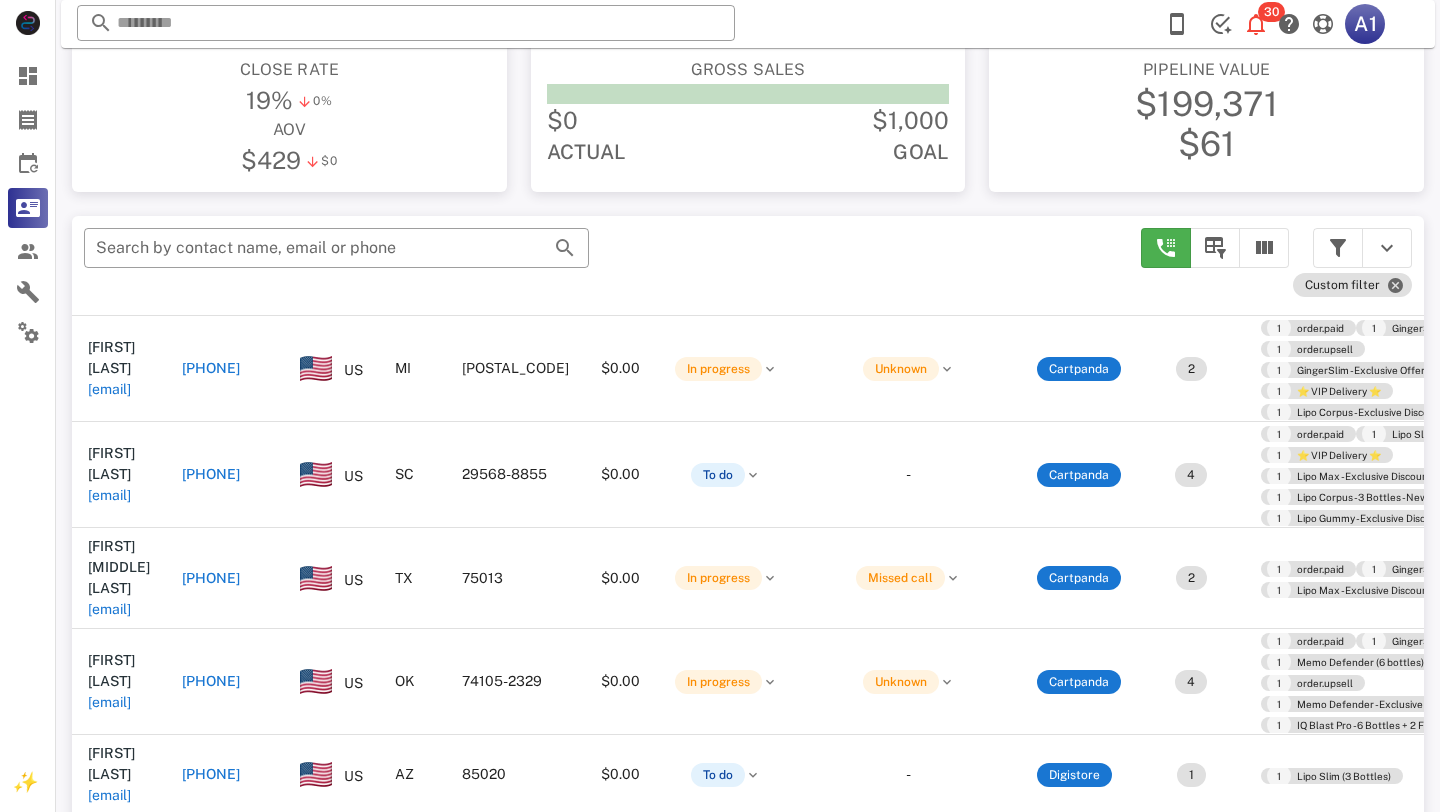 type on "**********" 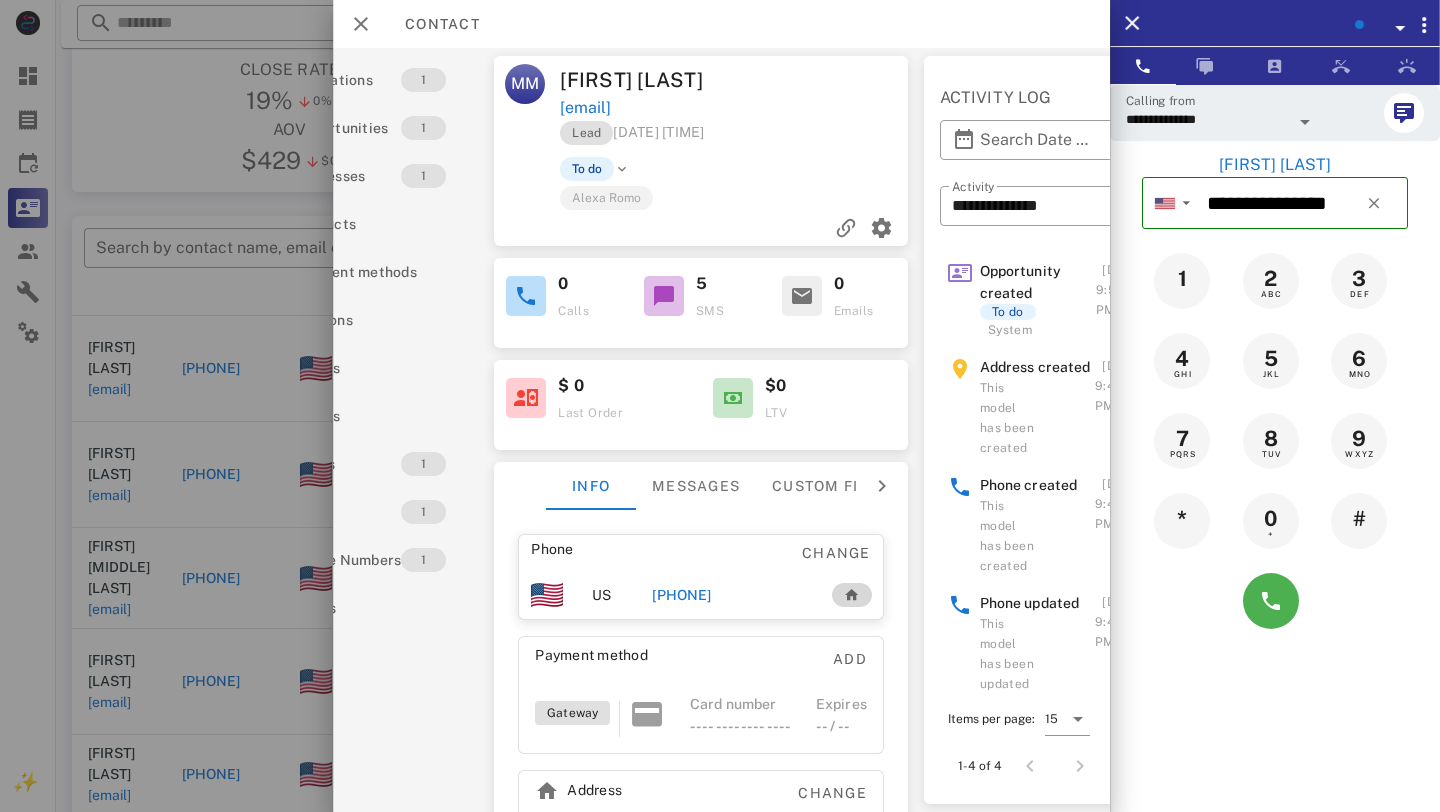 scroll, scrollTop: 0, scrollLeft: 180, axis: horizontal 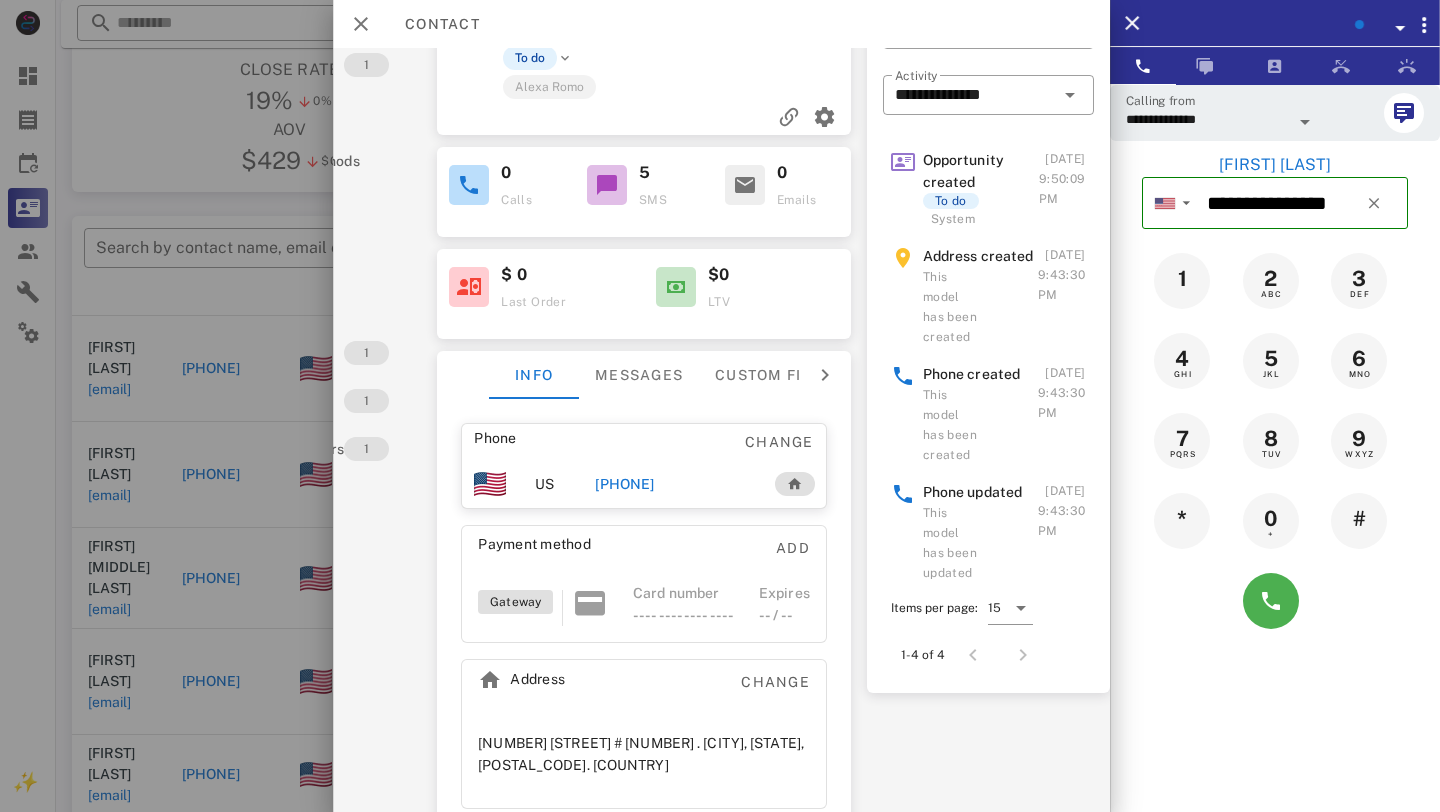 click at bounding box center [720, 406] 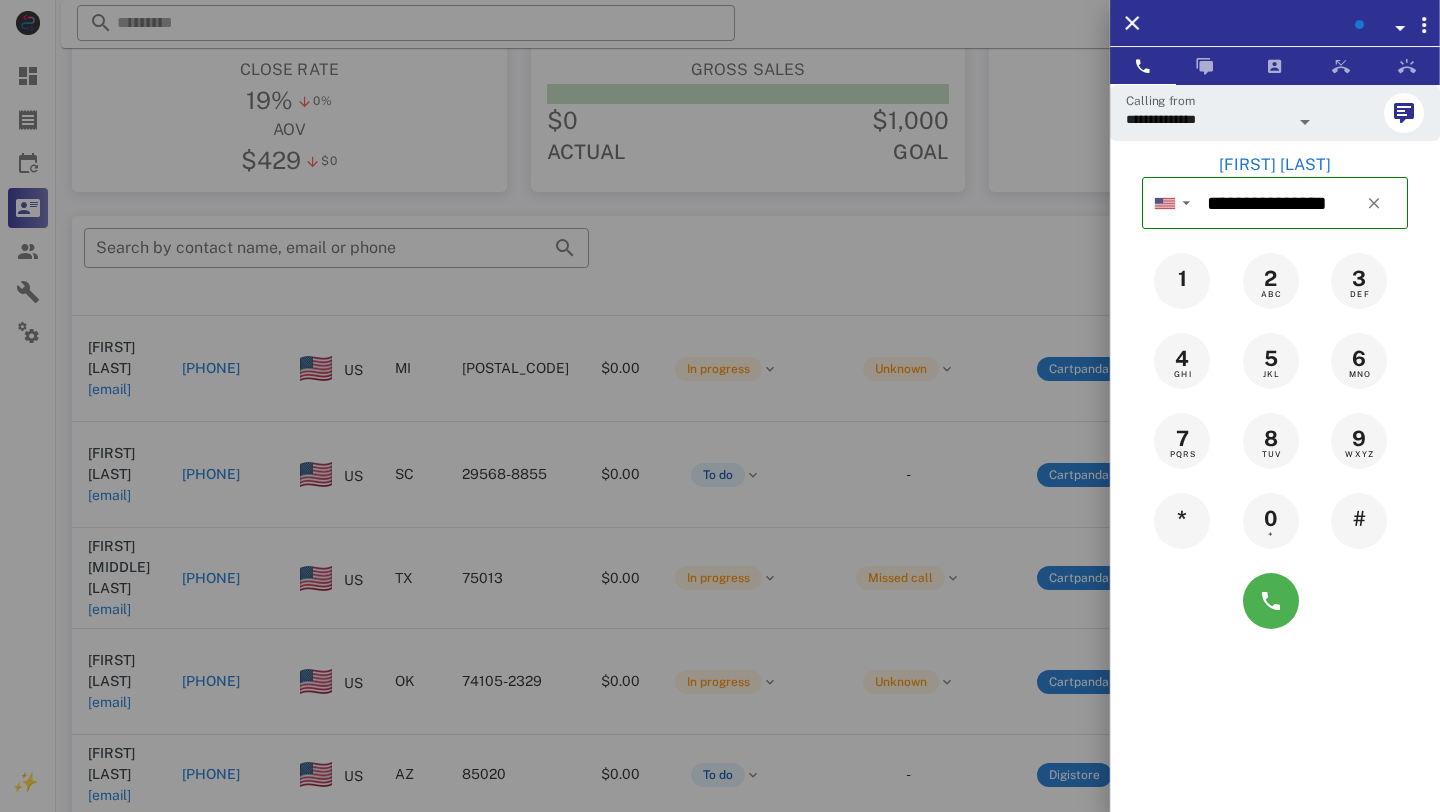 click at bounding box center (720, 406) 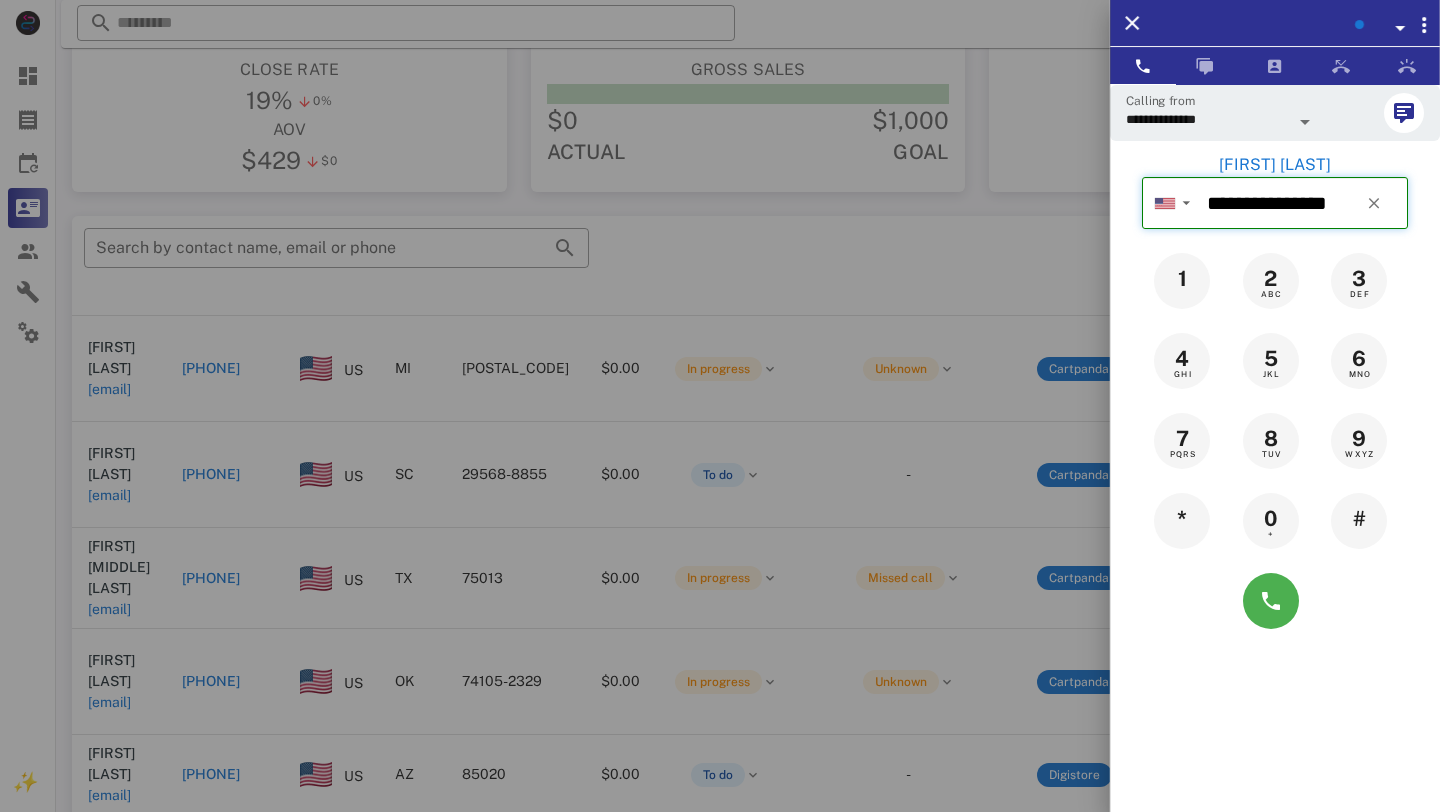 type 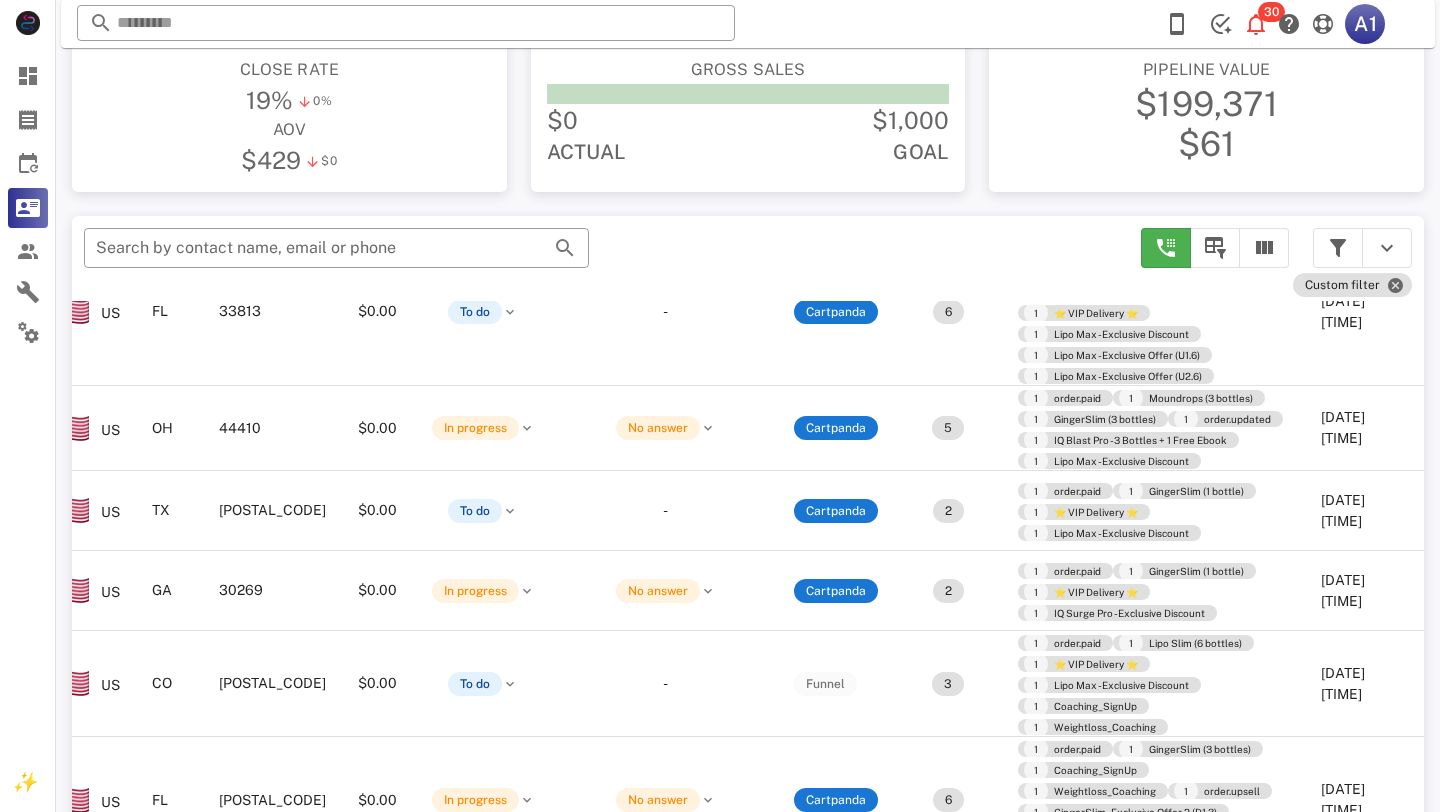 scroll, scrollTop: 709, scrollLeft: 361, axis: both 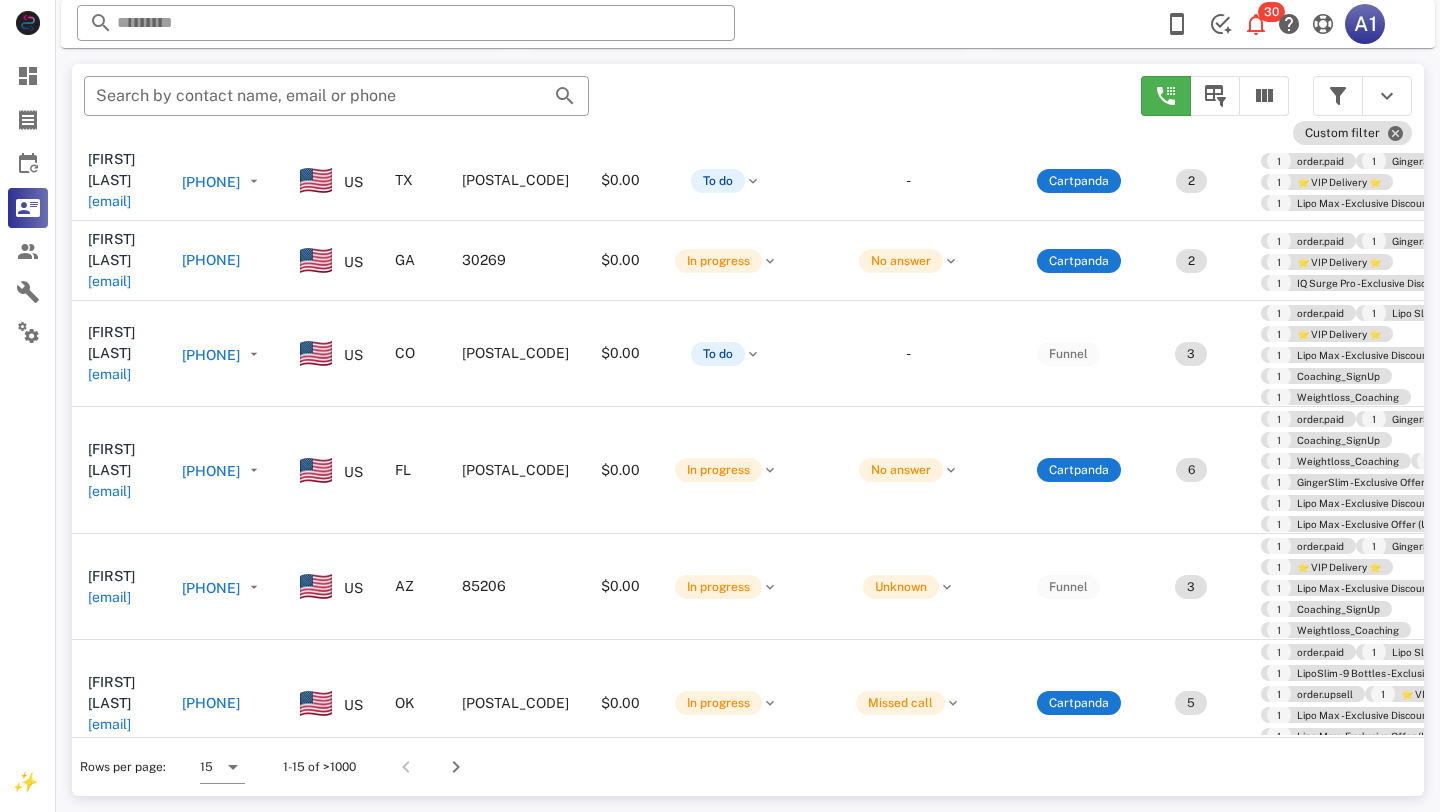 click on "+16033839727" at bounding box center (211, 806) 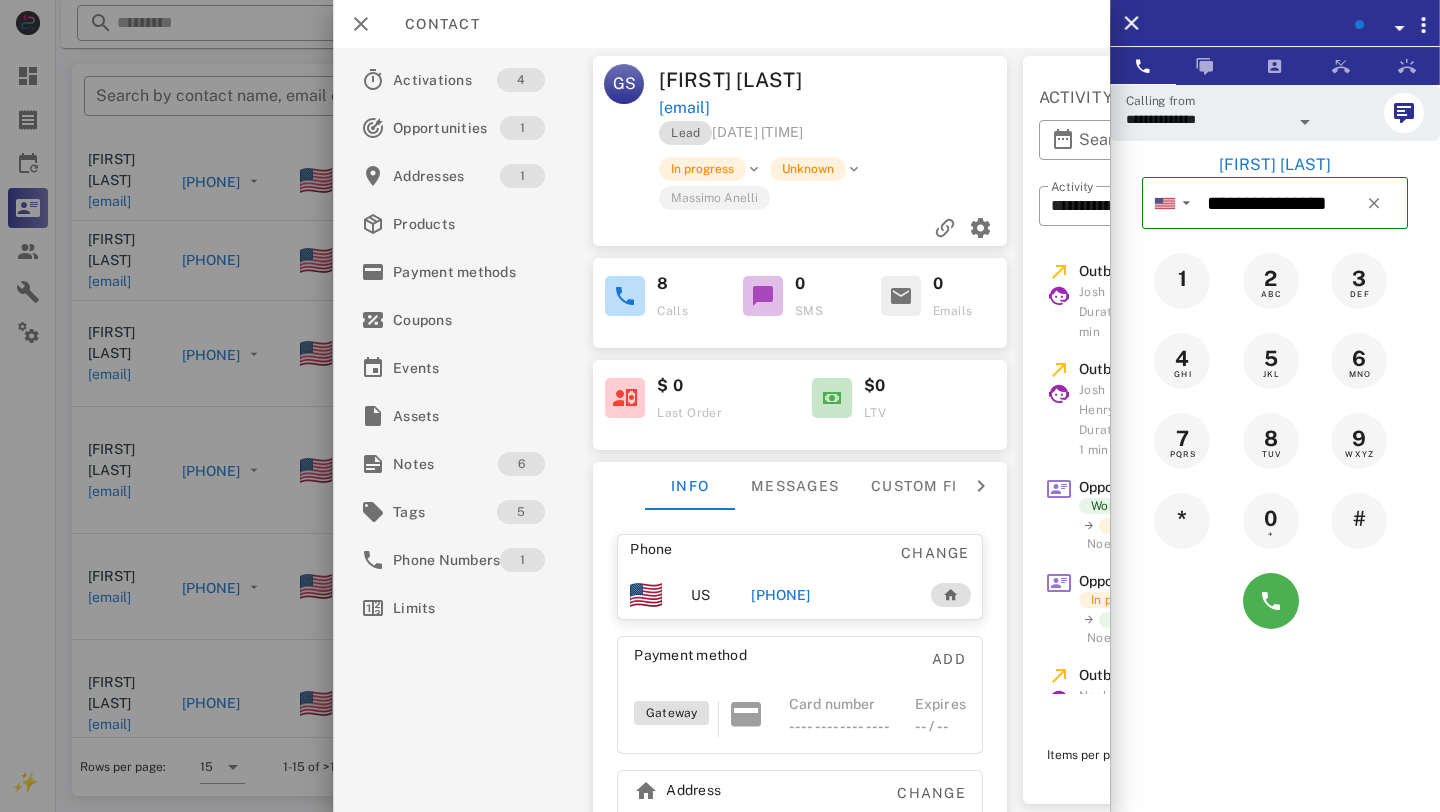 scroll, scrollTop: 0, scrollLeft: 306, axis: horizontal 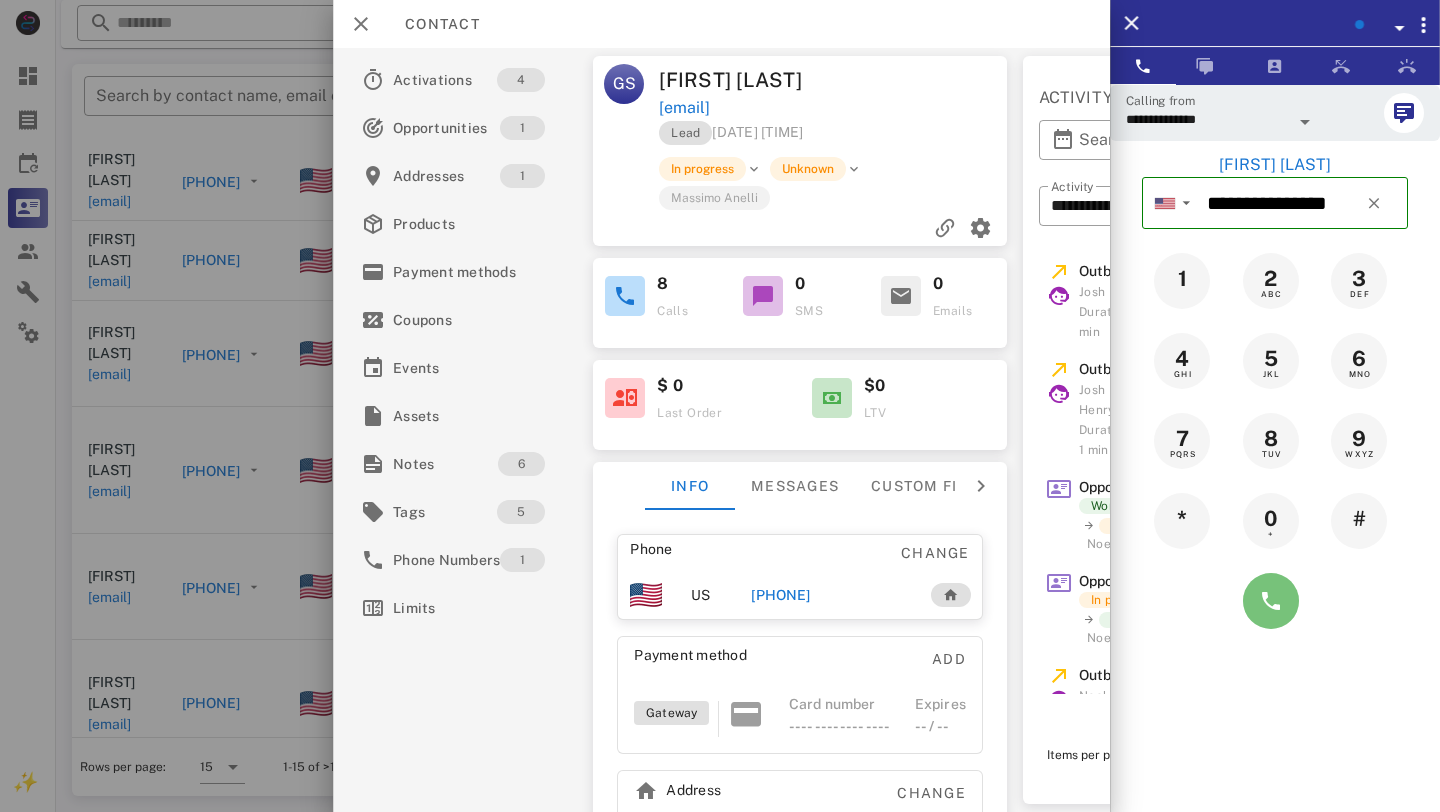 click at bounding box center [1271, 601] 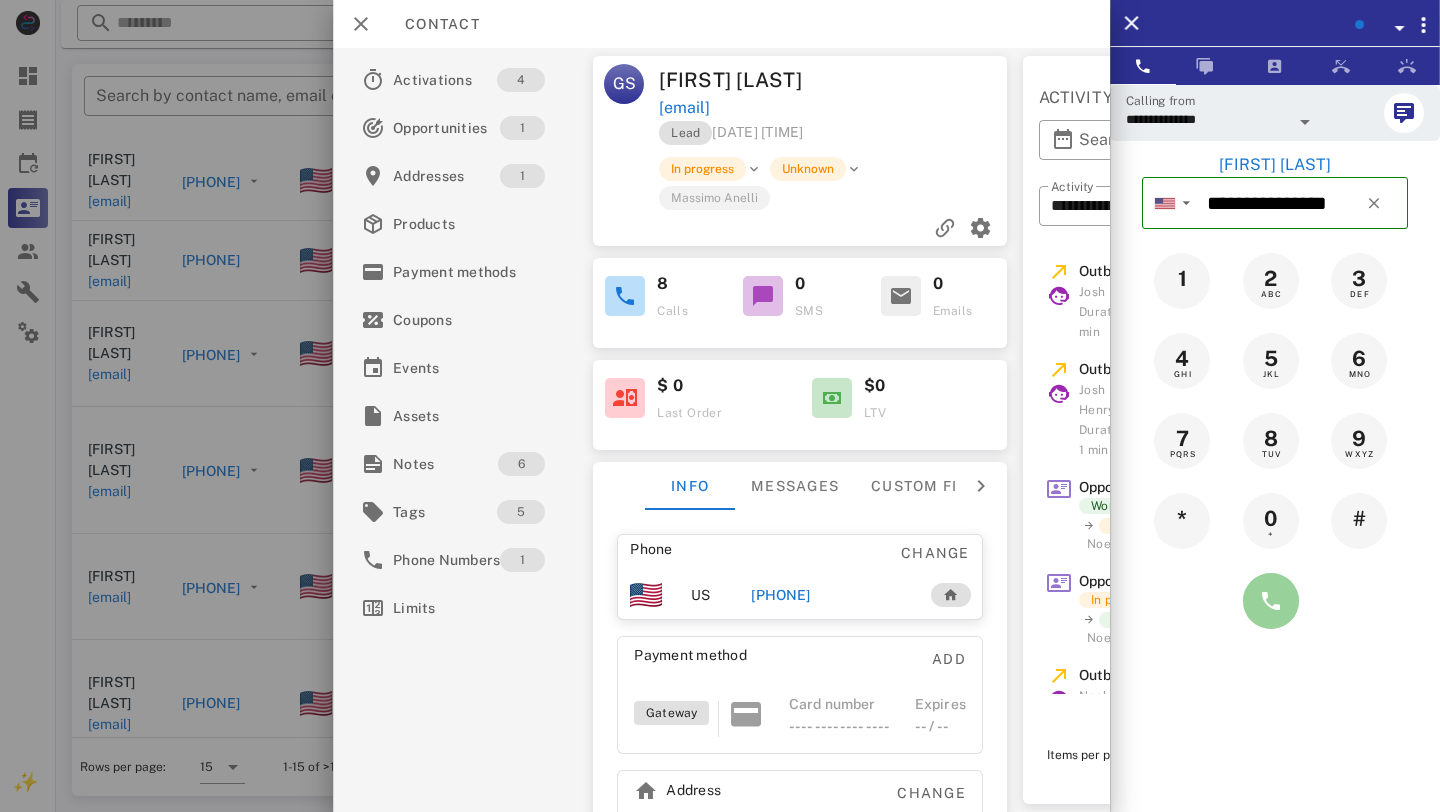 click at bounding box center (1271, 601) 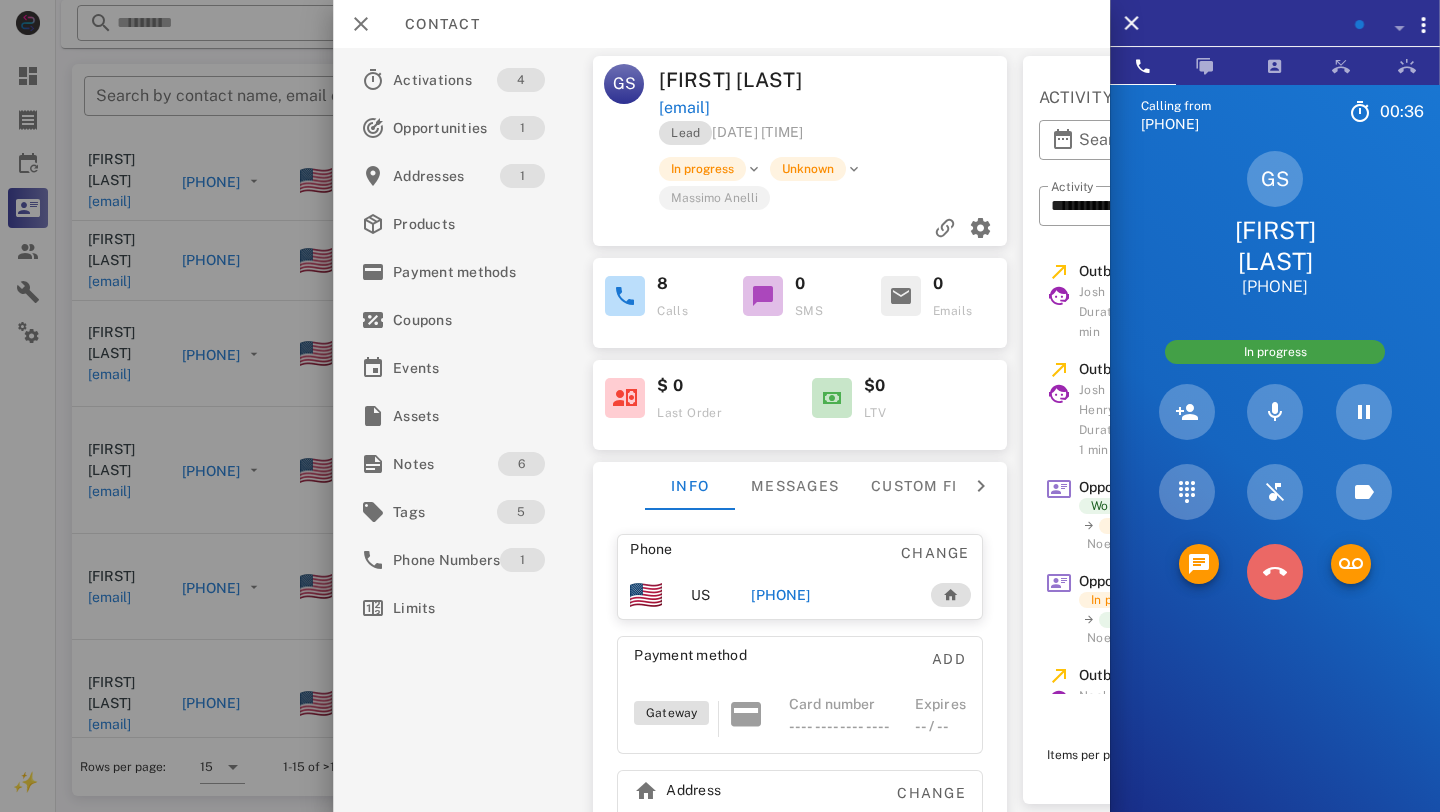 click at bounding box center (1275, 572) 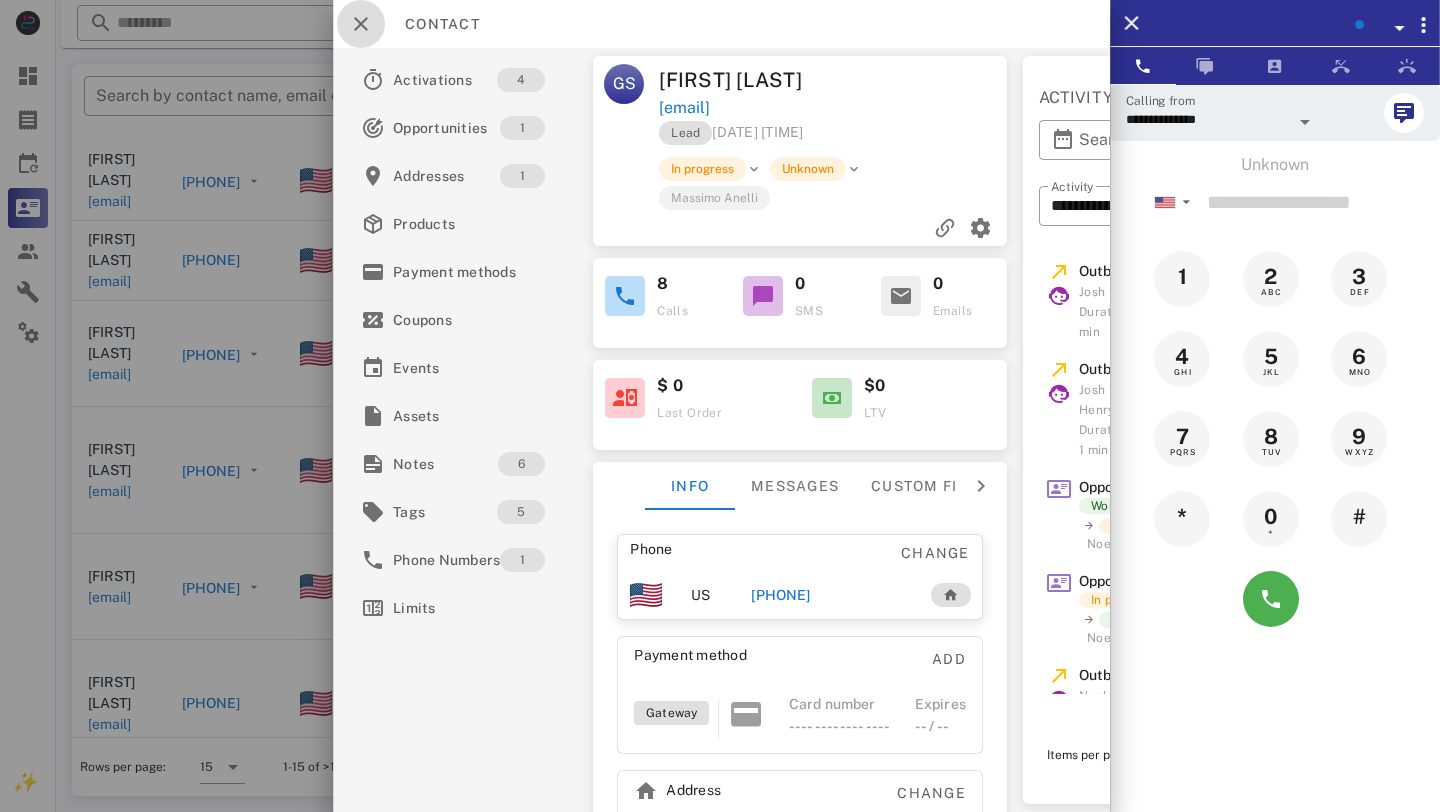 click at bounding box center [361, 24] 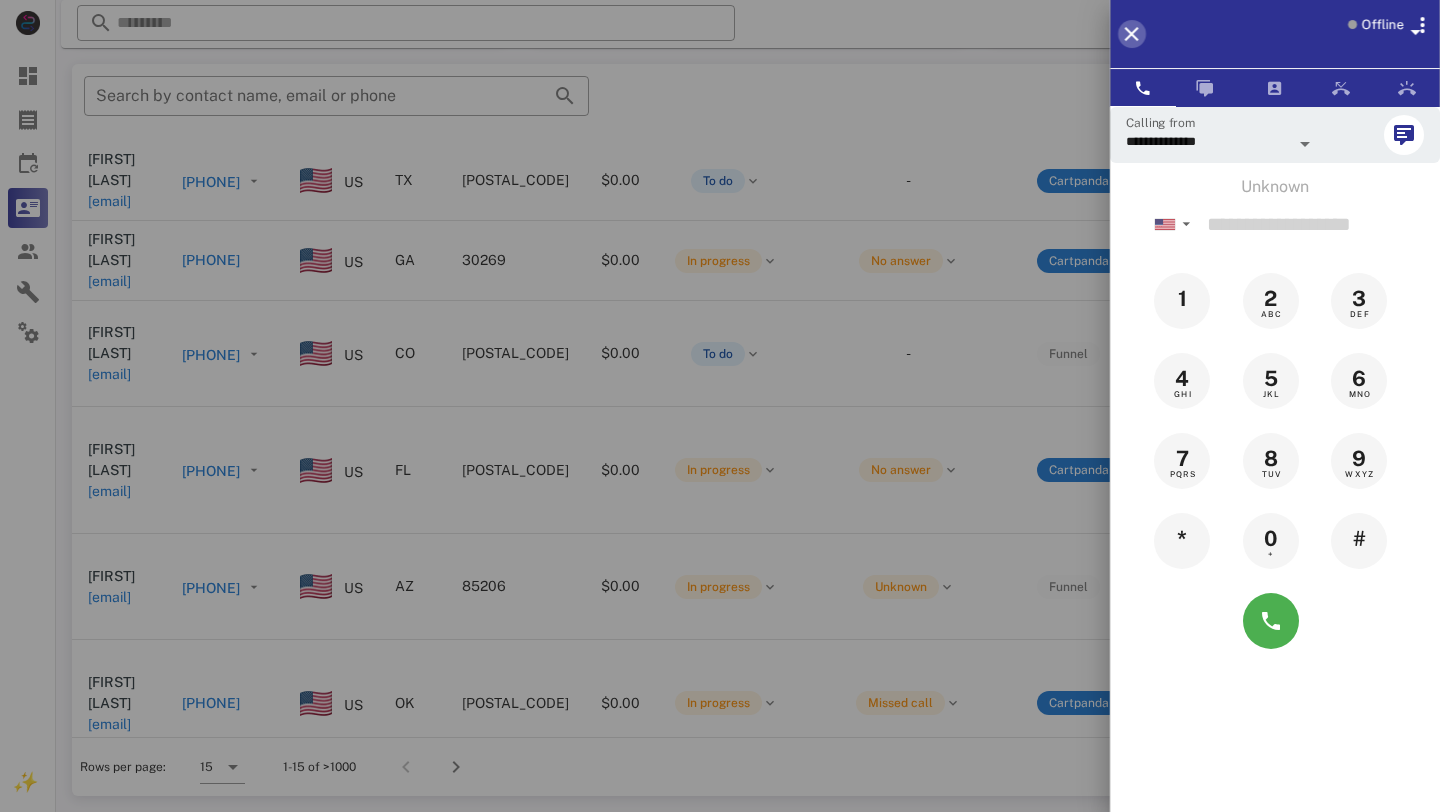 click at bounding box center (1132, 34) 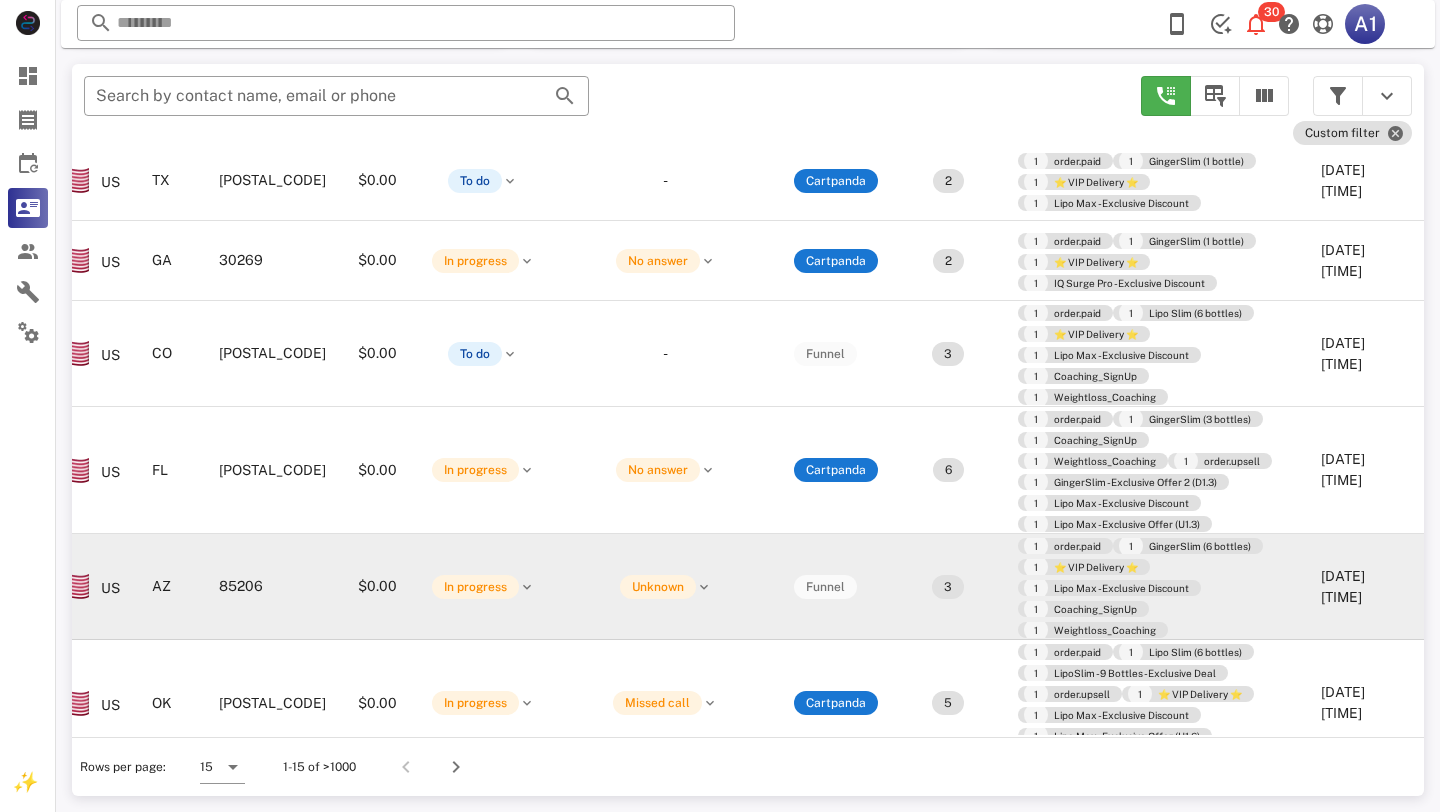 scroll, scrollTop: 0, scrollLeft: 361, axis: horizontal 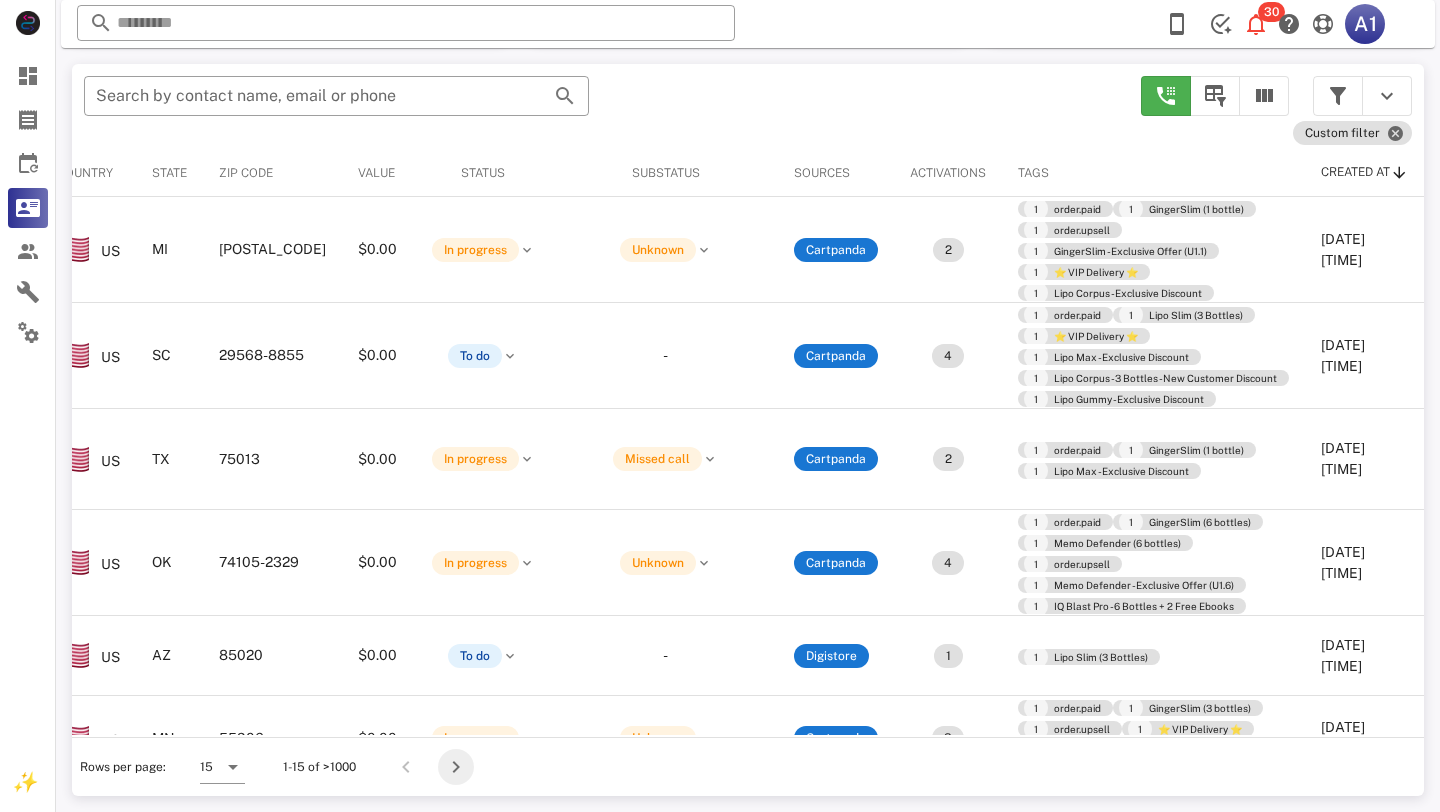 click at bounding box center [456, 767] 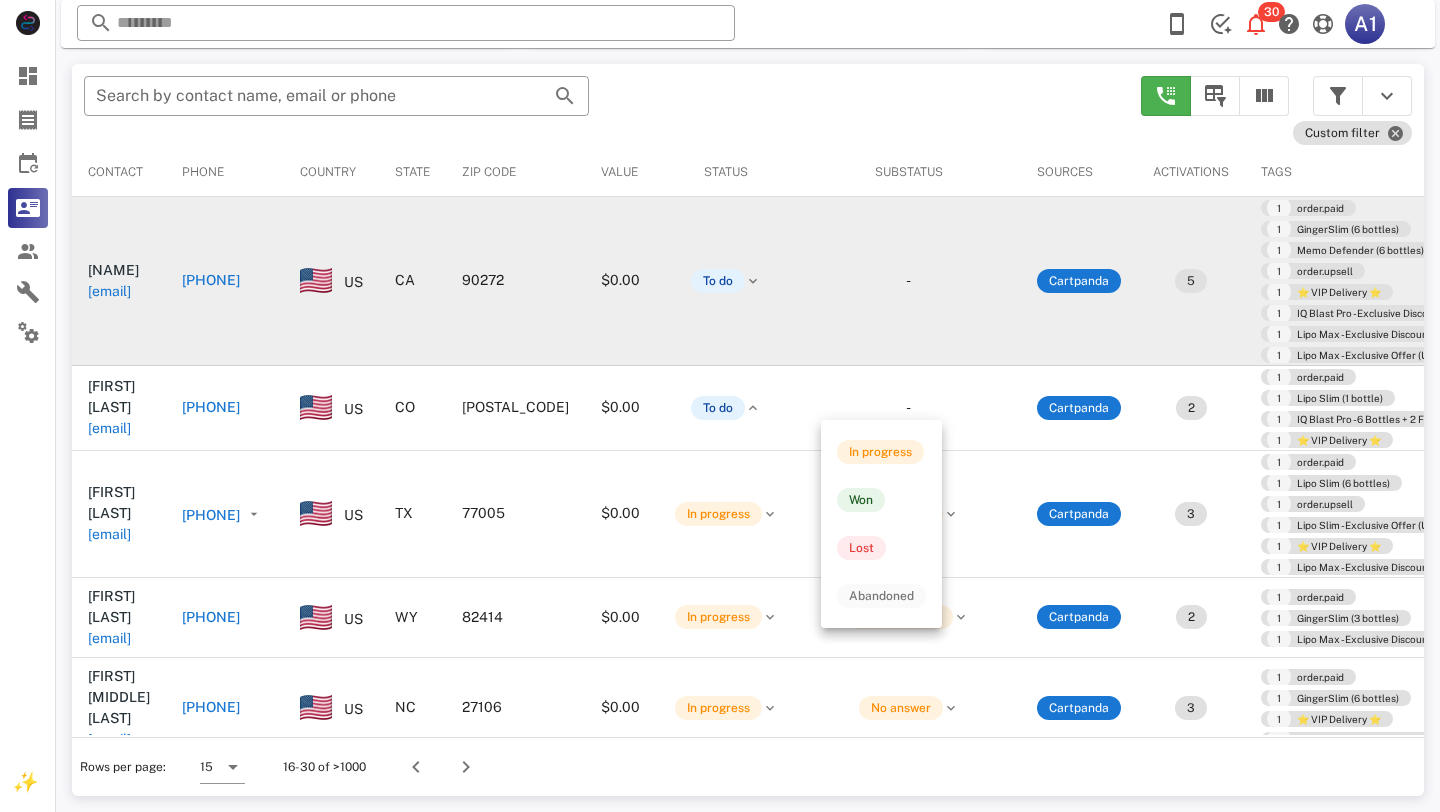 scroll, scrollTop: 380, scrollLeft: 0, axis: vertical 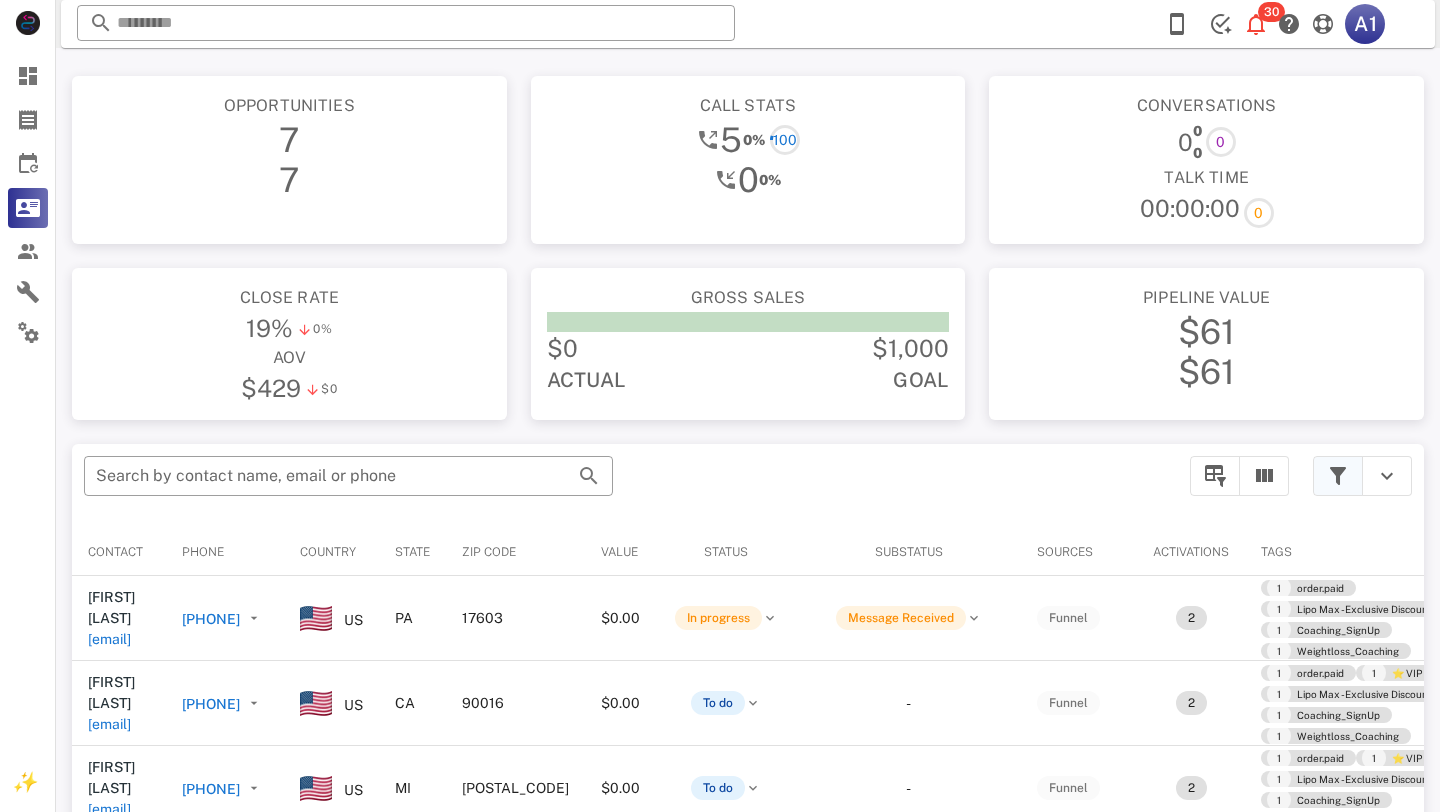 click at bounding box center (1338, 476) 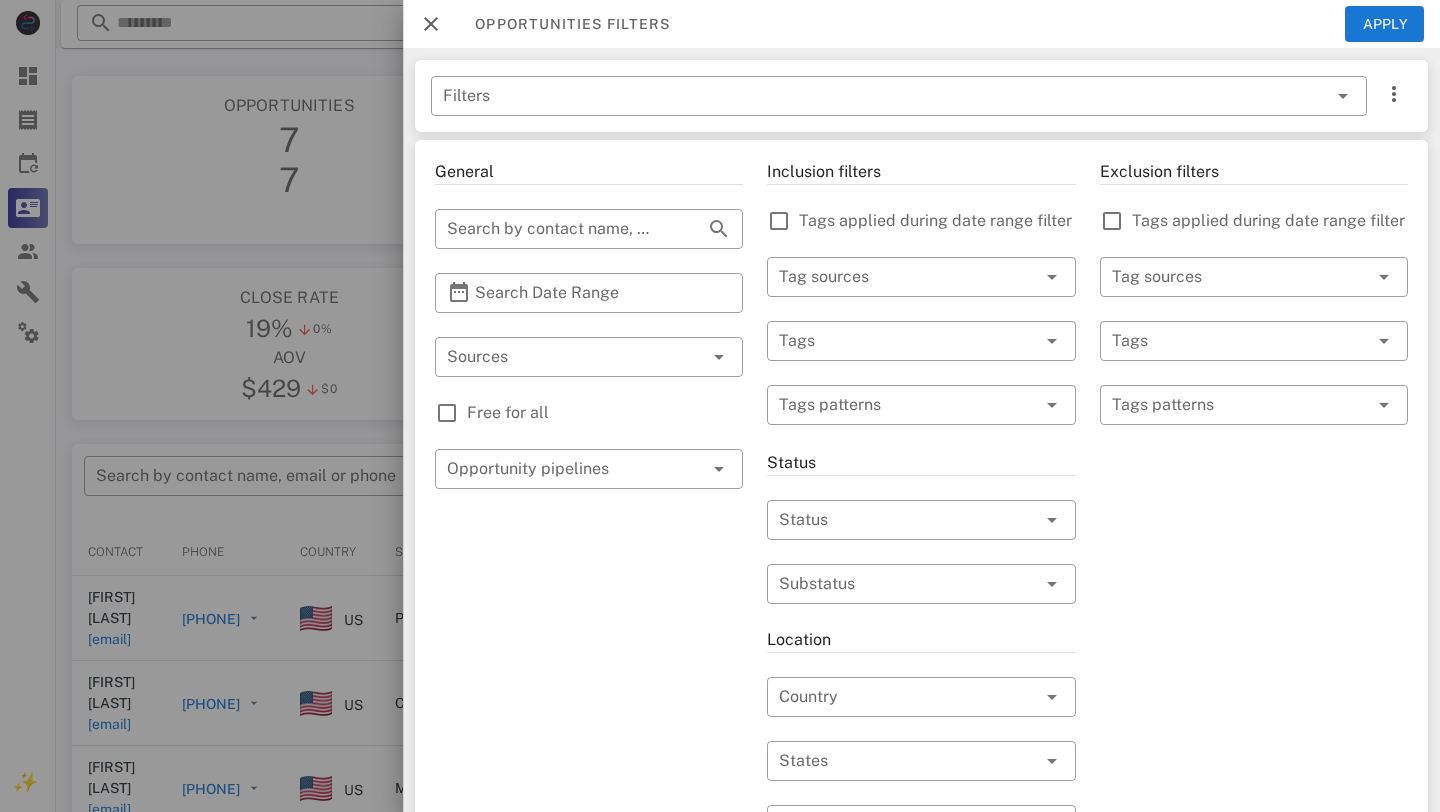 click at bounding box center (431, 24) 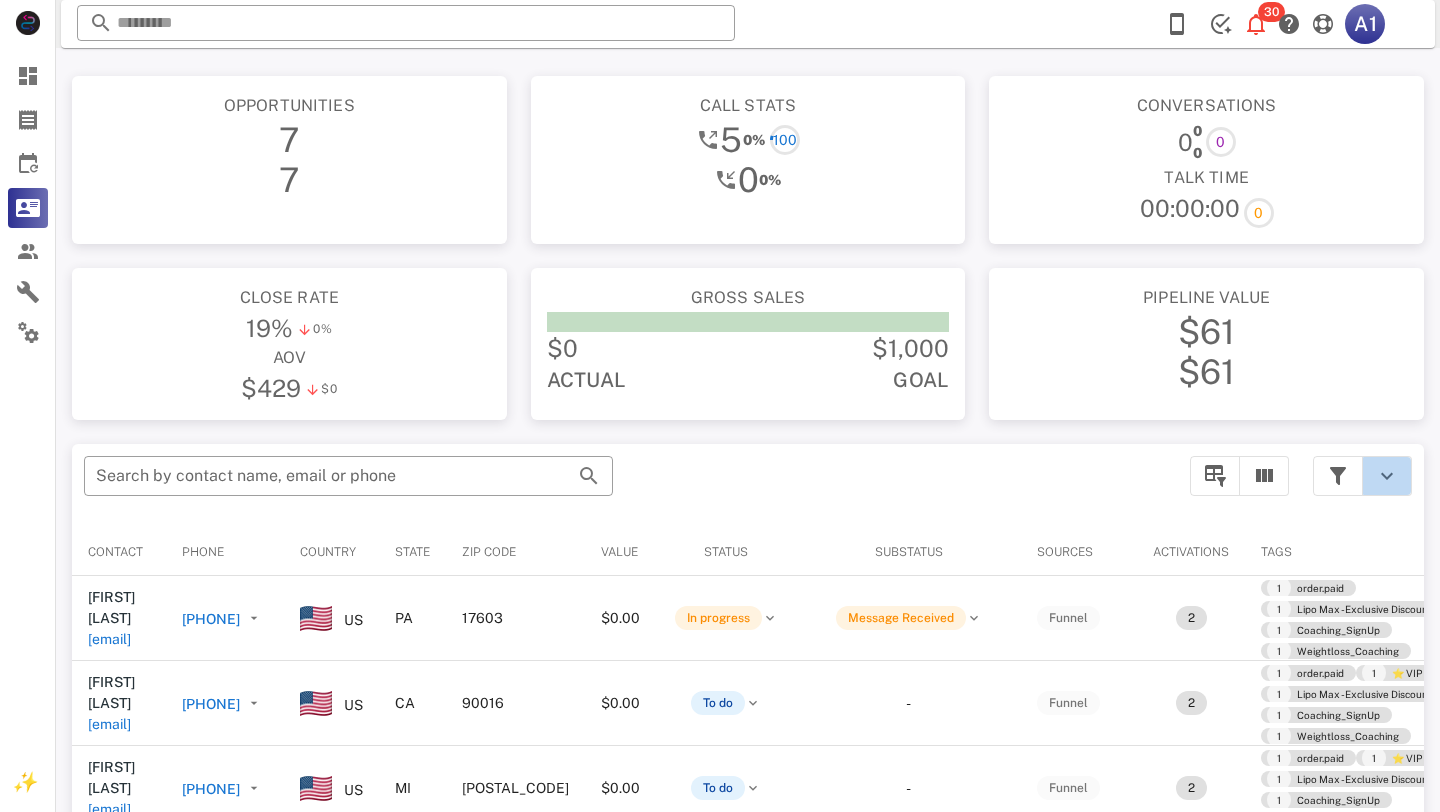 click at bounding box center (1387, 476) 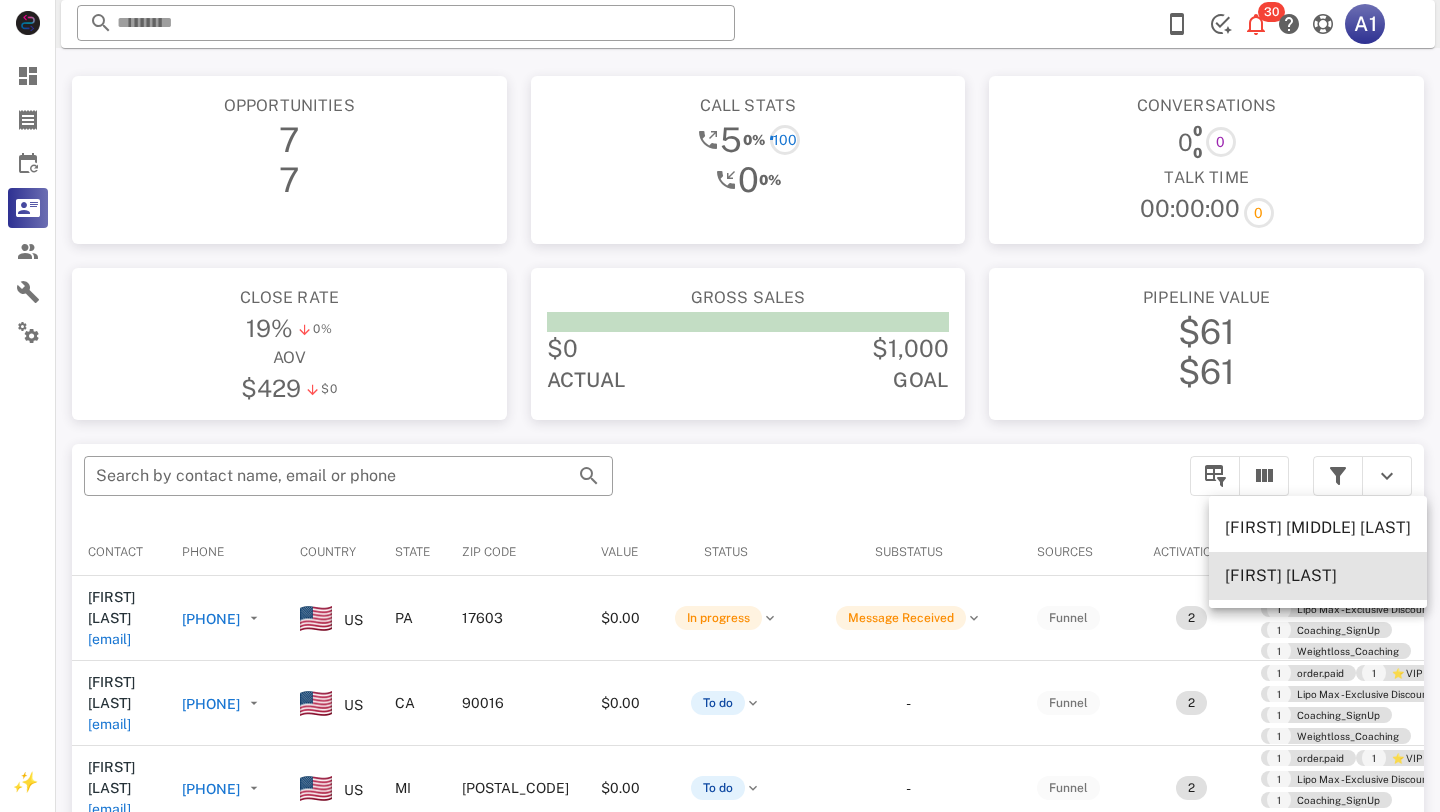 click on "[FIRST] [LAST]" at bounding box center [1318, 576] 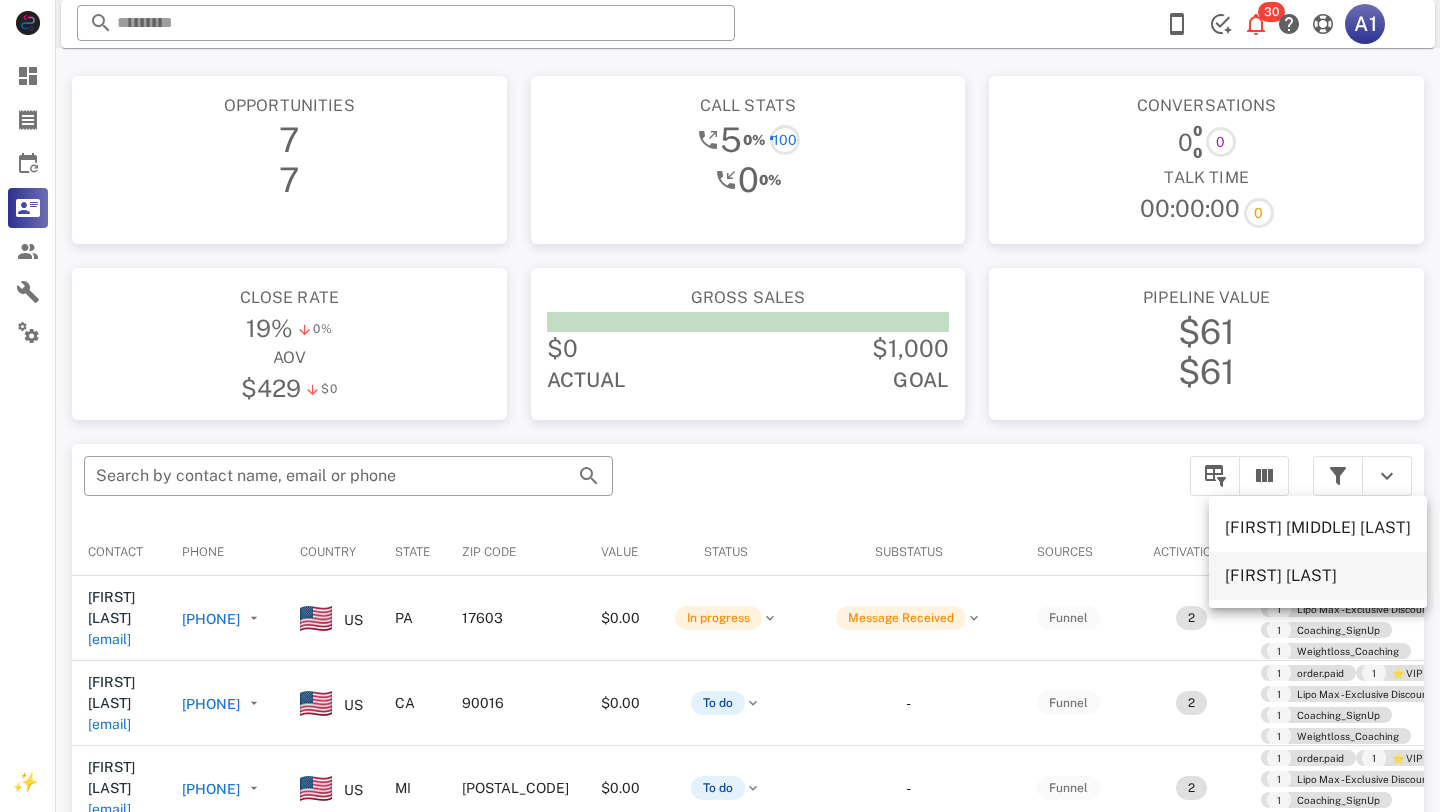 type on "**********" 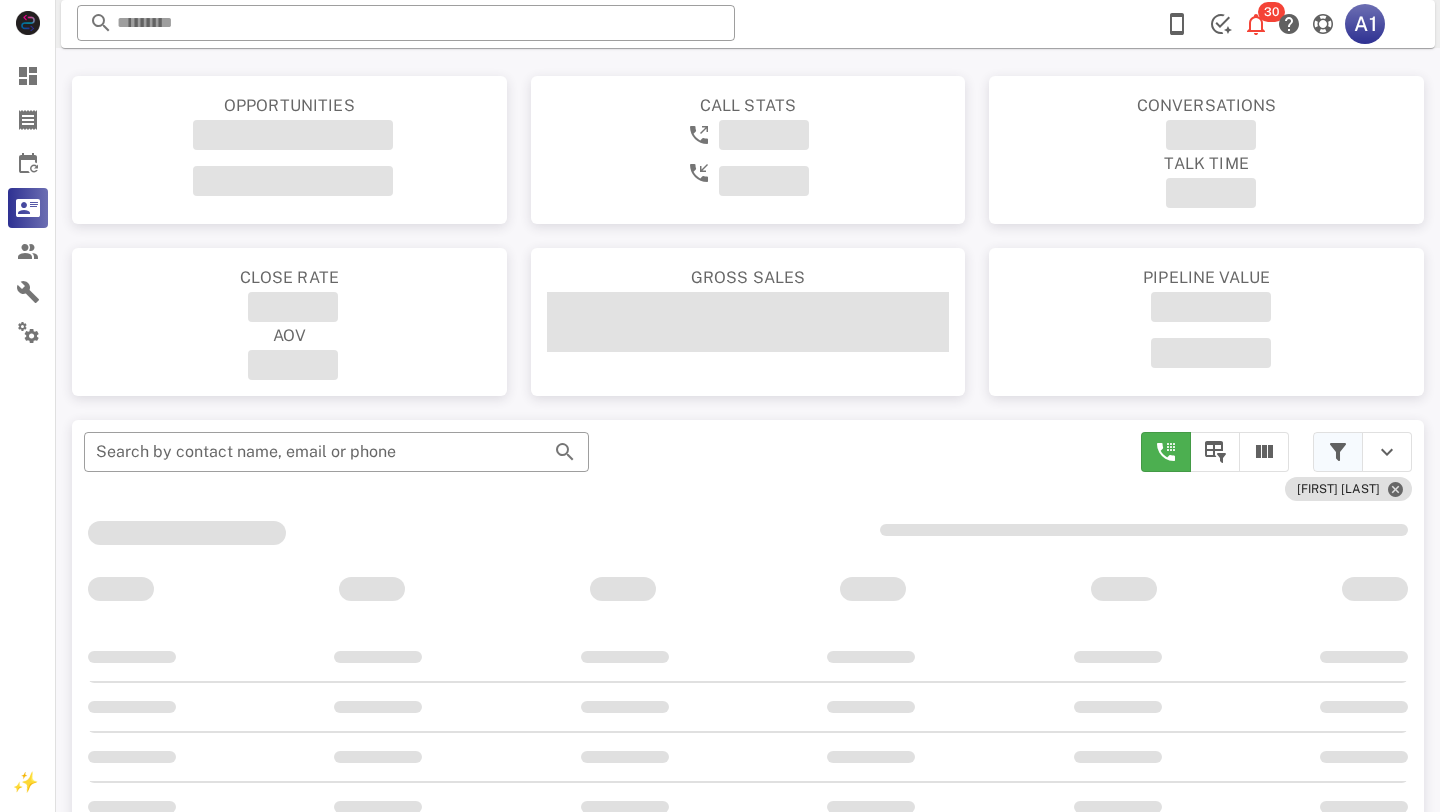 click at bounding box center [1338, 452] 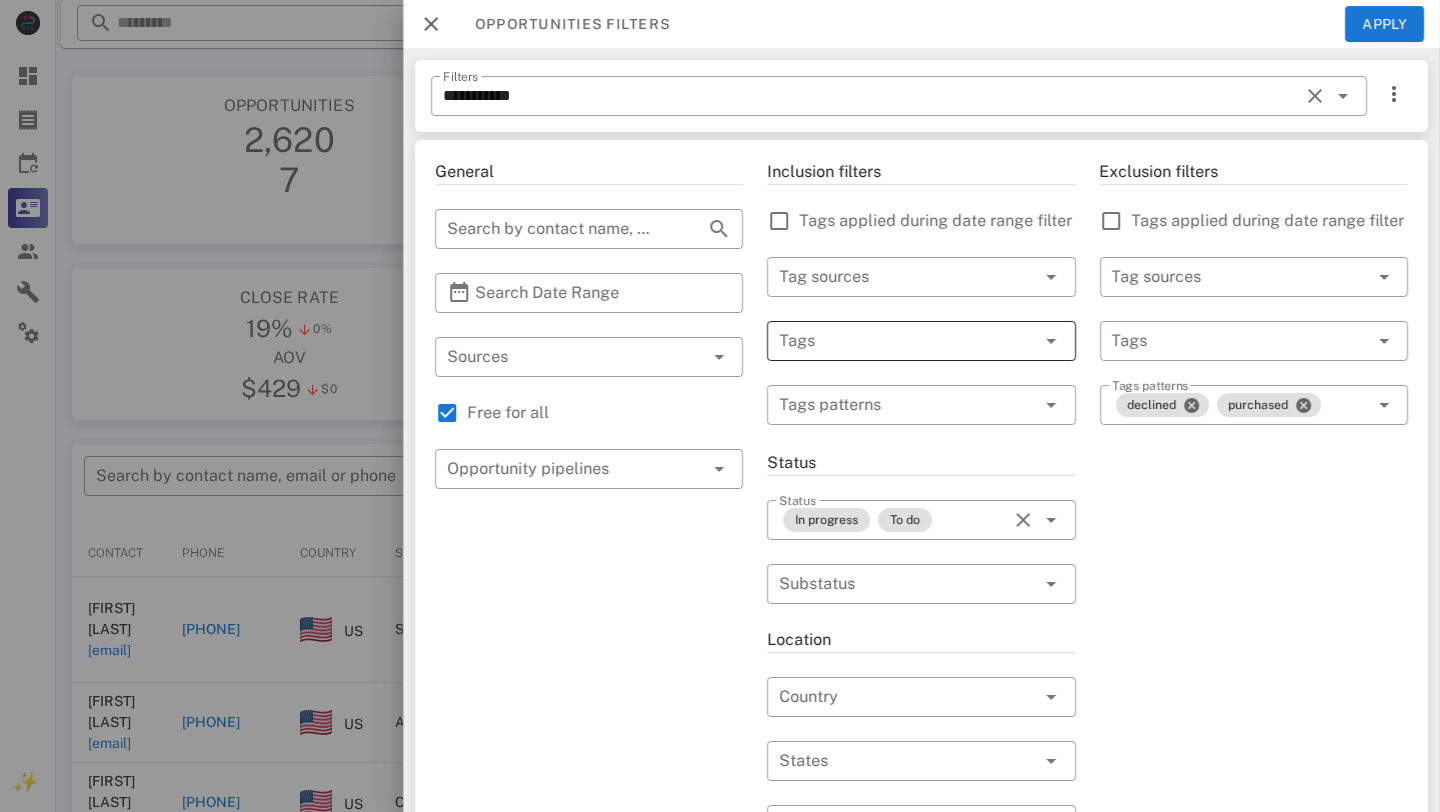 click at bounding box center (893, 341) 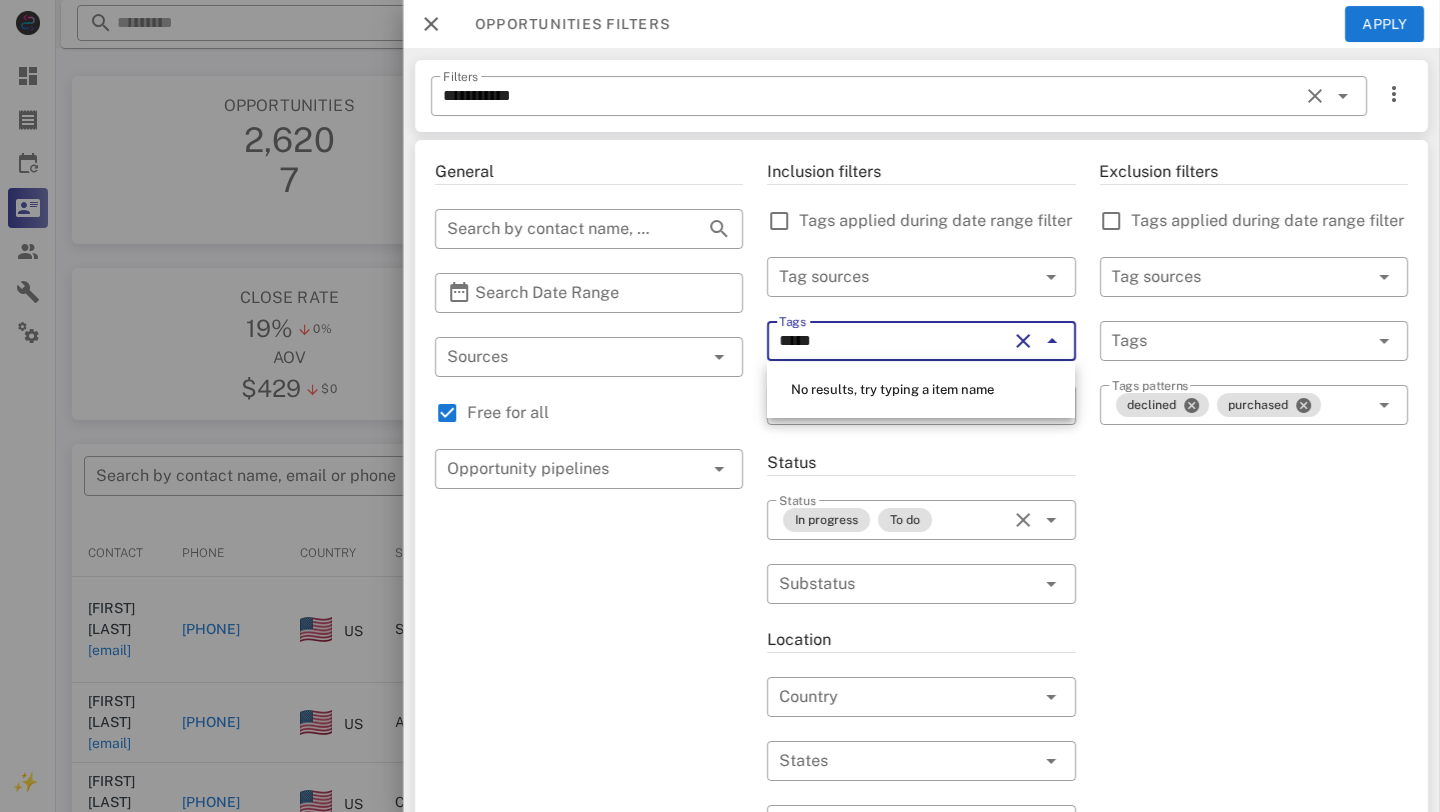 type on "******" 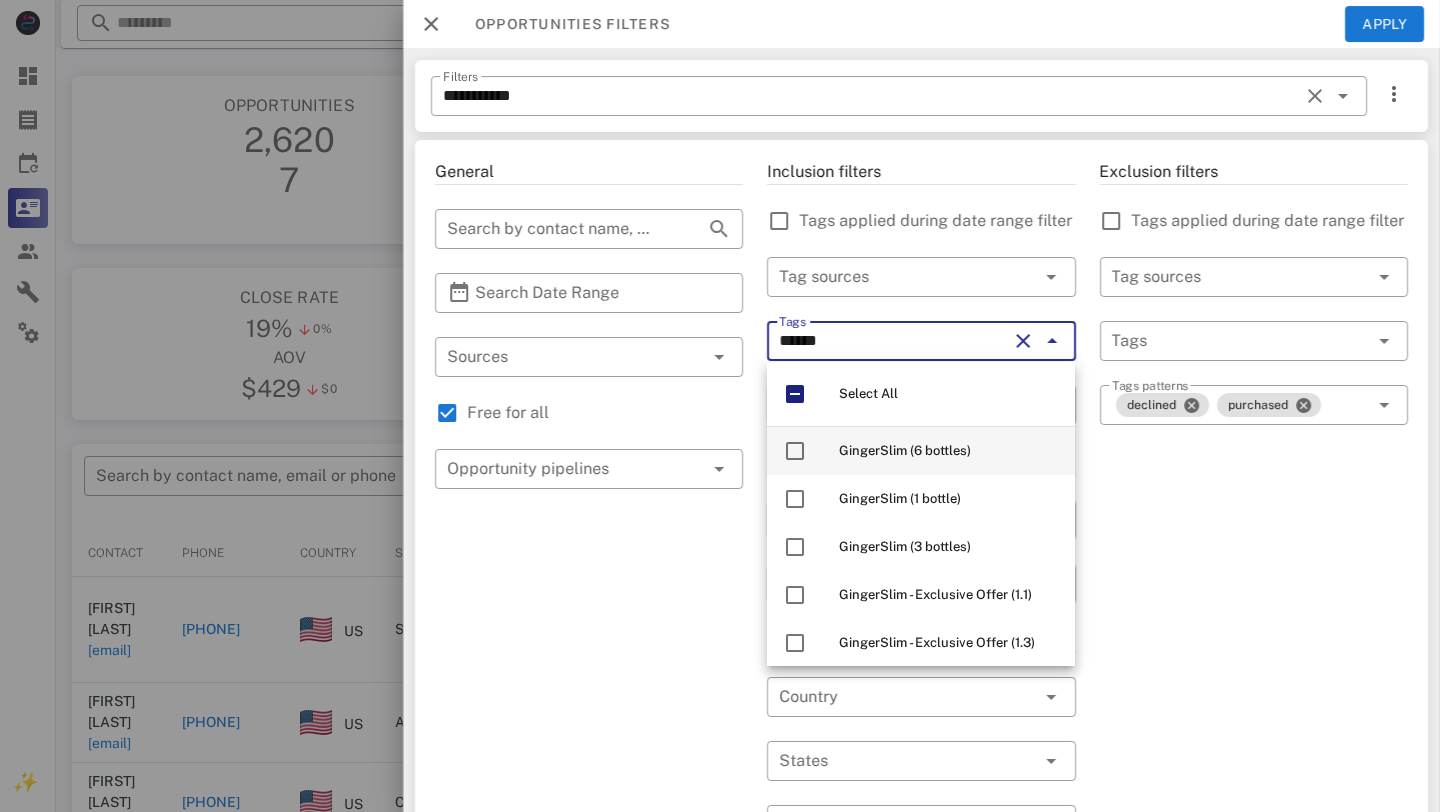 click on "GingerSlim (6 bottles)" at bounding box center (905, 450) 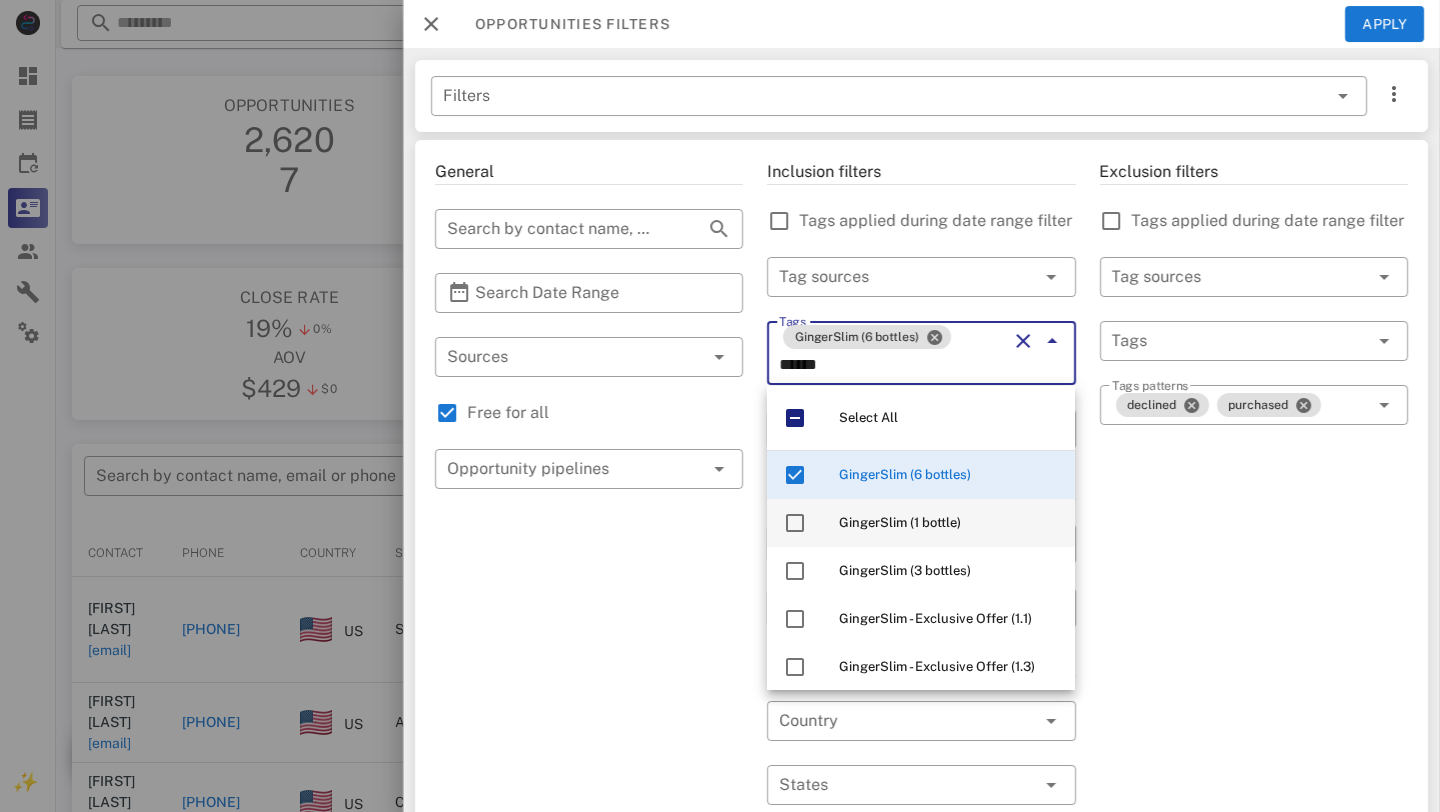 click on "GingerSlim (1 bottle)" at bounding box center [900, 522] 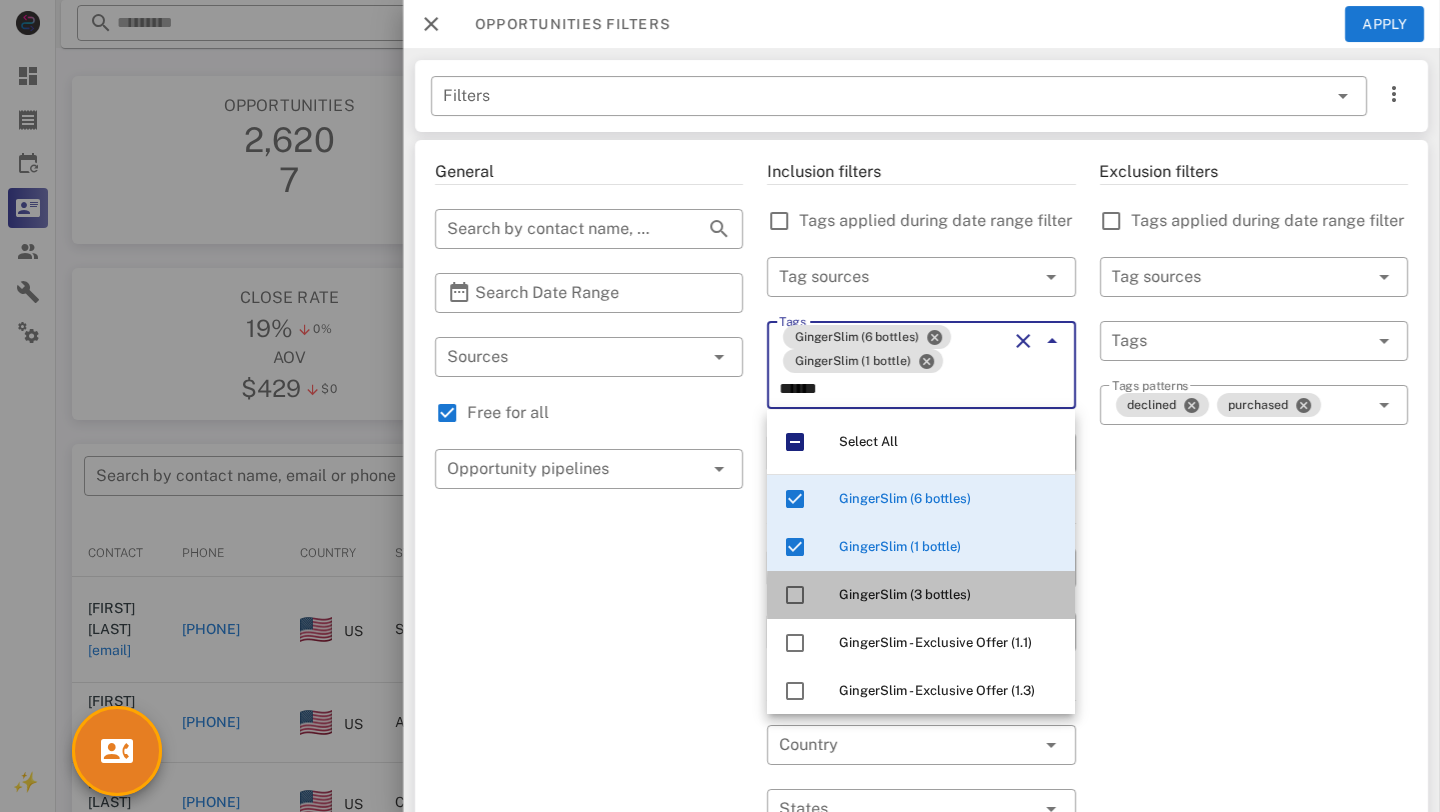click on "GingerSlim (3 bottles)" at bounding box center (905, 594) 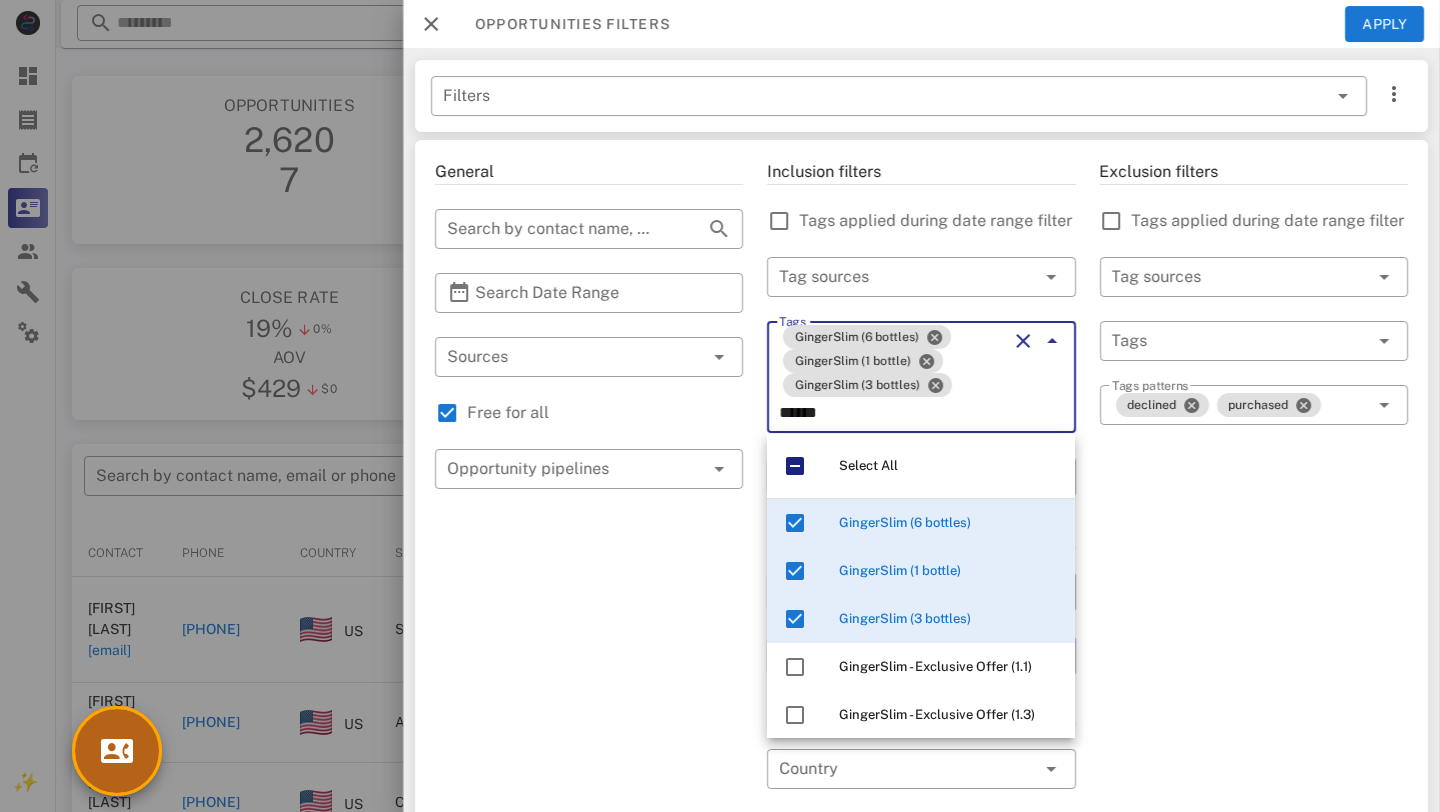 click at bounding box center [117, 751] 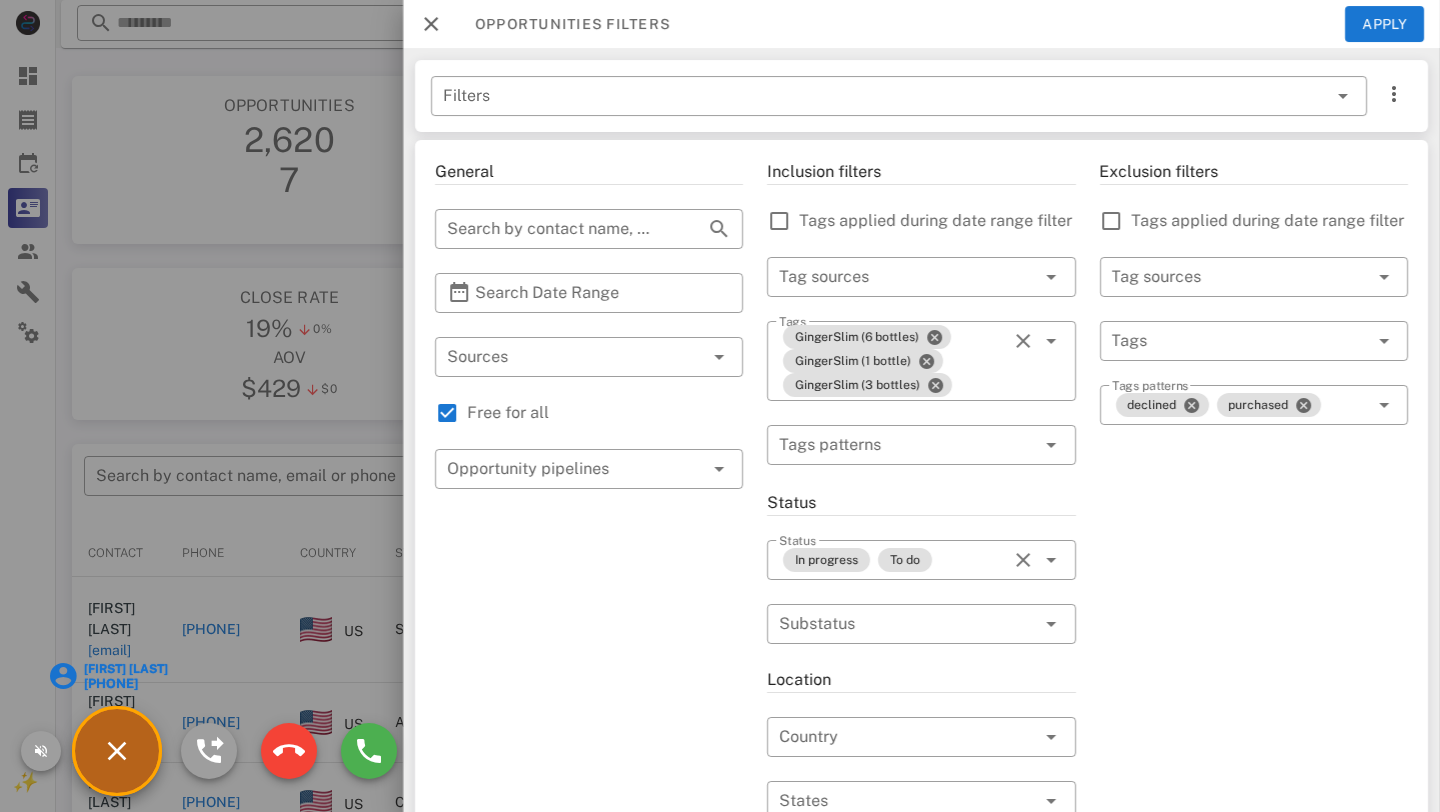 click on "[FIRST] [LAST]" at bounding box center (125, 669) 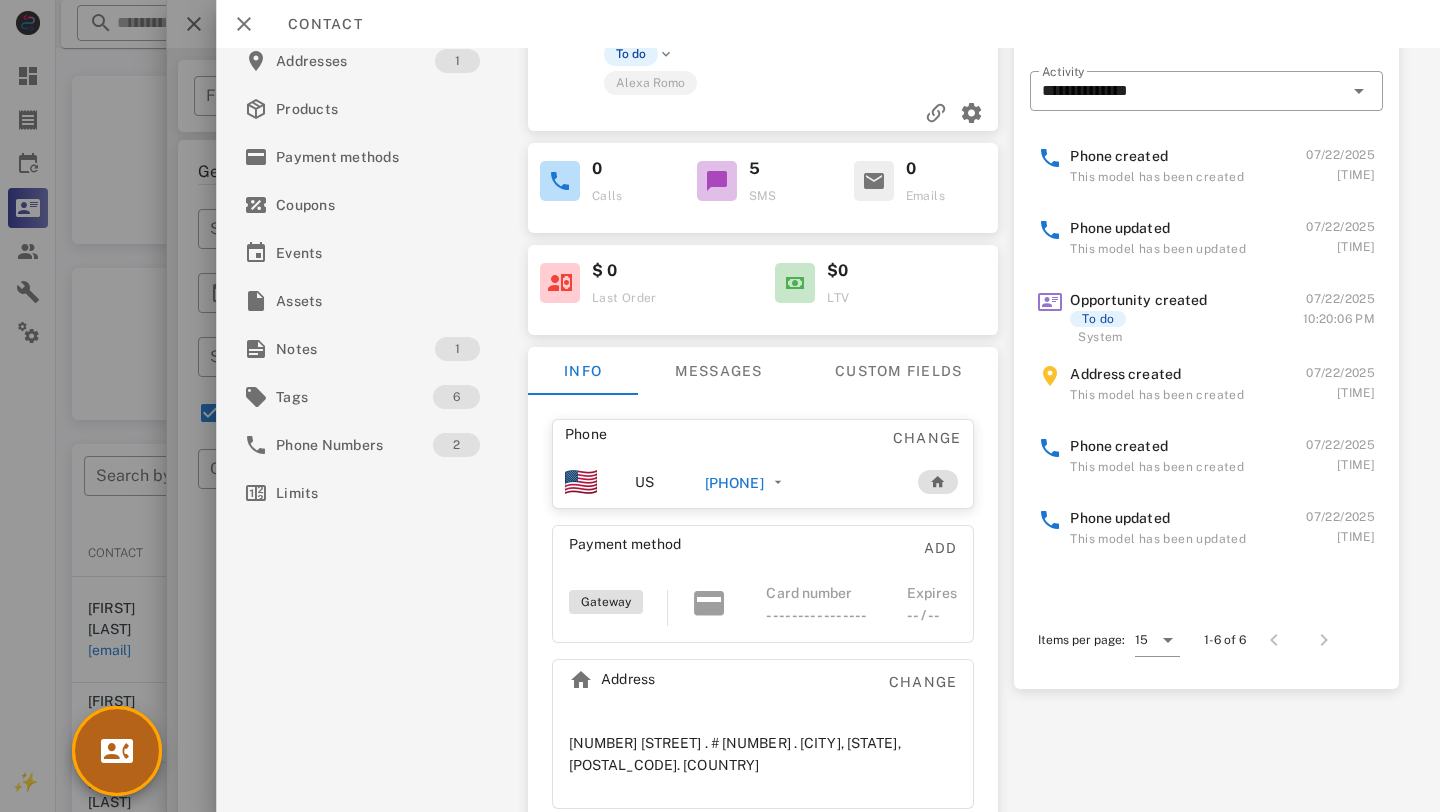 scroll, scrollTop: 0, scrollLeft: 0, axis: both 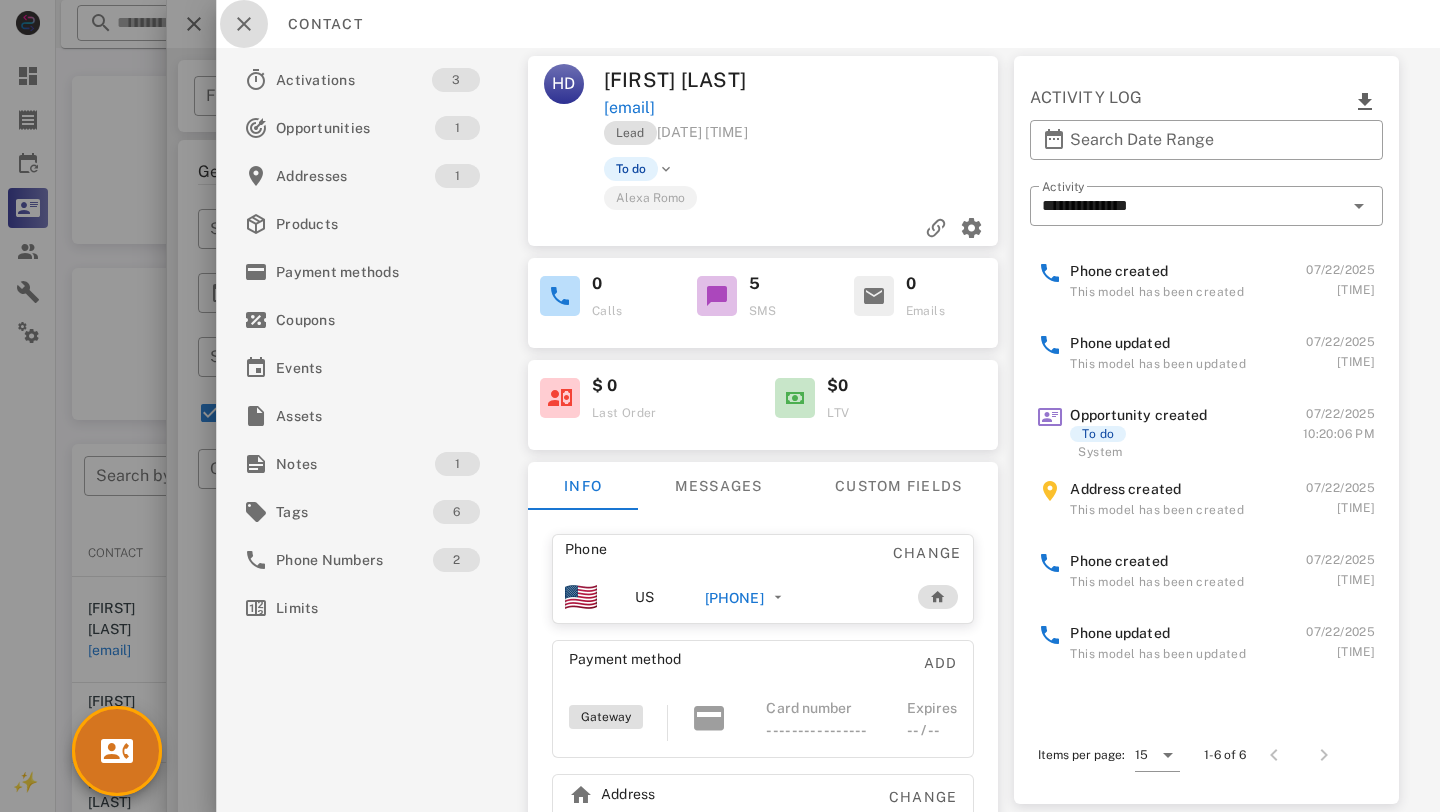 click at bounding box center (244, 24) 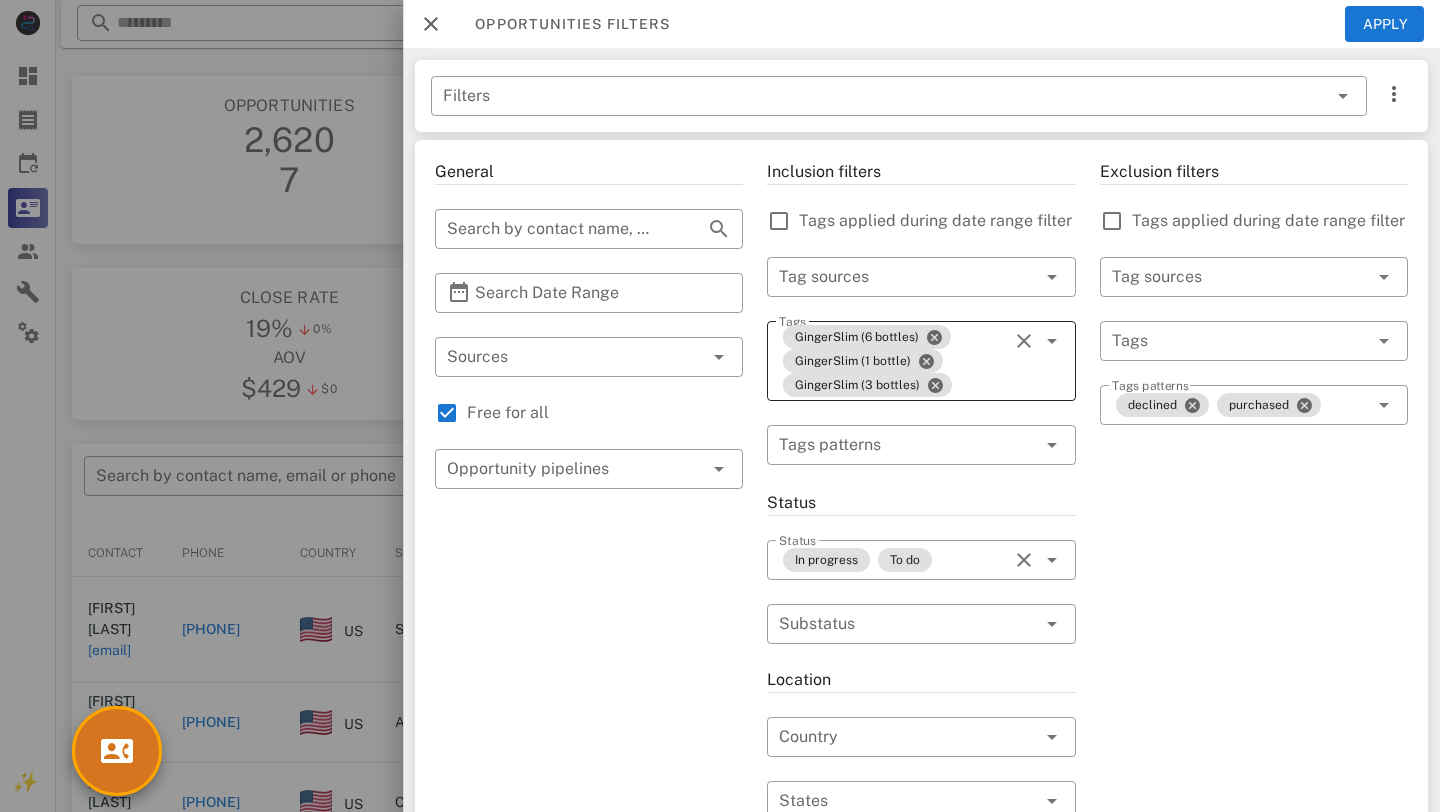 click on "Tags GingerSlim (6 bottles) GingerSlim (1 bottle) GingerSlim (3 bottles)" at bounding box center (921, 361) 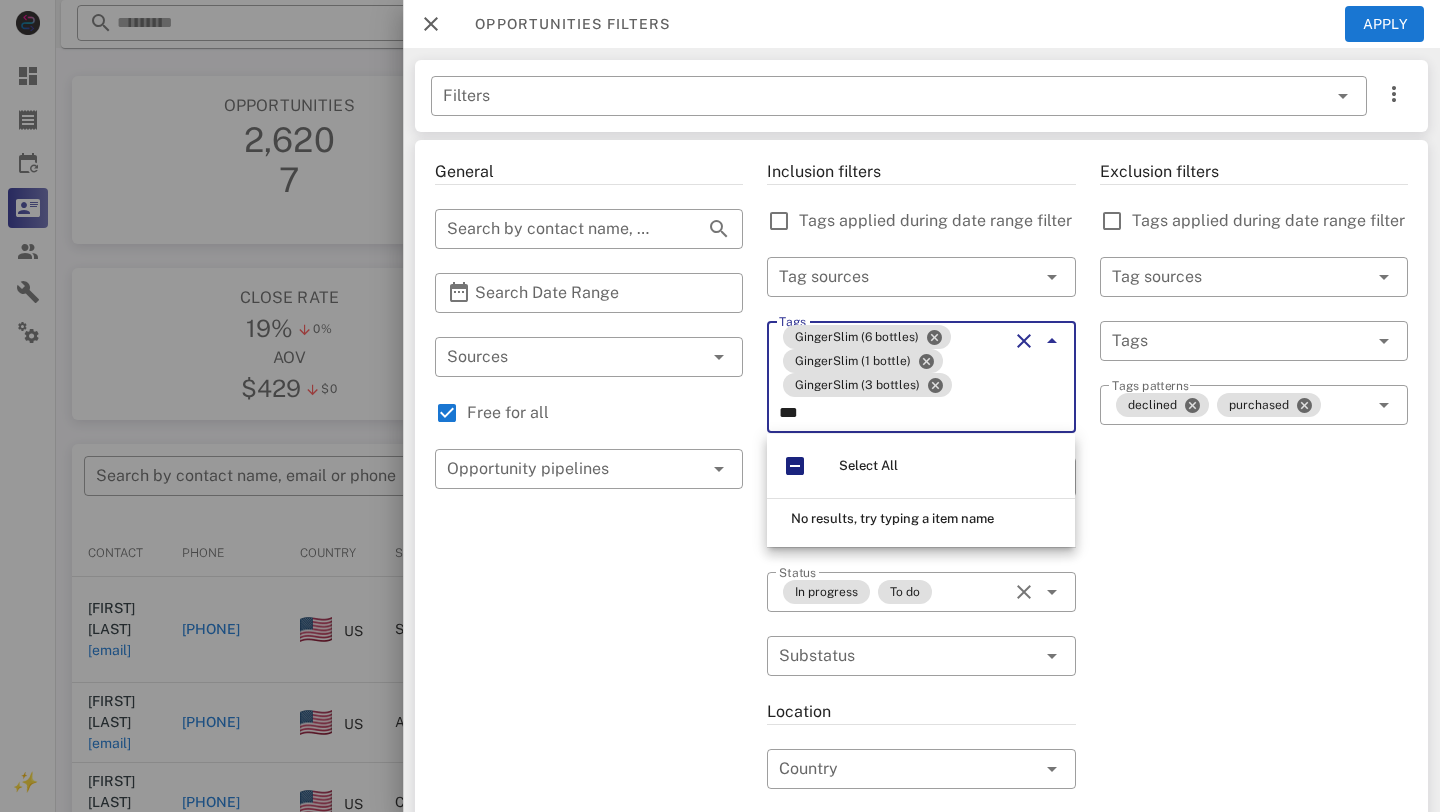 type on "****" 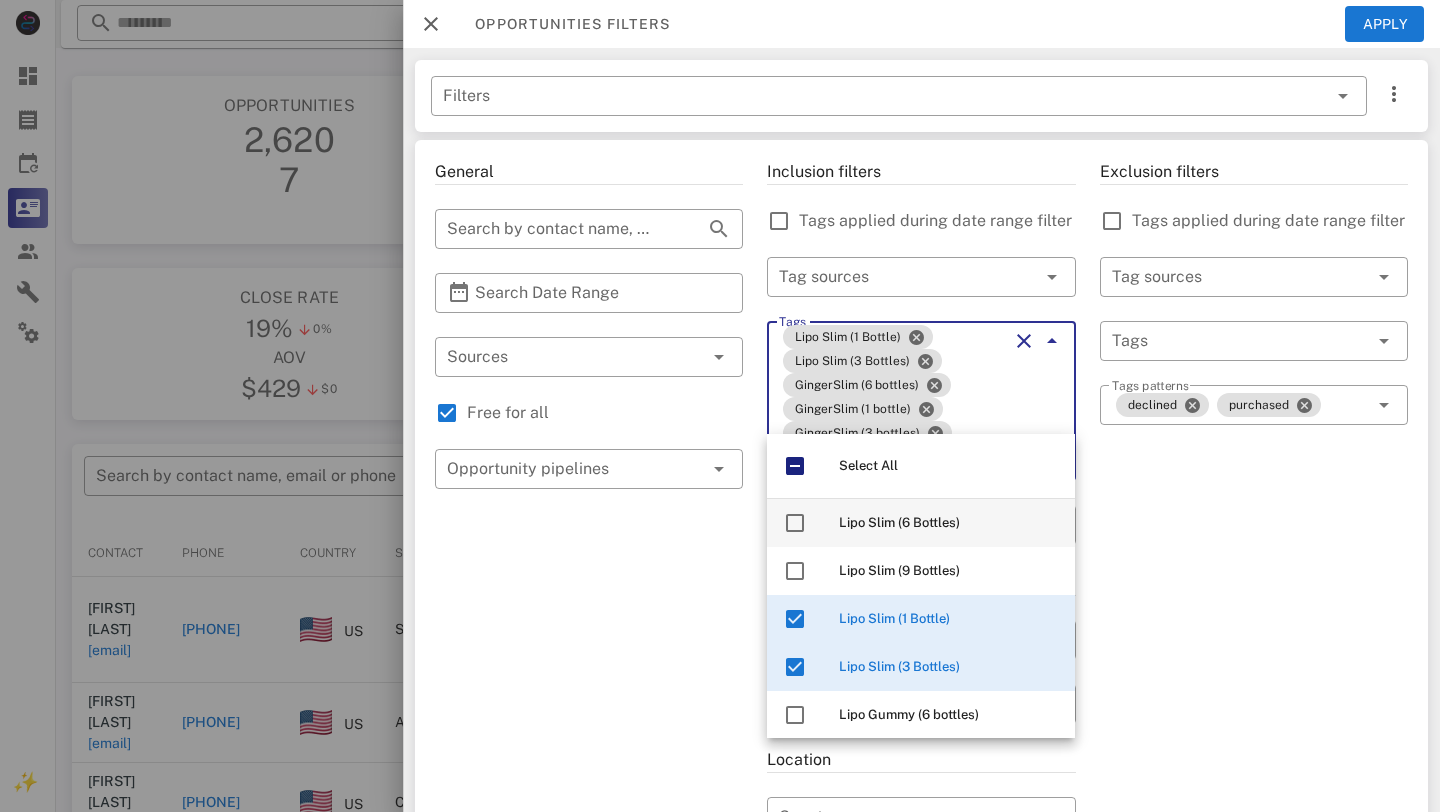 click on "Lipo Slim (6 Bottles)" at bounding box center (949, 523) 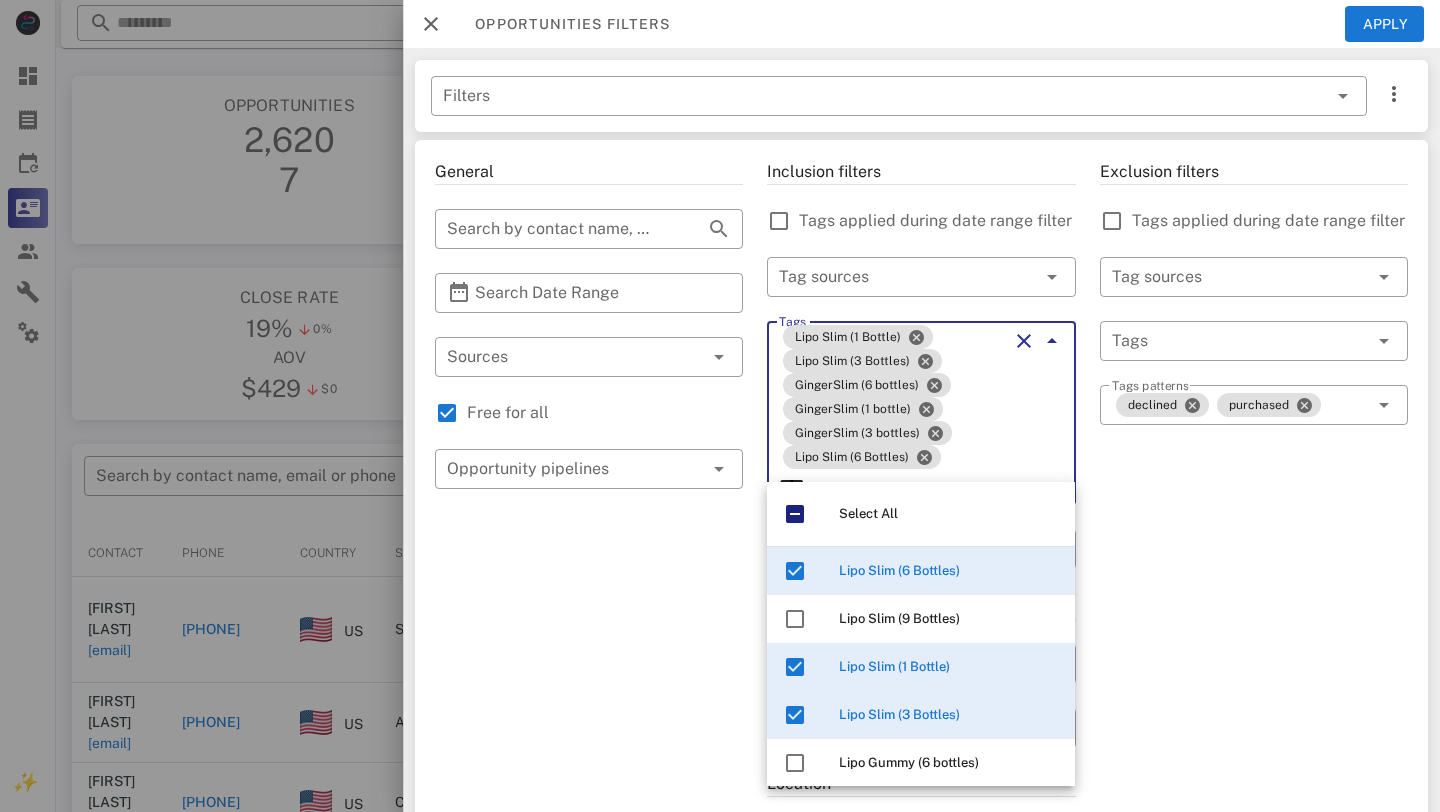 click at bounding box center (1052, 341) 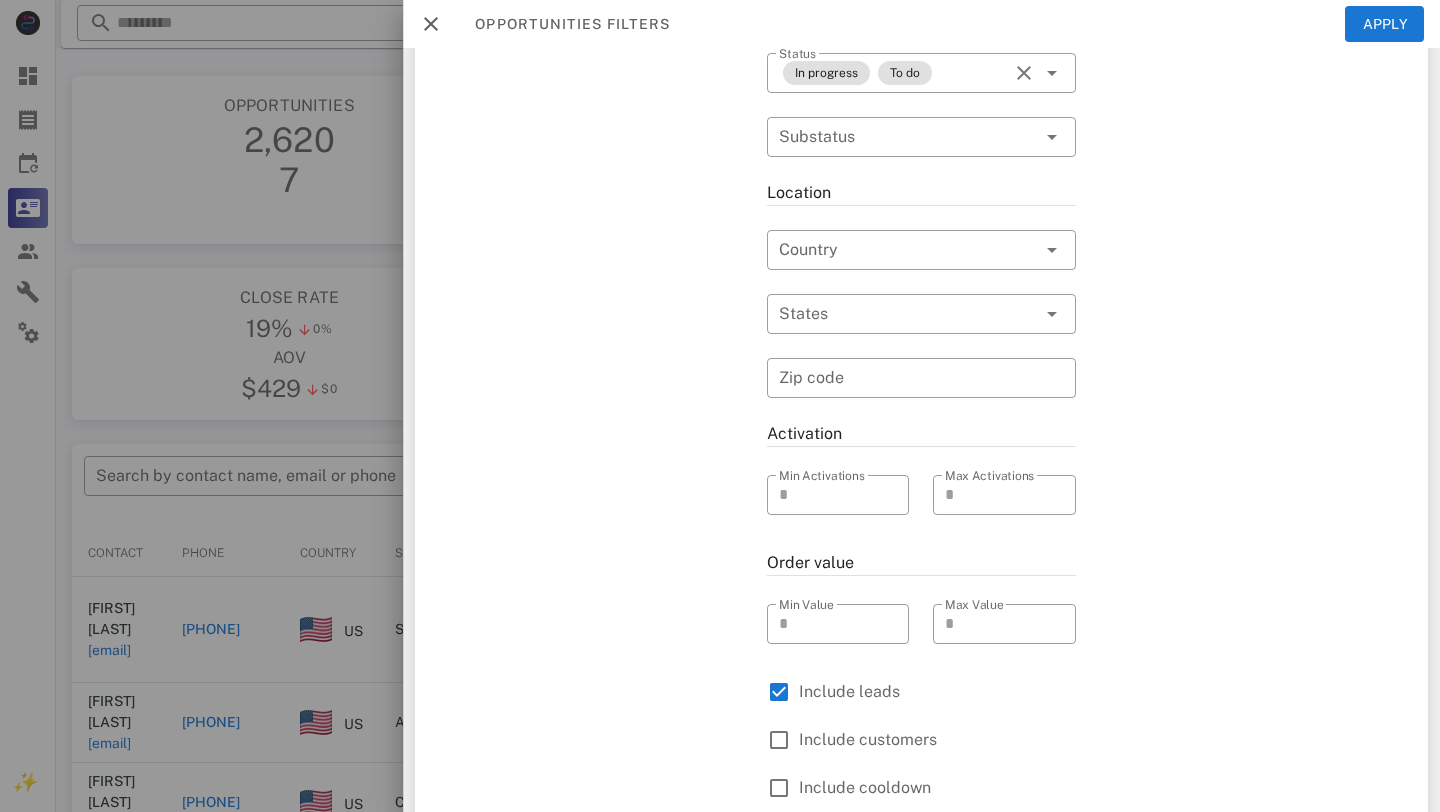 scroll, scrollTop: 0, scrollLeft: 0, axis: both 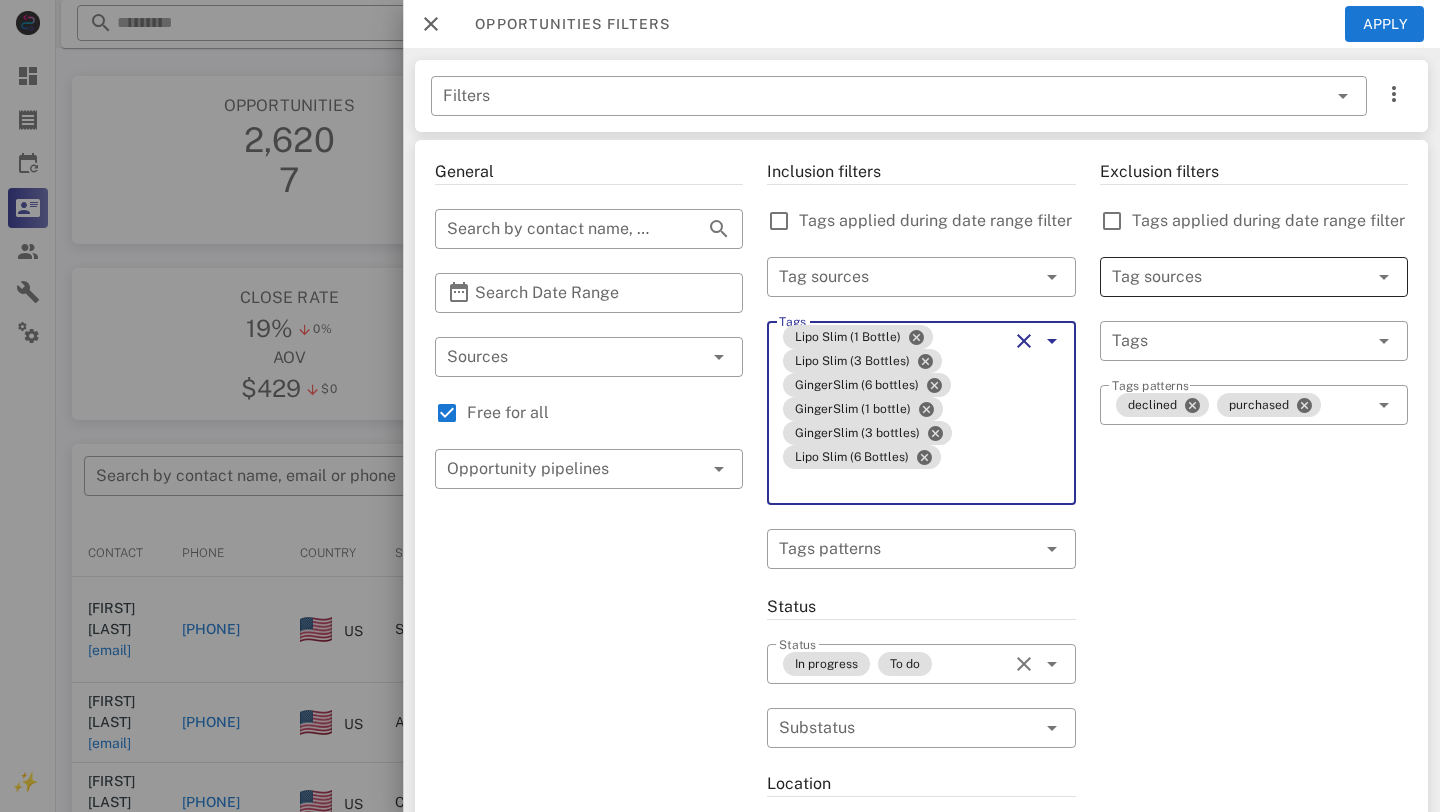 click at bounding box center [1226, 277] 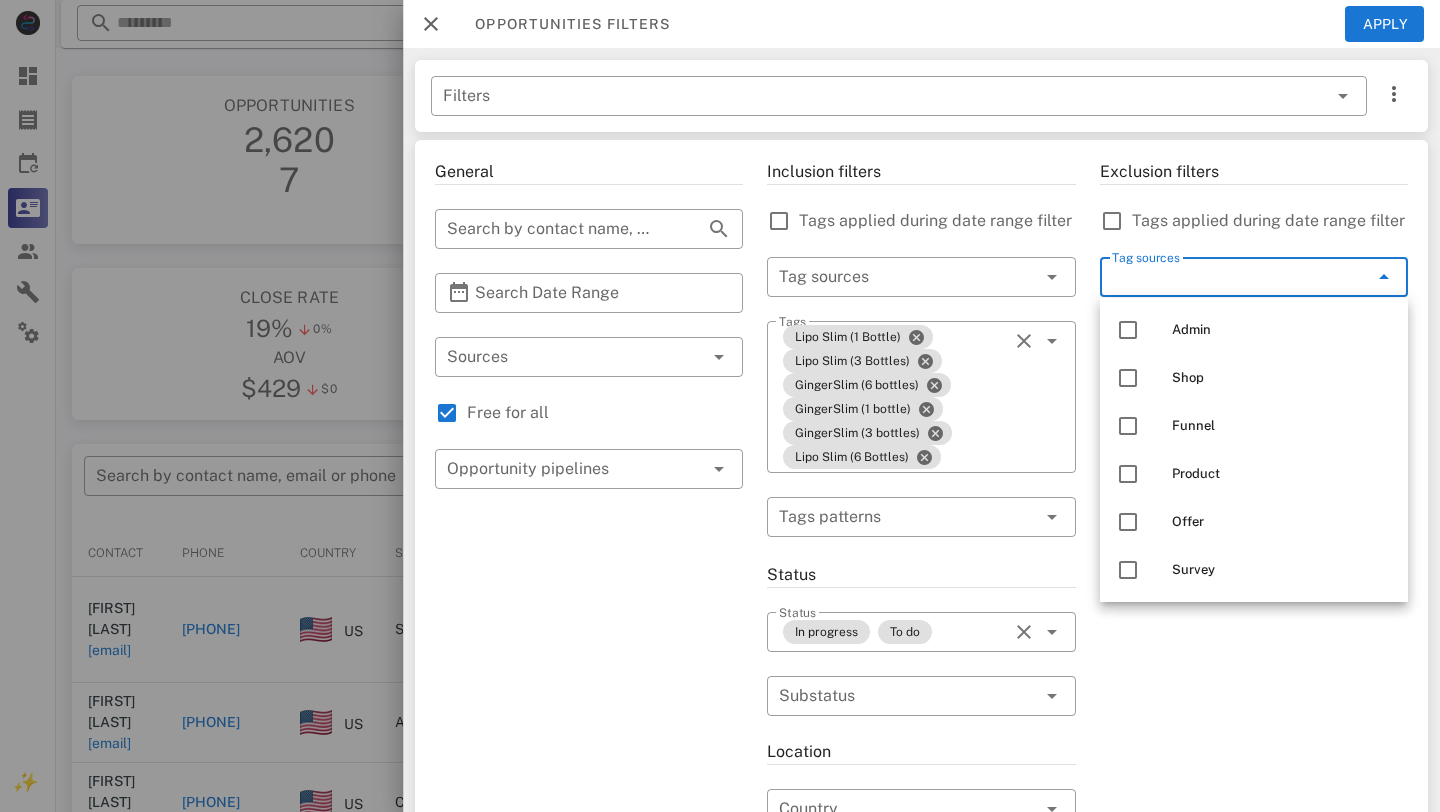 click on "Tag sources" at bounding box center [1226, 277] 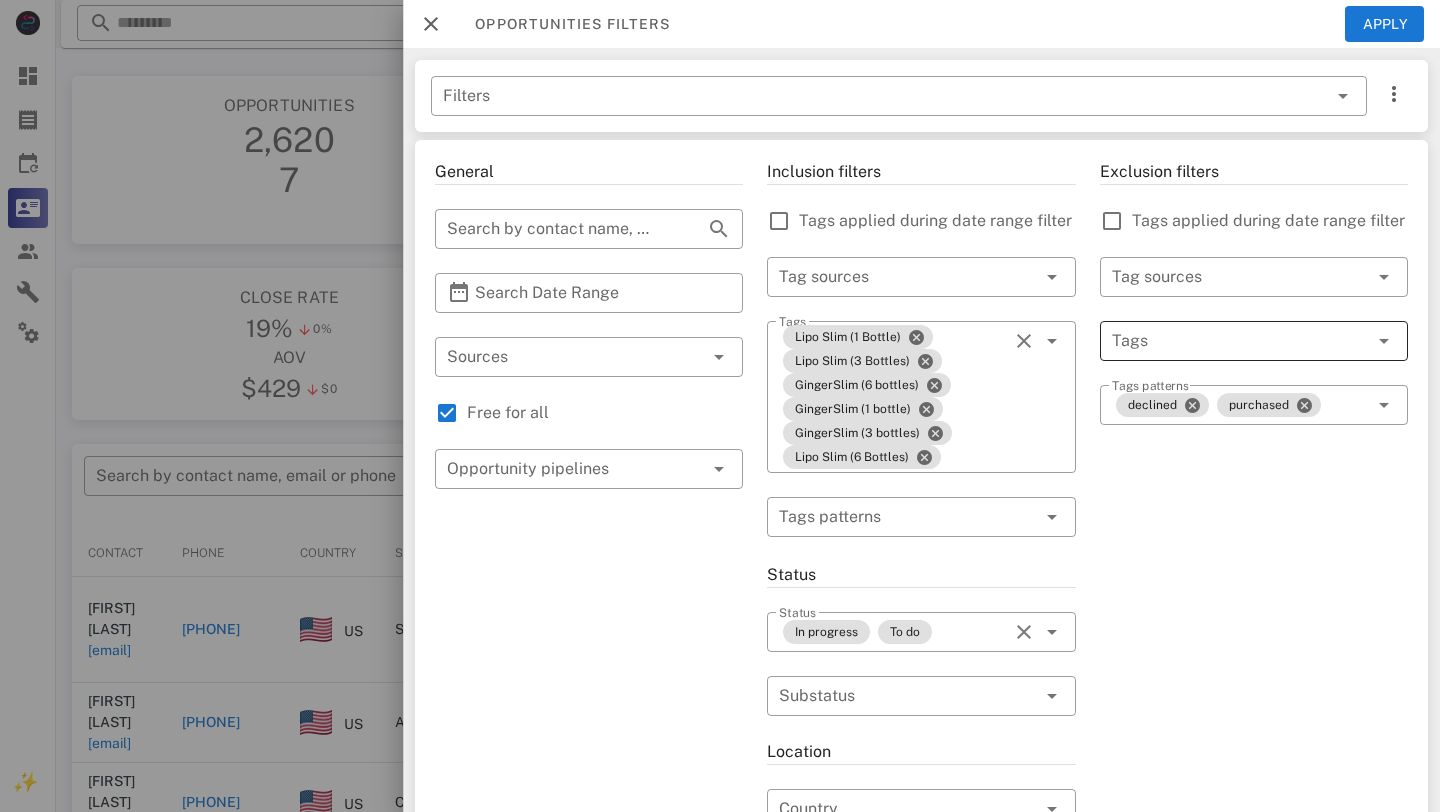 click at bounding box center [1226, 341] 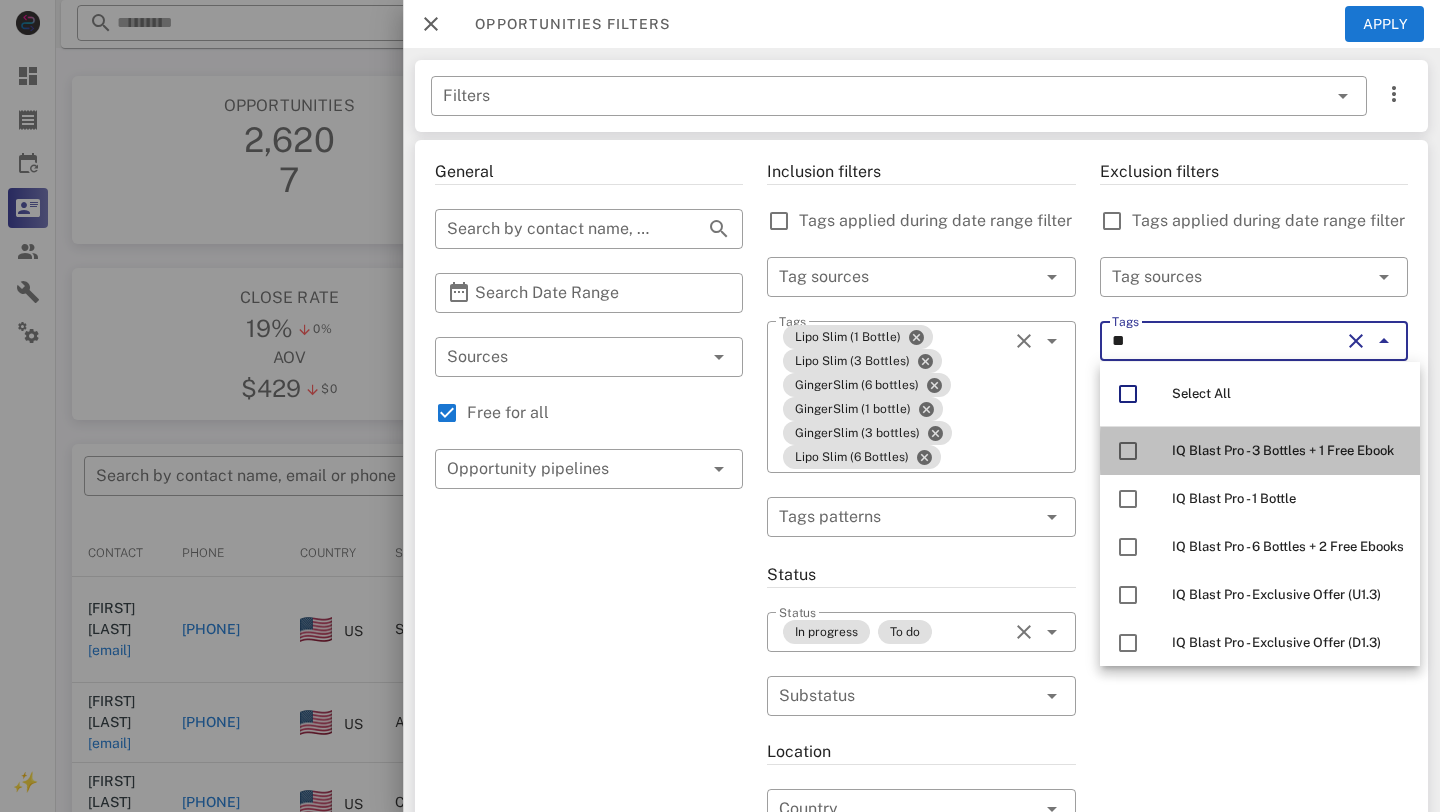 click on "IQ Blast Pro - 3 Bottles + 1 Free Ebook" at bounding box center [1283, 450] 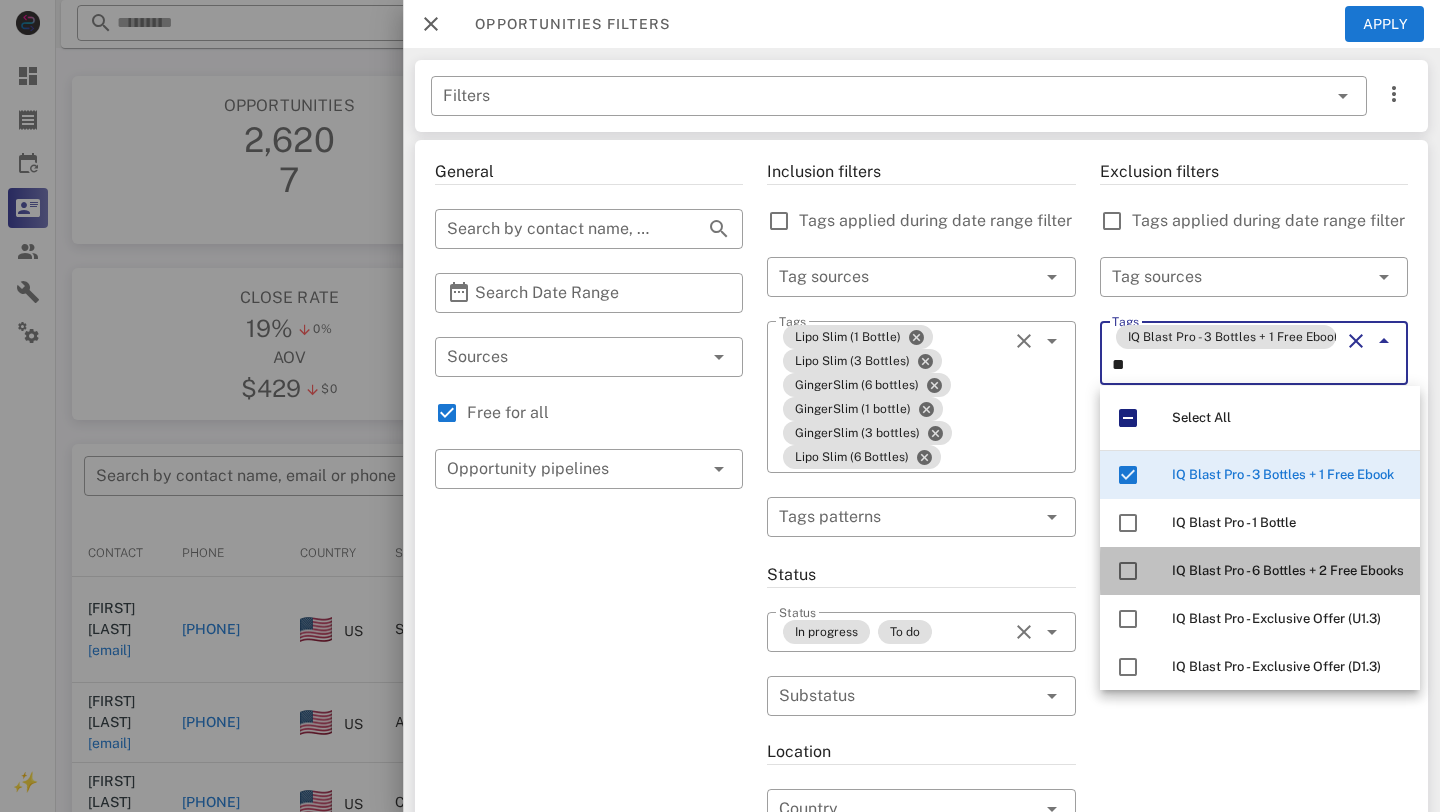 click on "IQ Blast Pro - 6 Bottles + 2 Free Ebooks" at bounding box center [1288, 571] 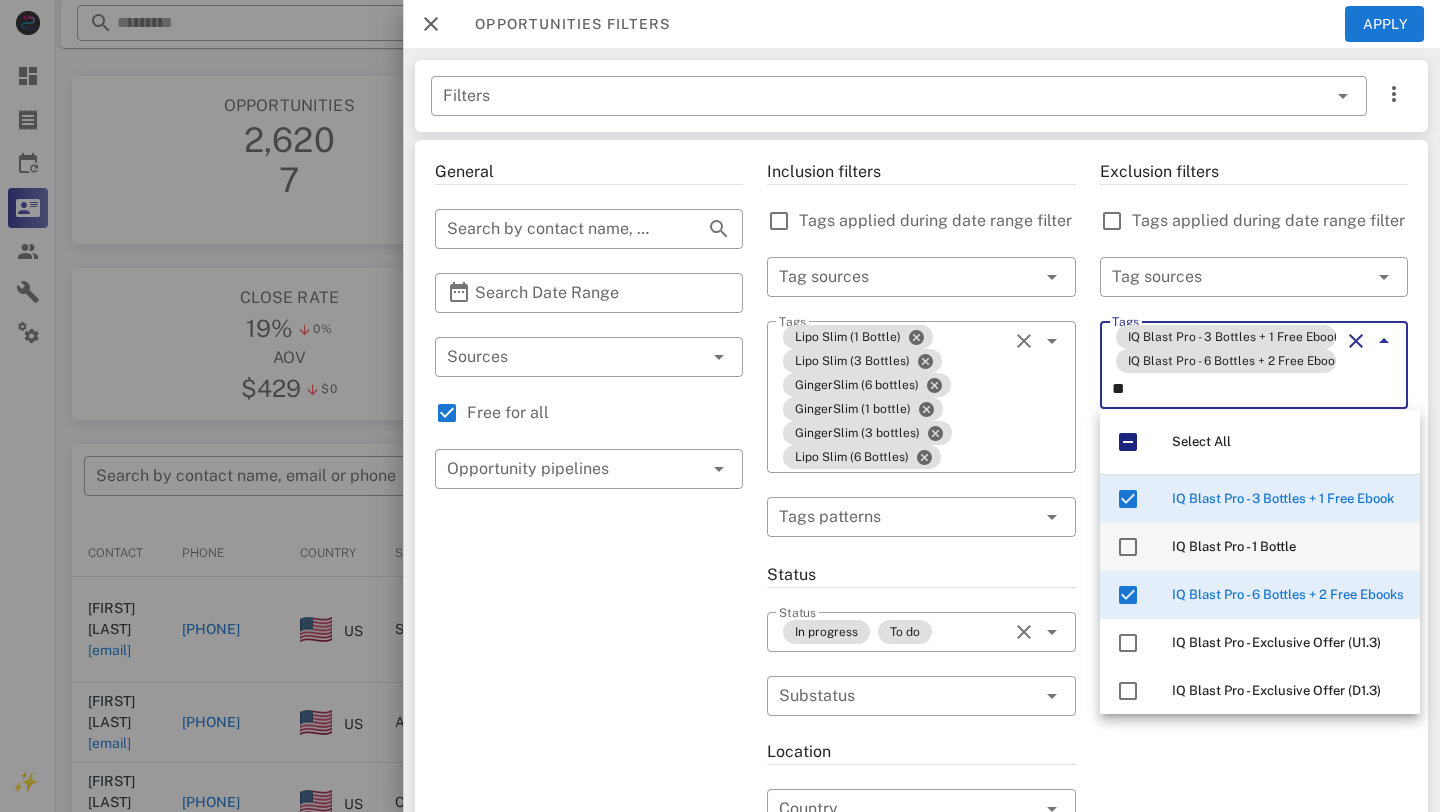 click on "IQ Blast Pro - 1 Bottle" at bounding box center [1234, 546] 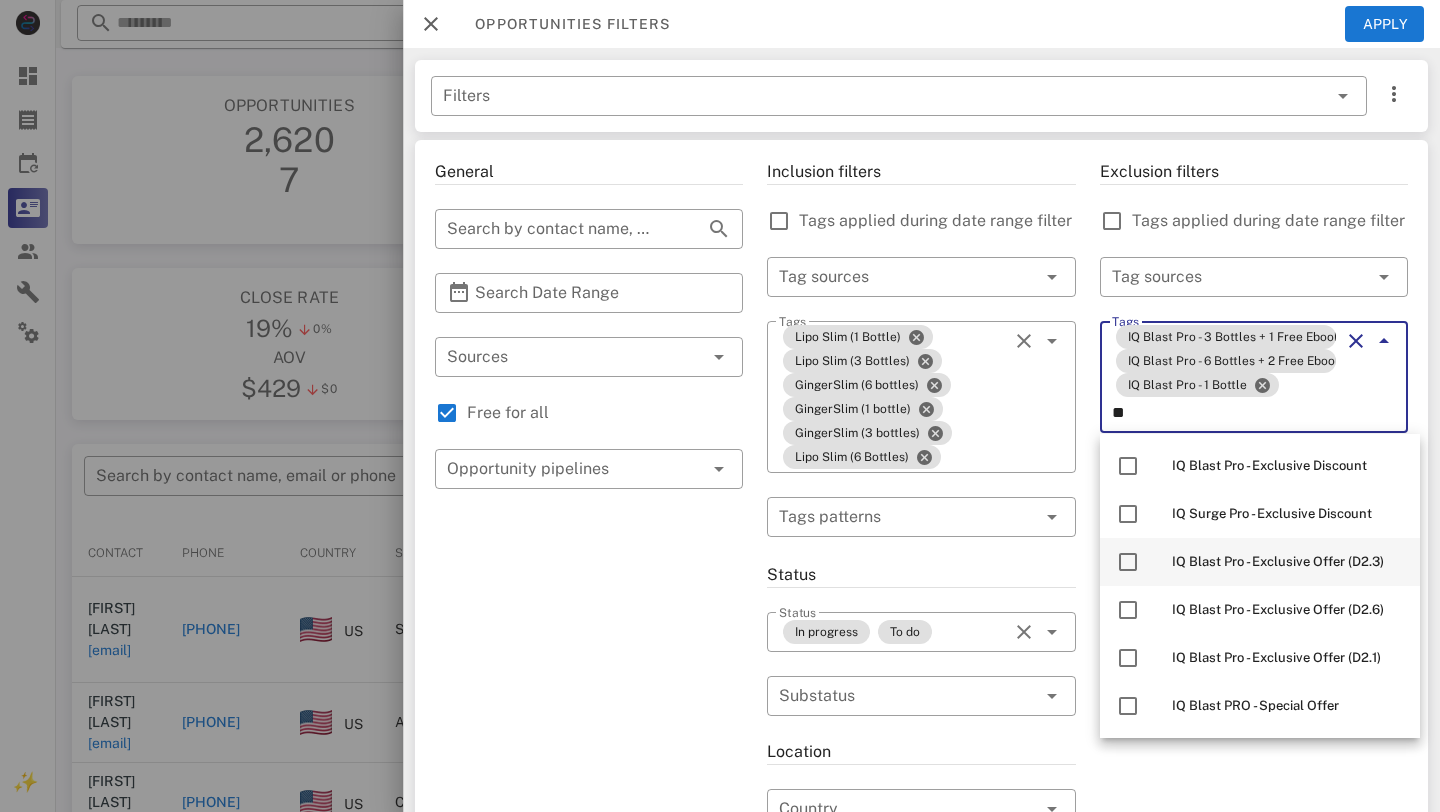 scroll, scrollTop: 107, scrollLeft: 0, axis: vertical 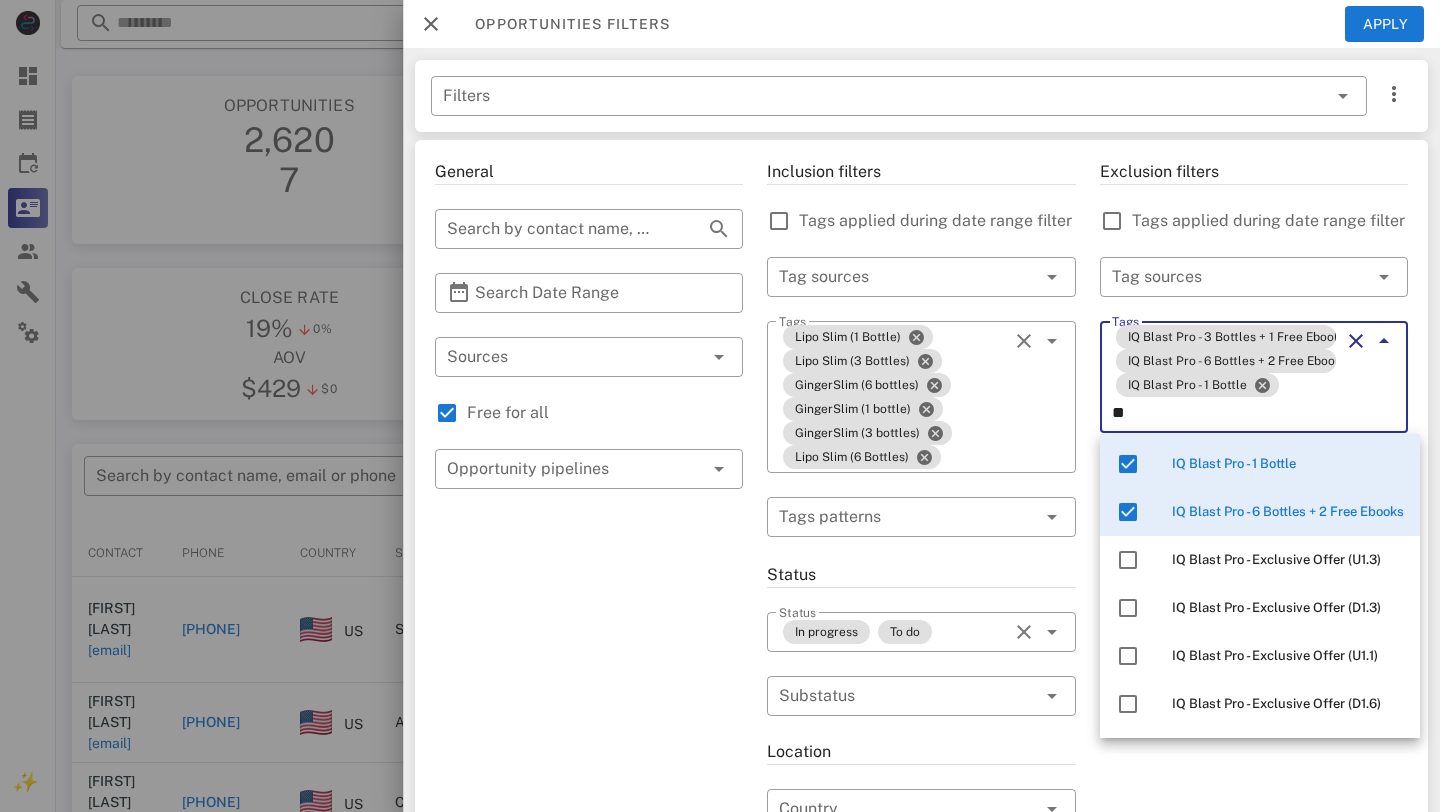 type on "*" 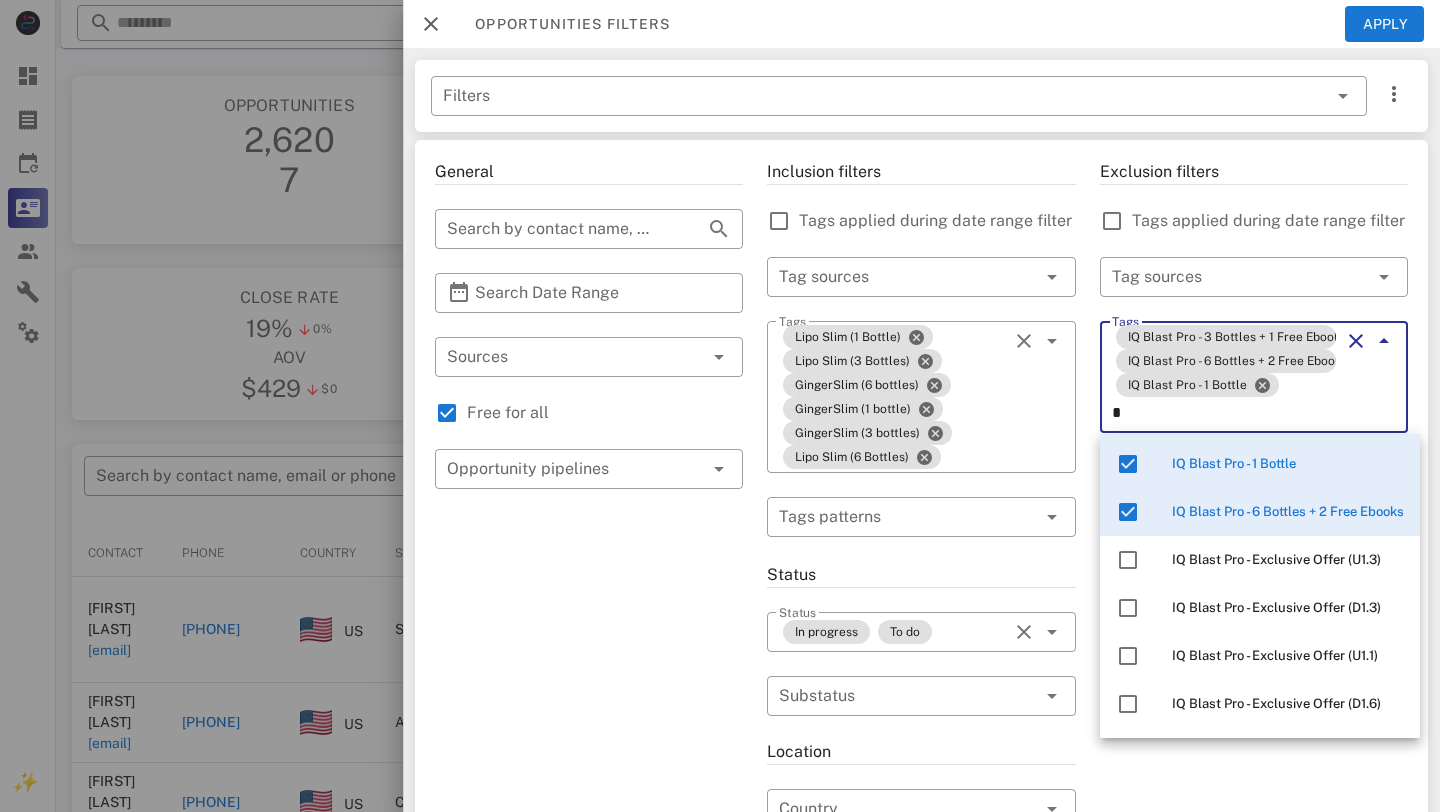 type 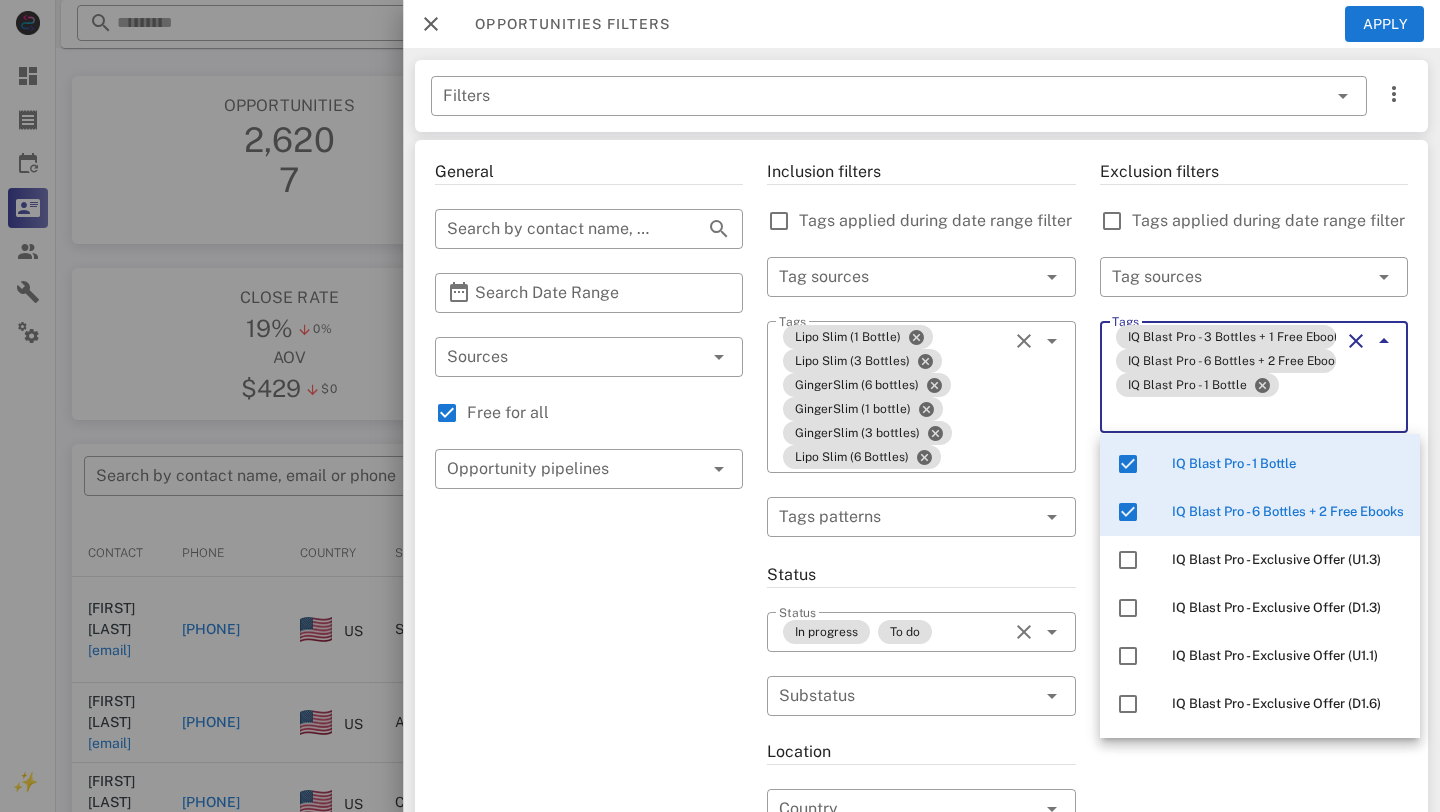 click at bounding box center [1384, 341] 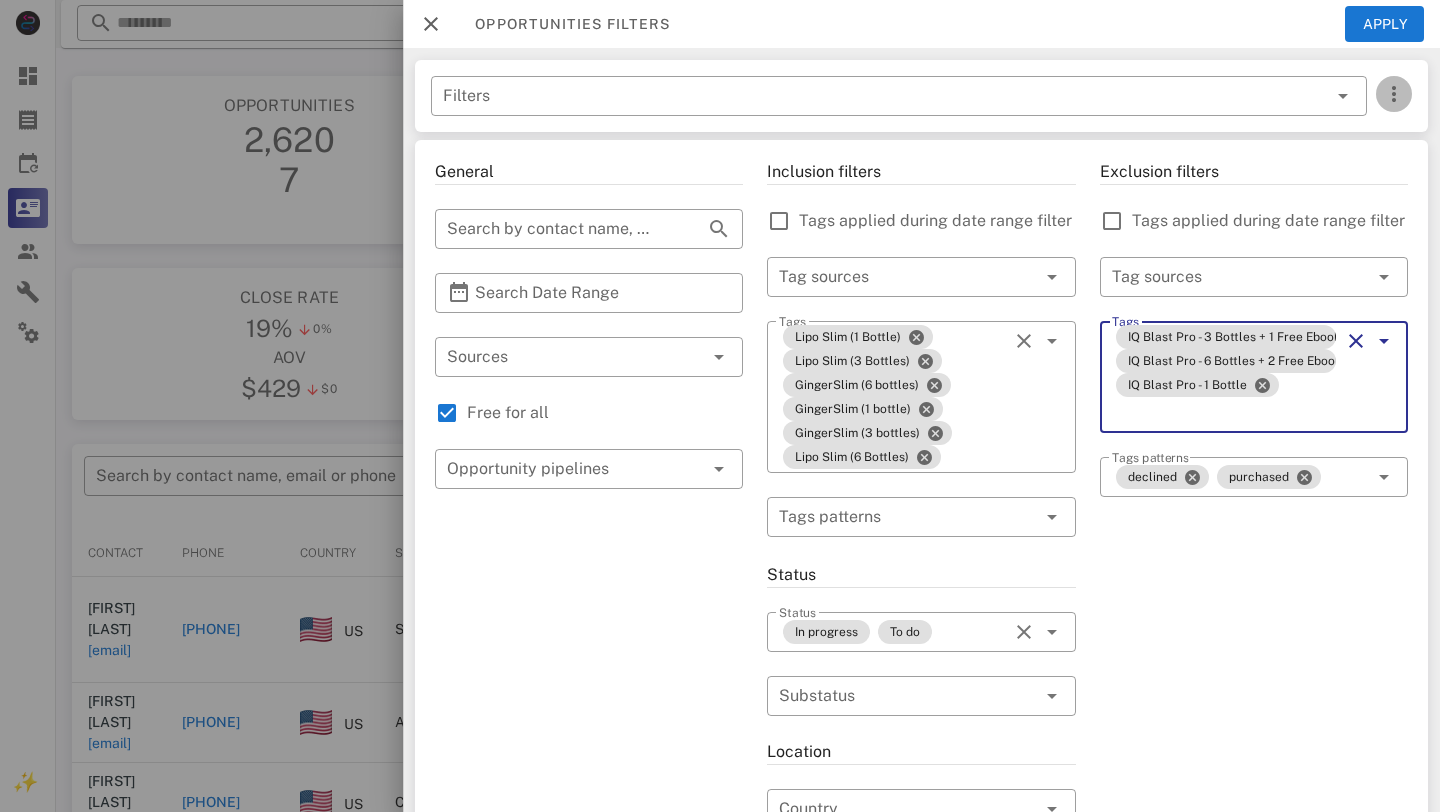 click at bounding box center (1394, 94) 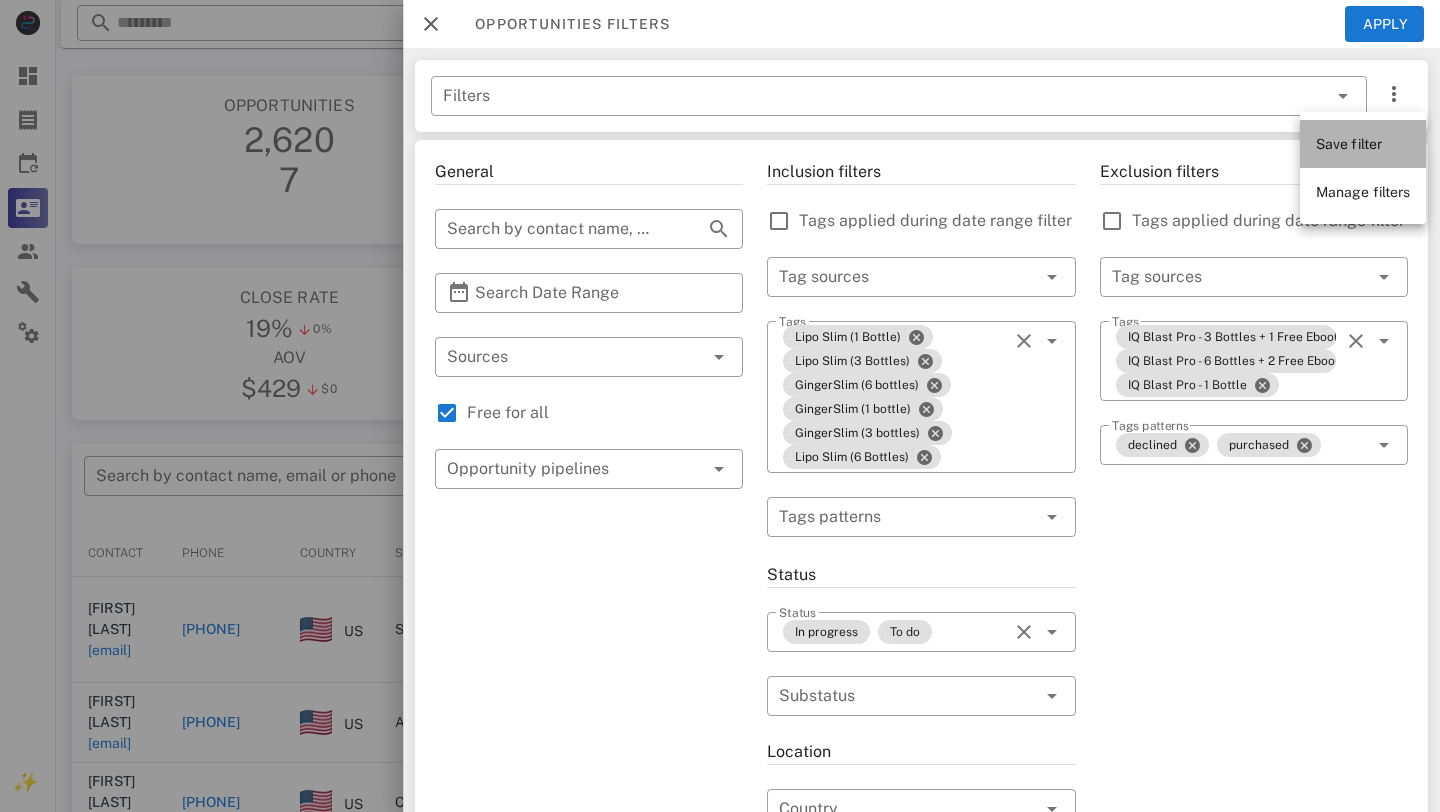 click on "Save filter" at bounding box center (1349, 144) 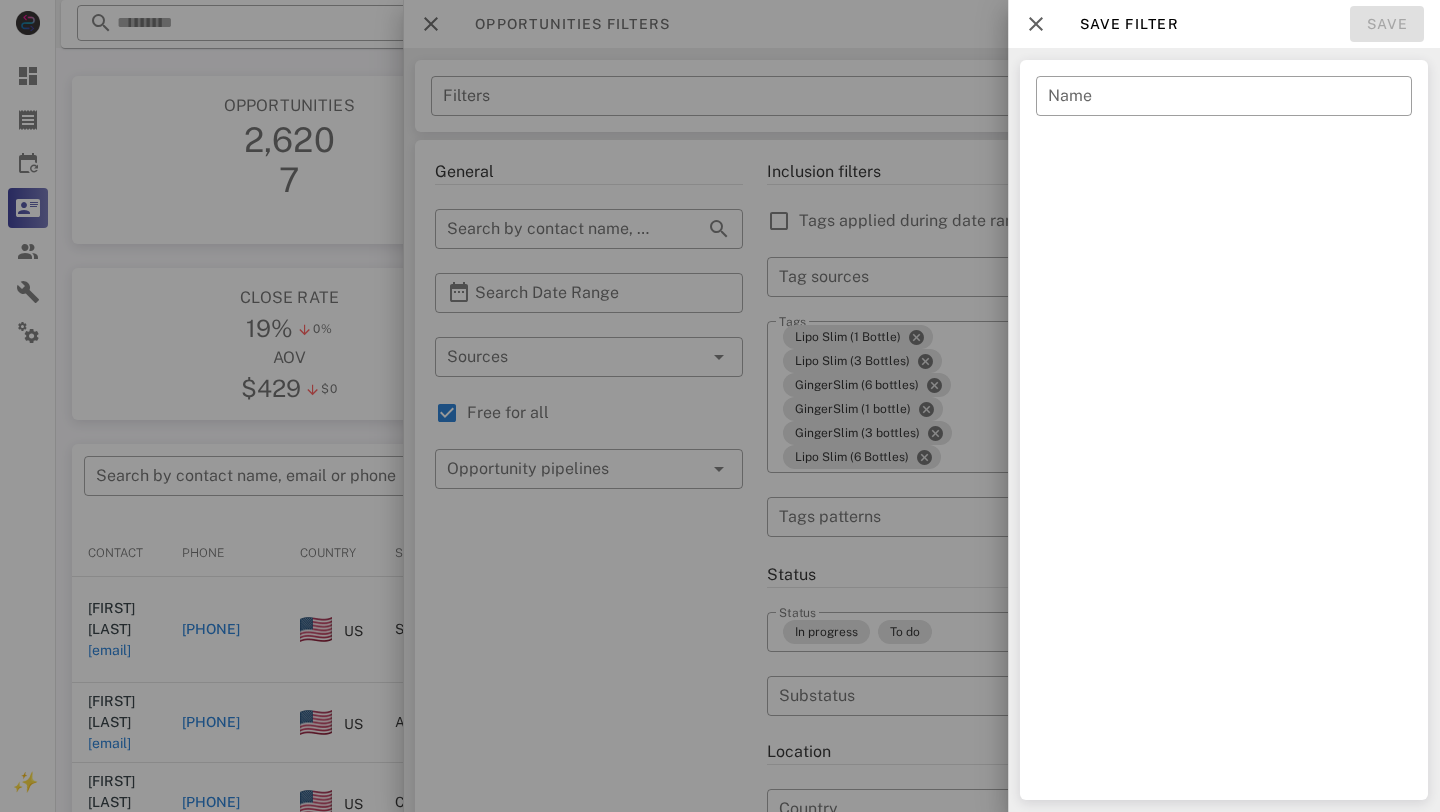 click on "​ [TERM]" at bounding box center [1224, 109] 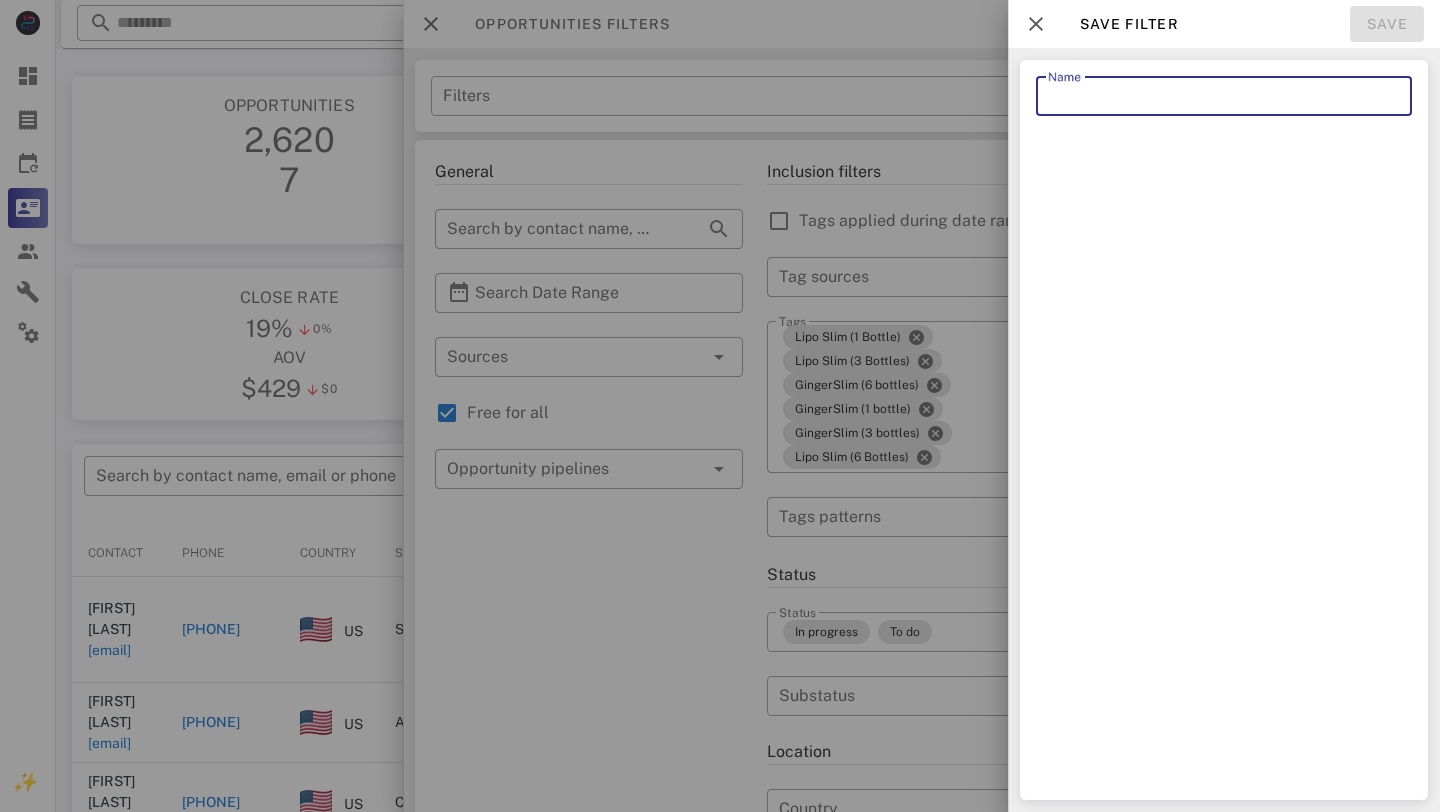 click on "Name" at bounding box center (1224, 96) 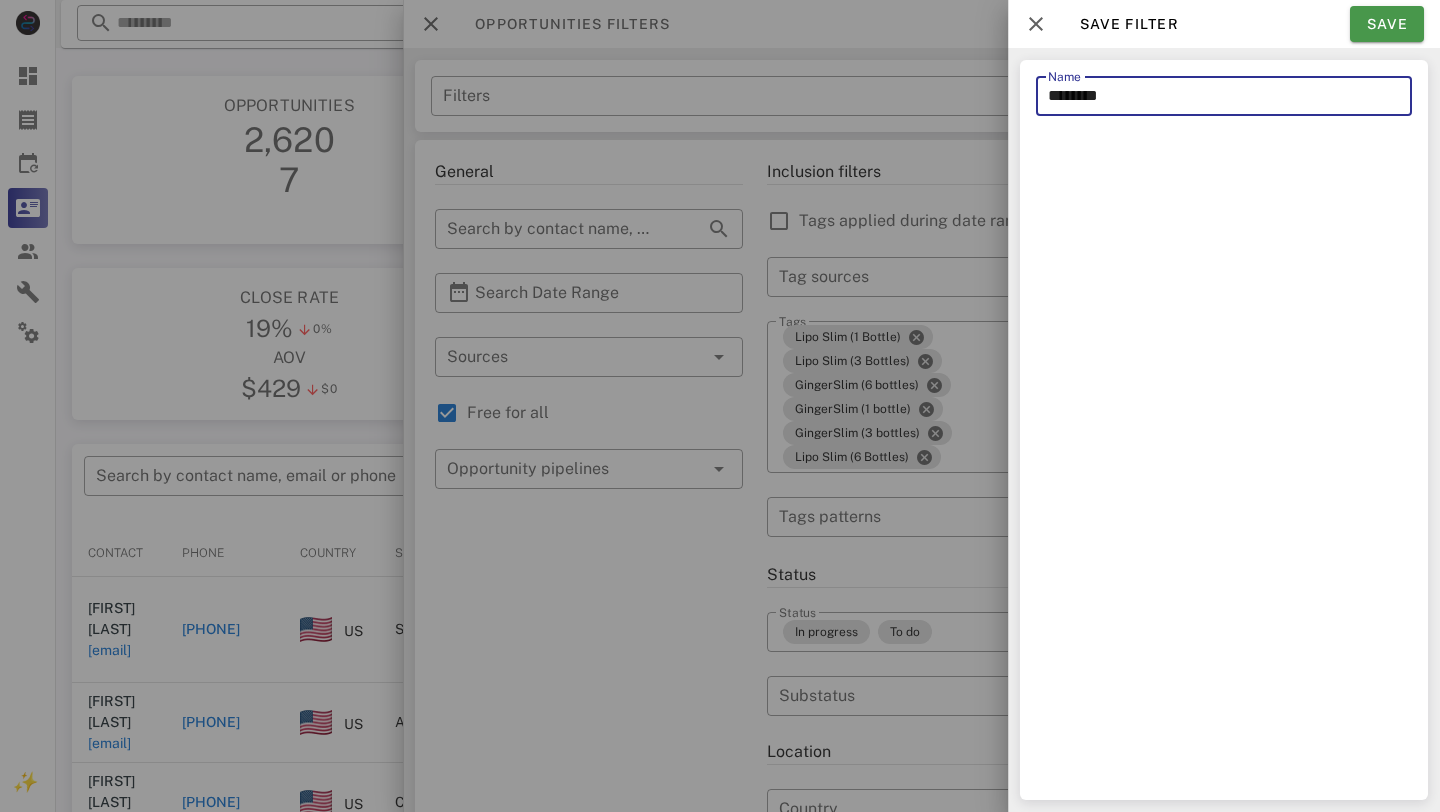 type on "********" 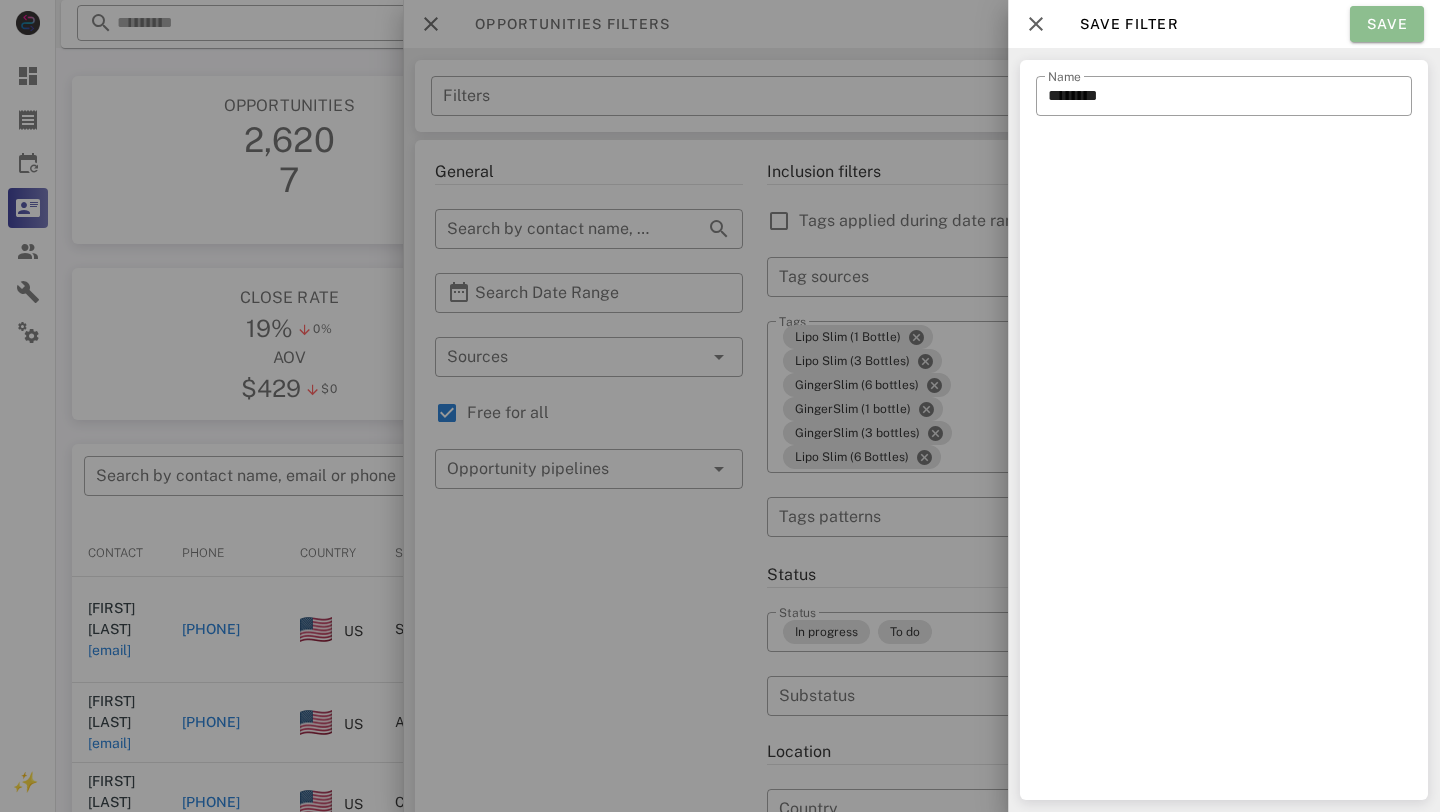 click on "Save" at bounding box center (1387, 24) 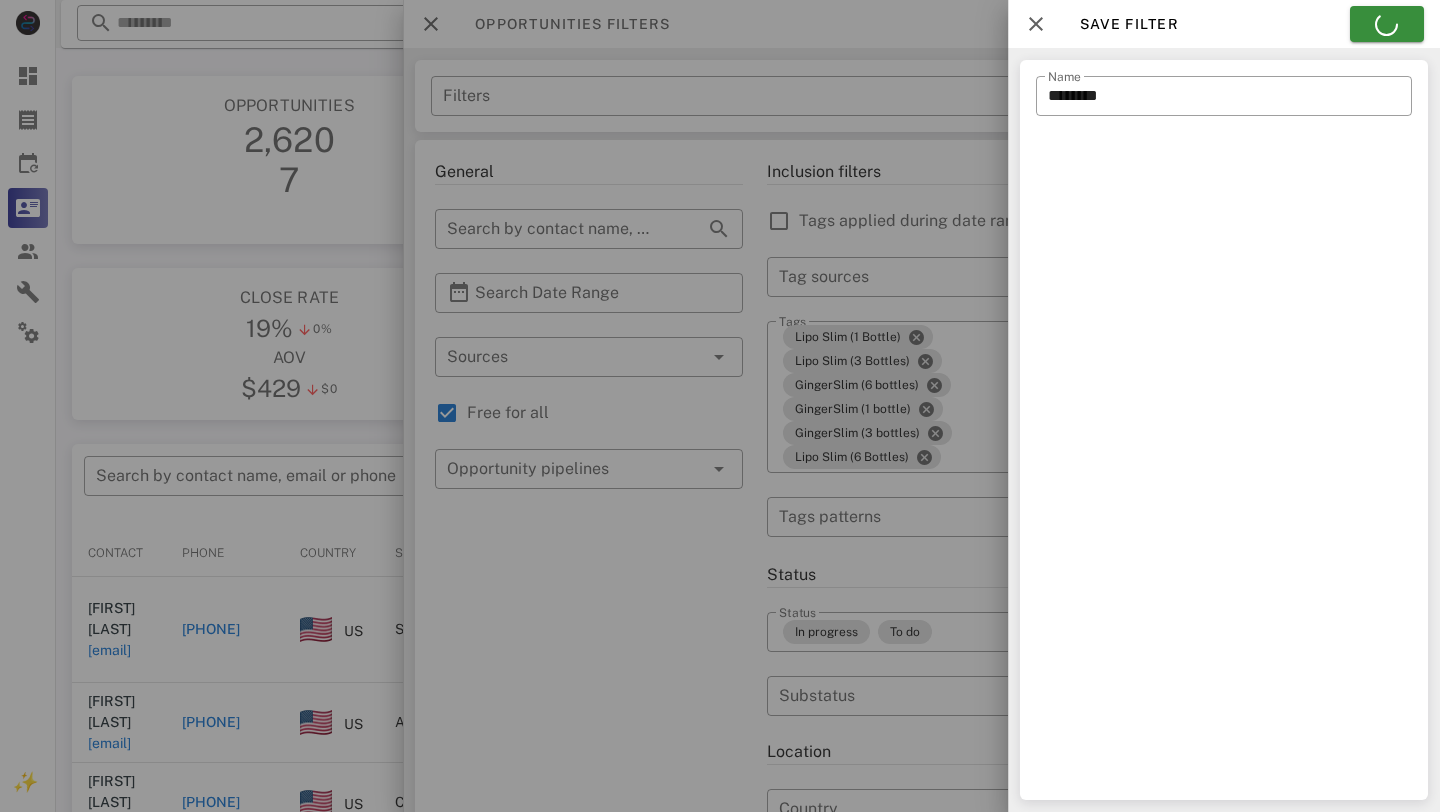 type on "********" 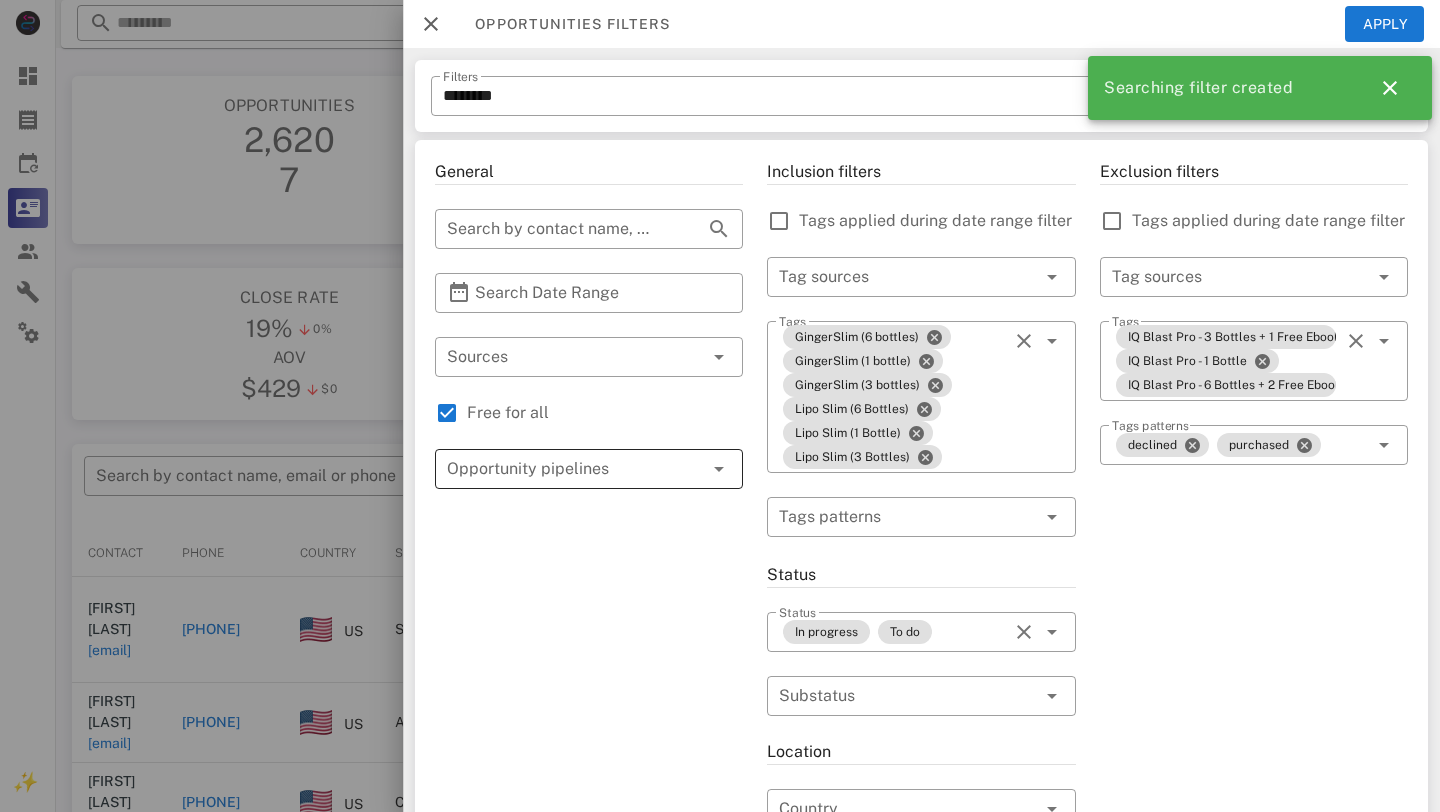click at bounding box center (719, 469) 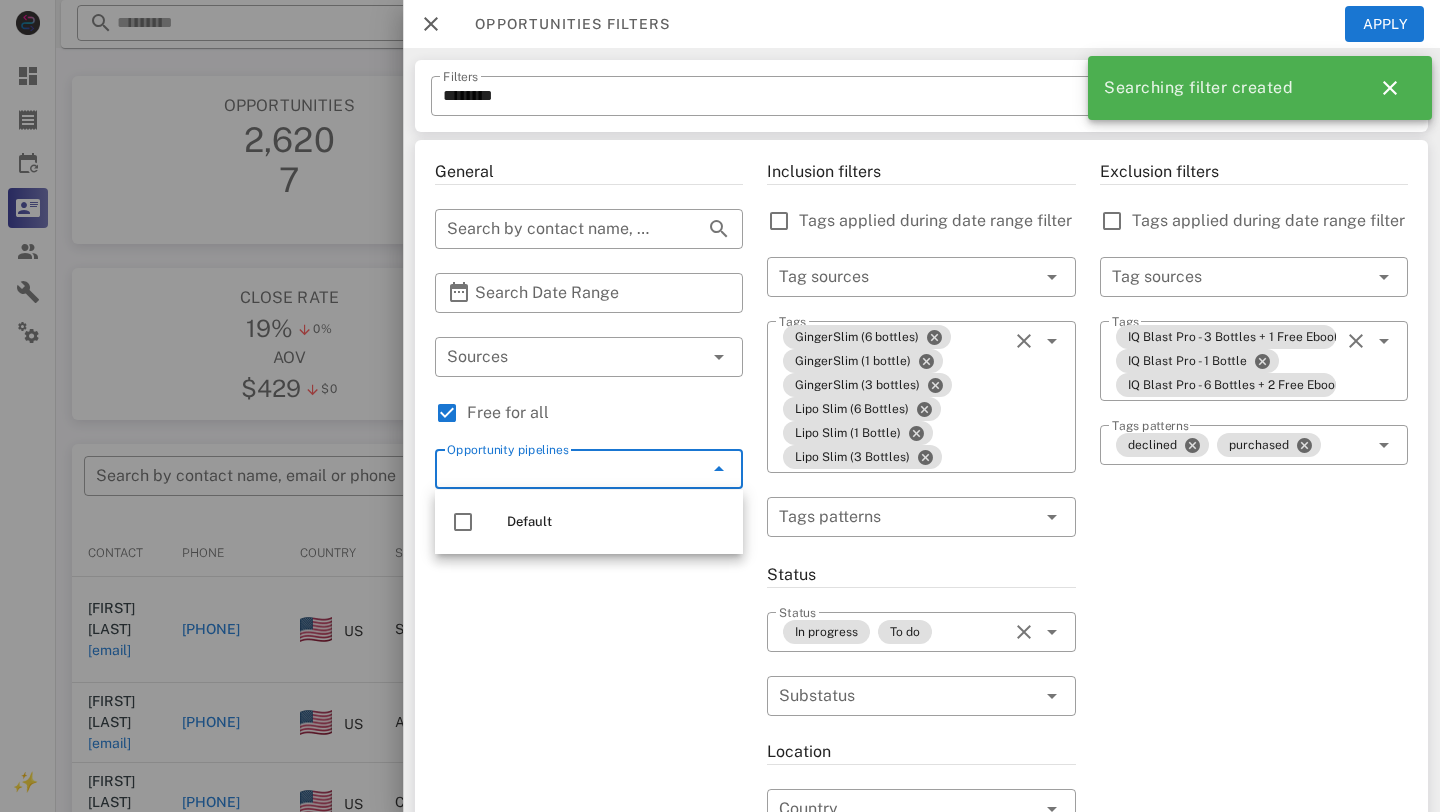 click at bounding box center [719, 469] 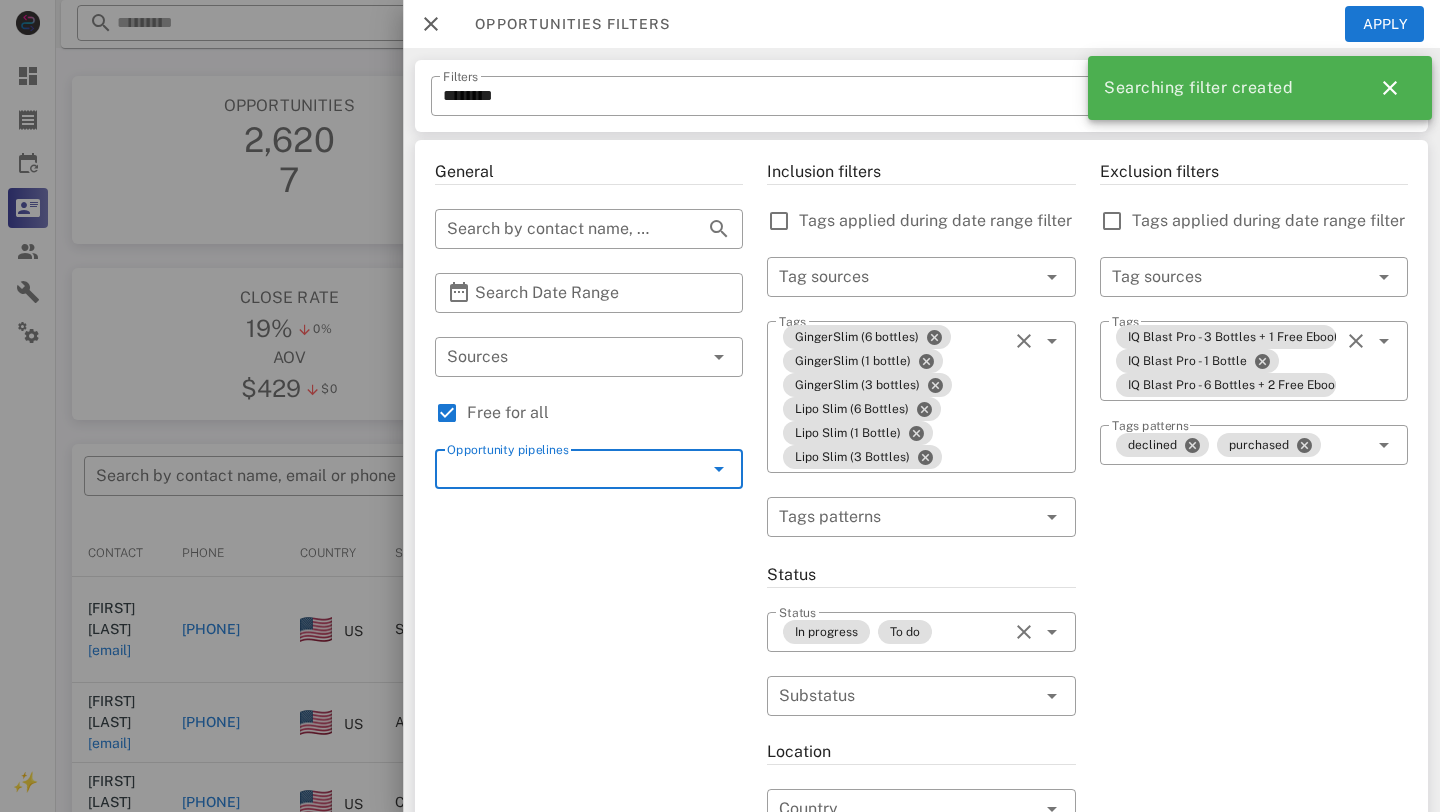 click on "Free for all" at bounding box center (605, 413) 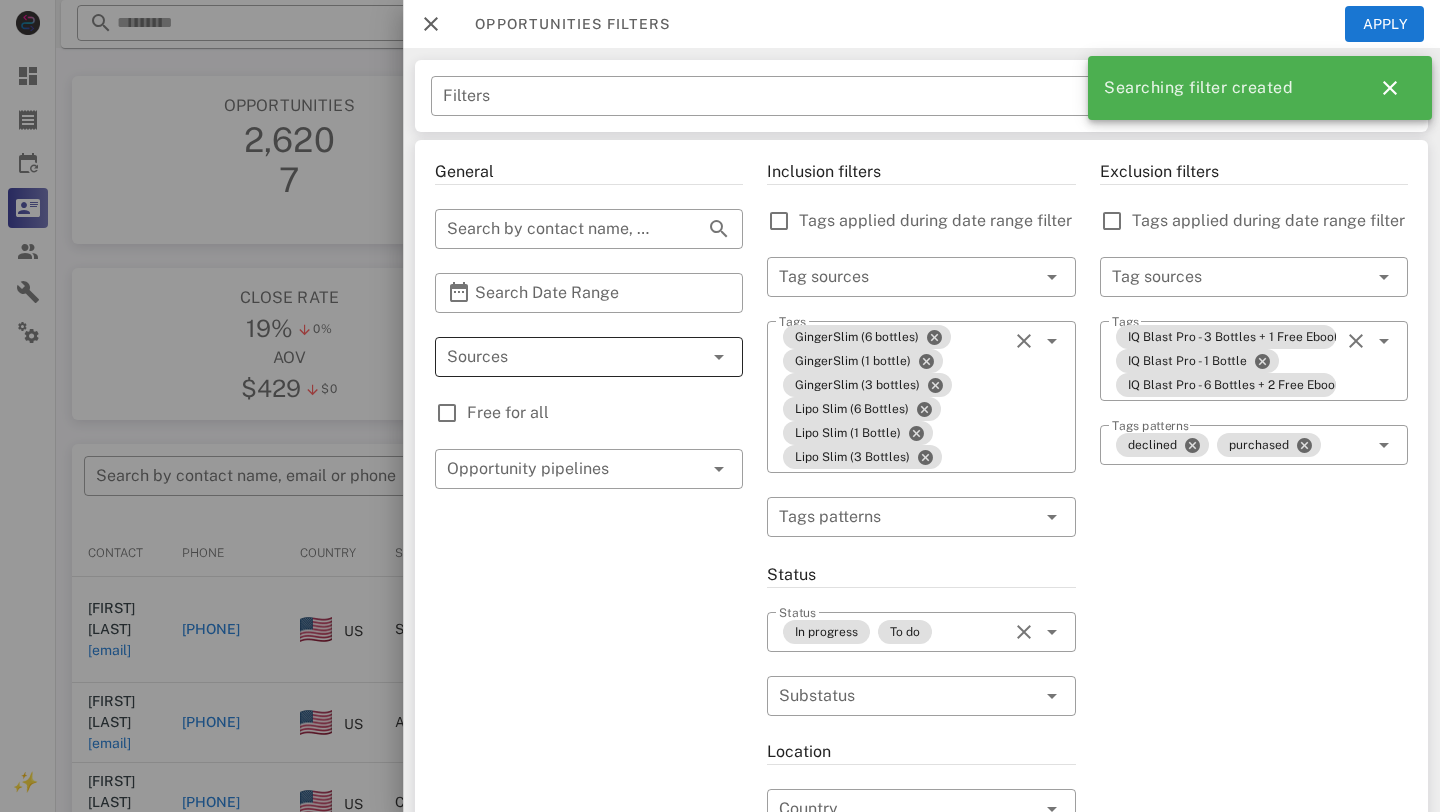 click on "Sources" at bounding box center (589, 357) 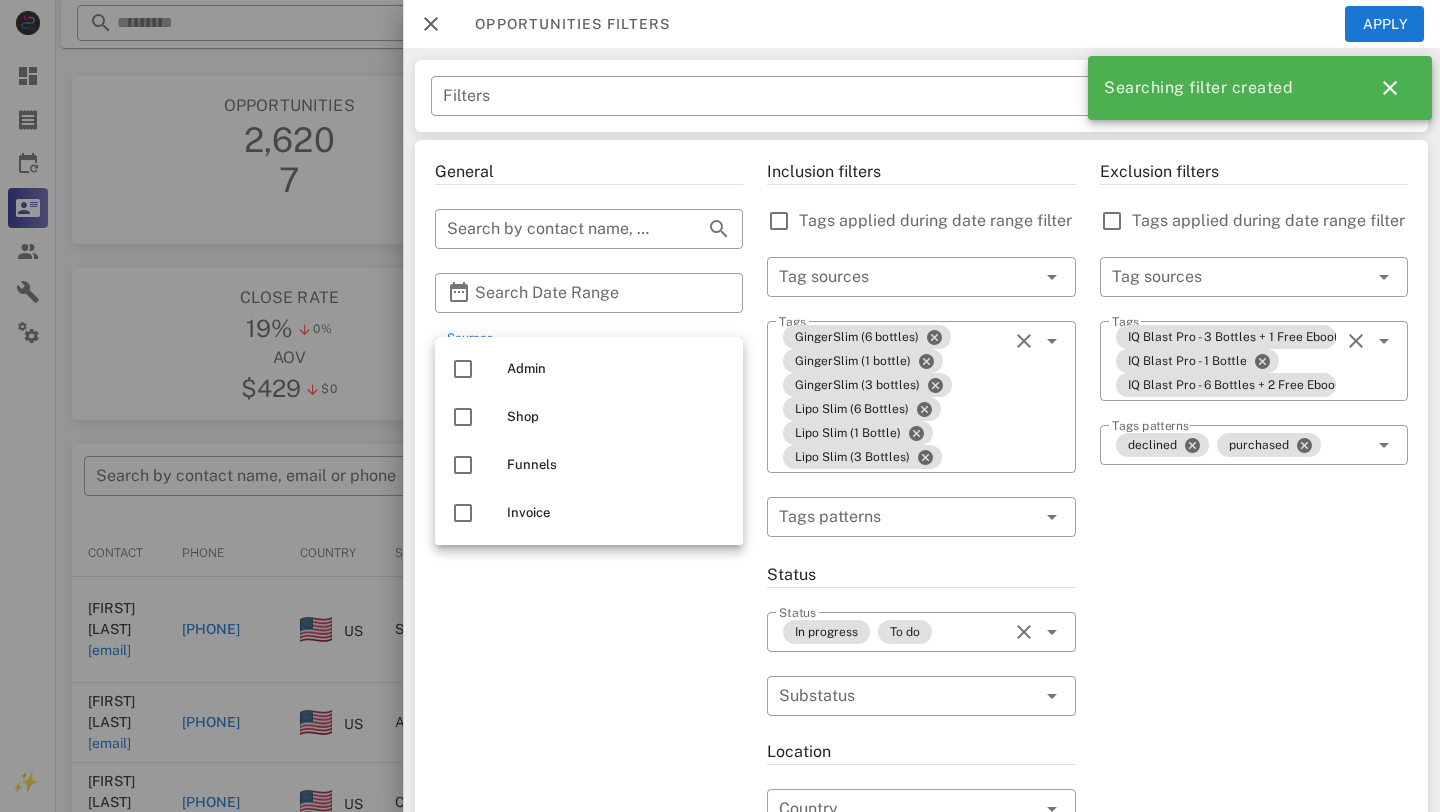 click on "Admin Shop Funnels Invoice" at bounding box center [589, 441] 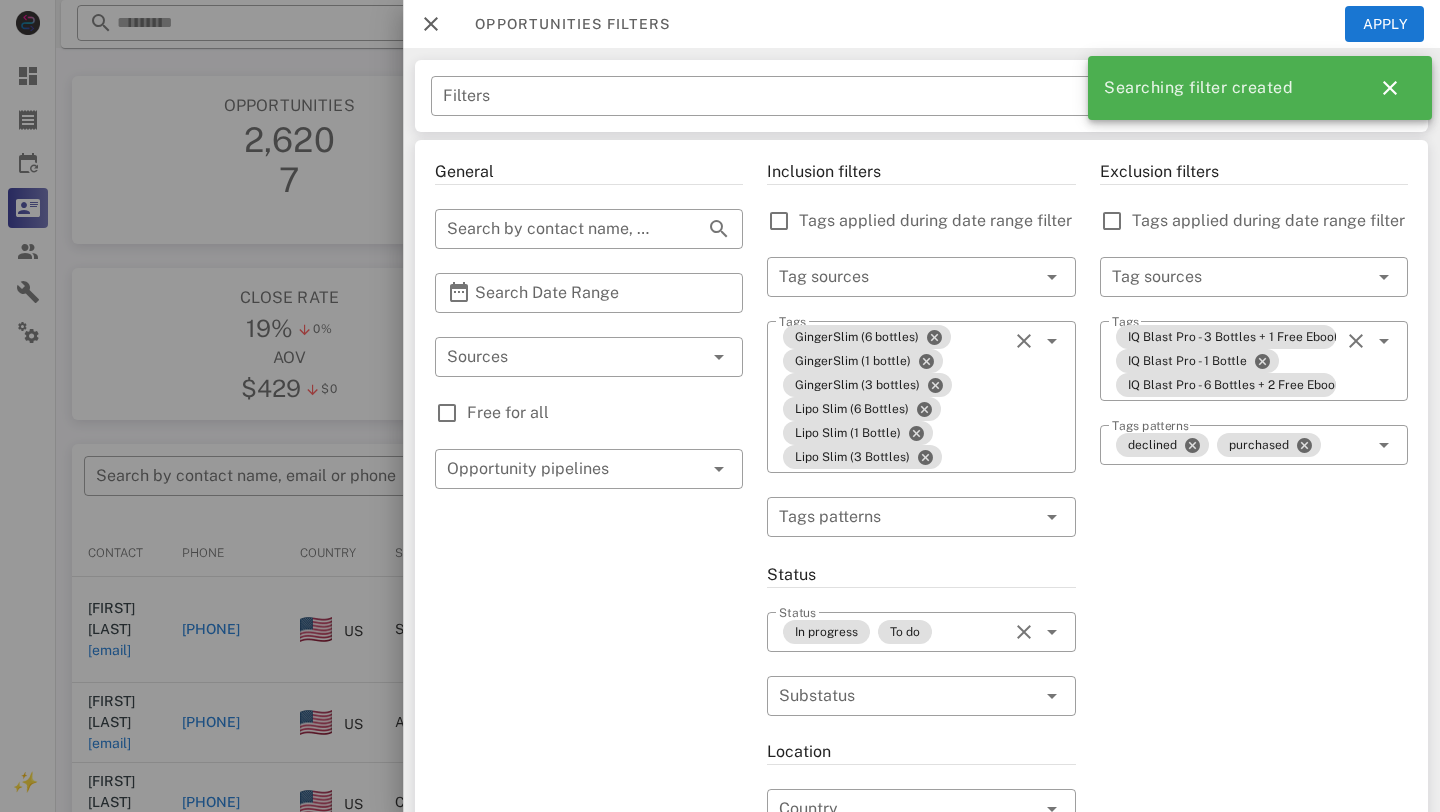 click on "Free for all" at bounding box center [605, 413] 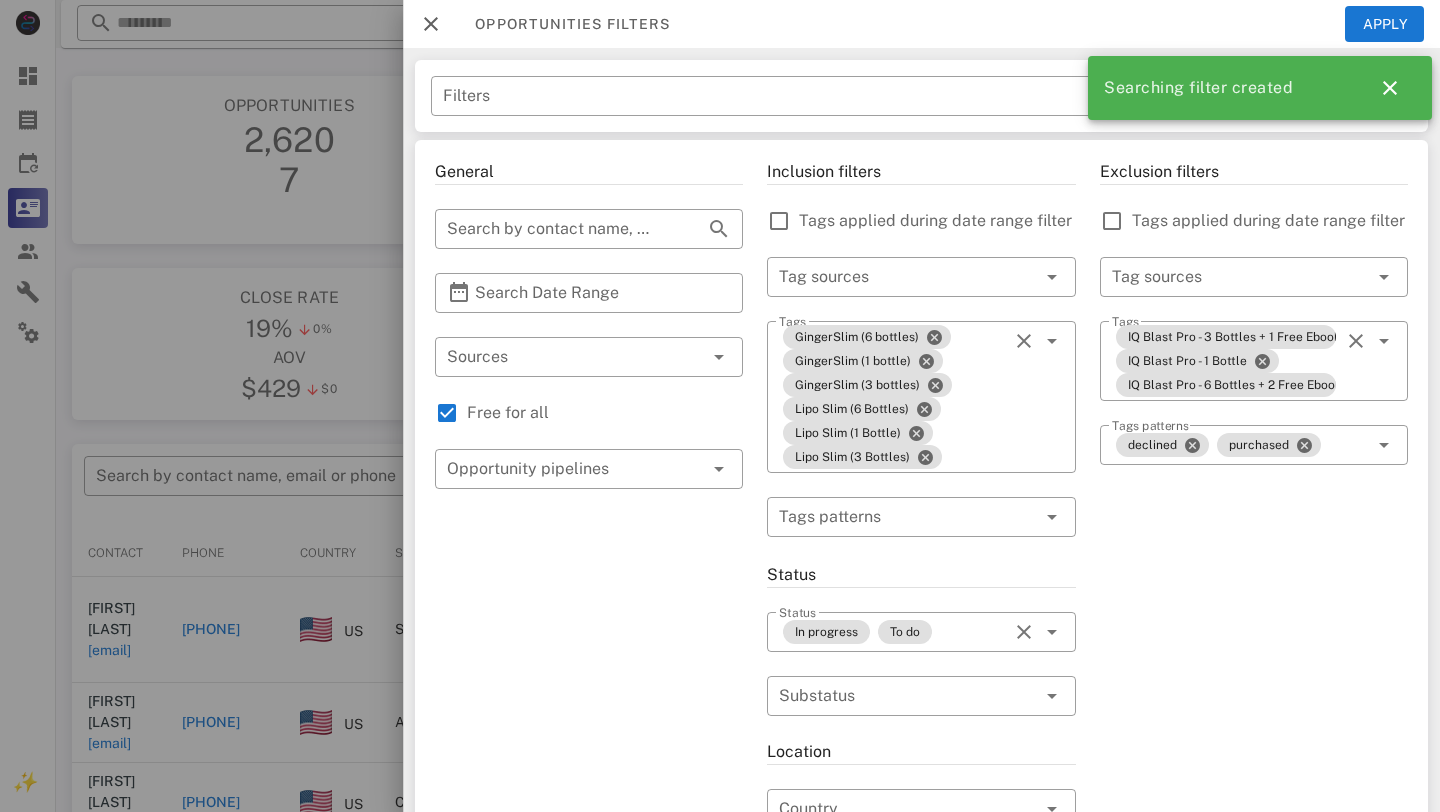 click on "Searching filter created" at bounding box center [1256, 88] 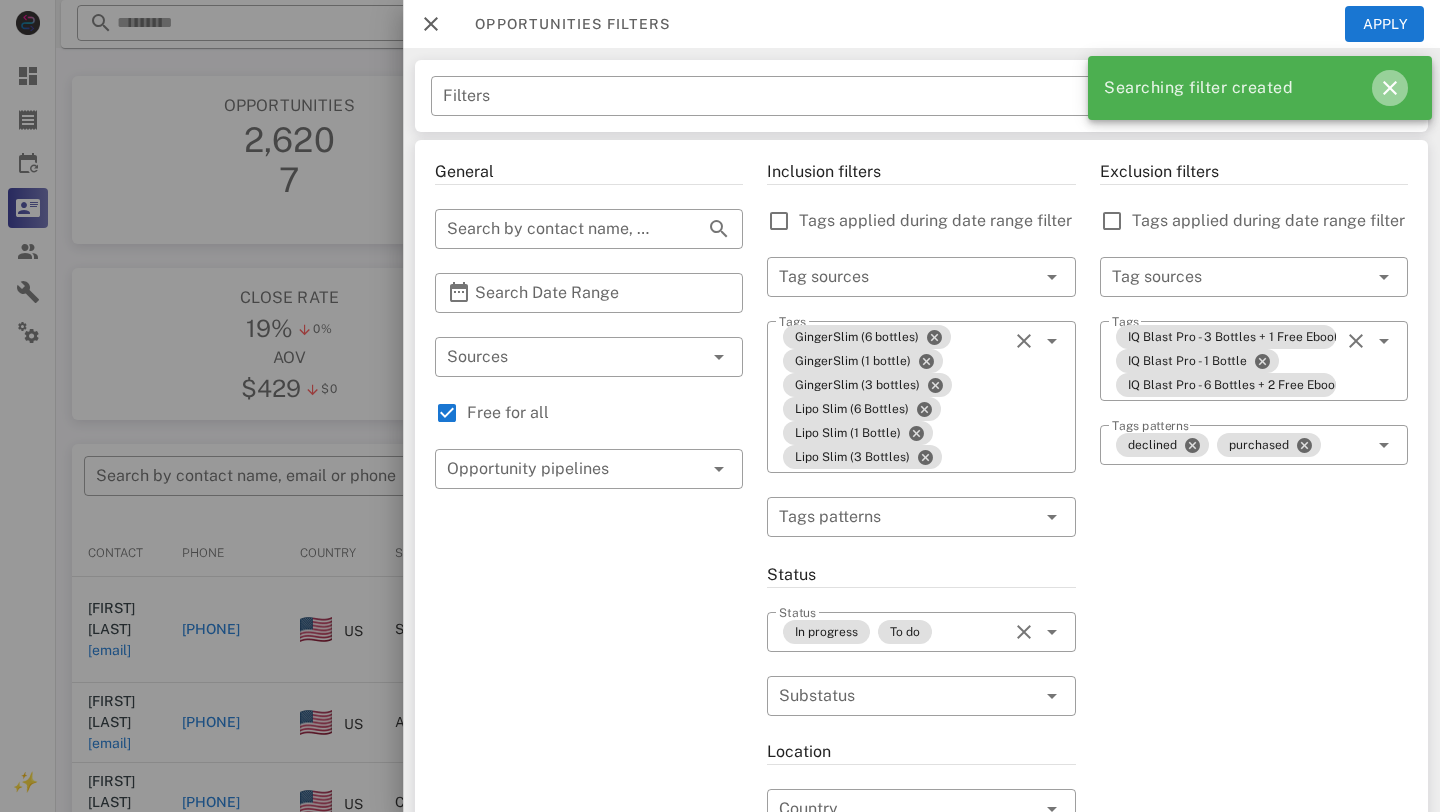 click at bounding box center [1390, 88] 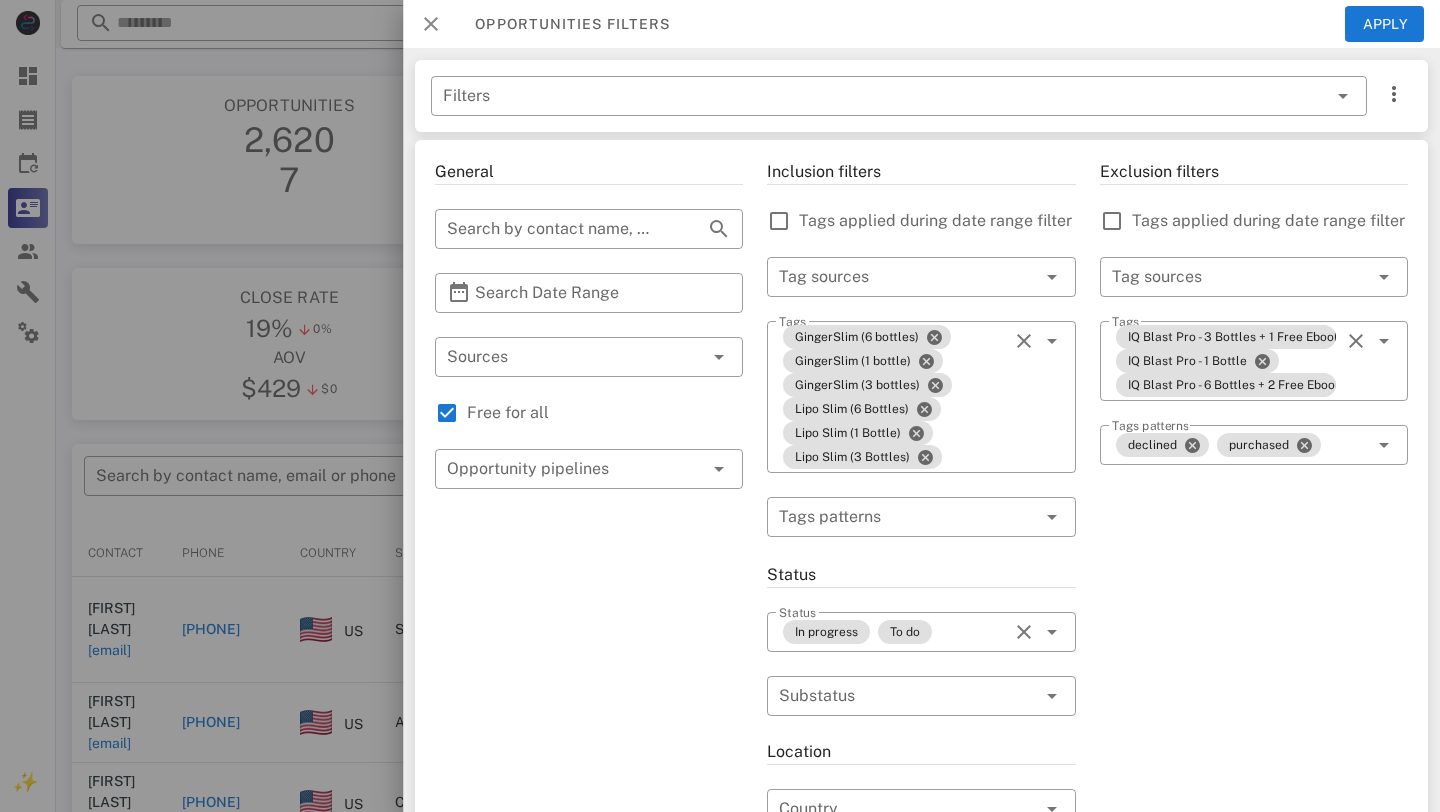 click at bounding box center (431, 24) 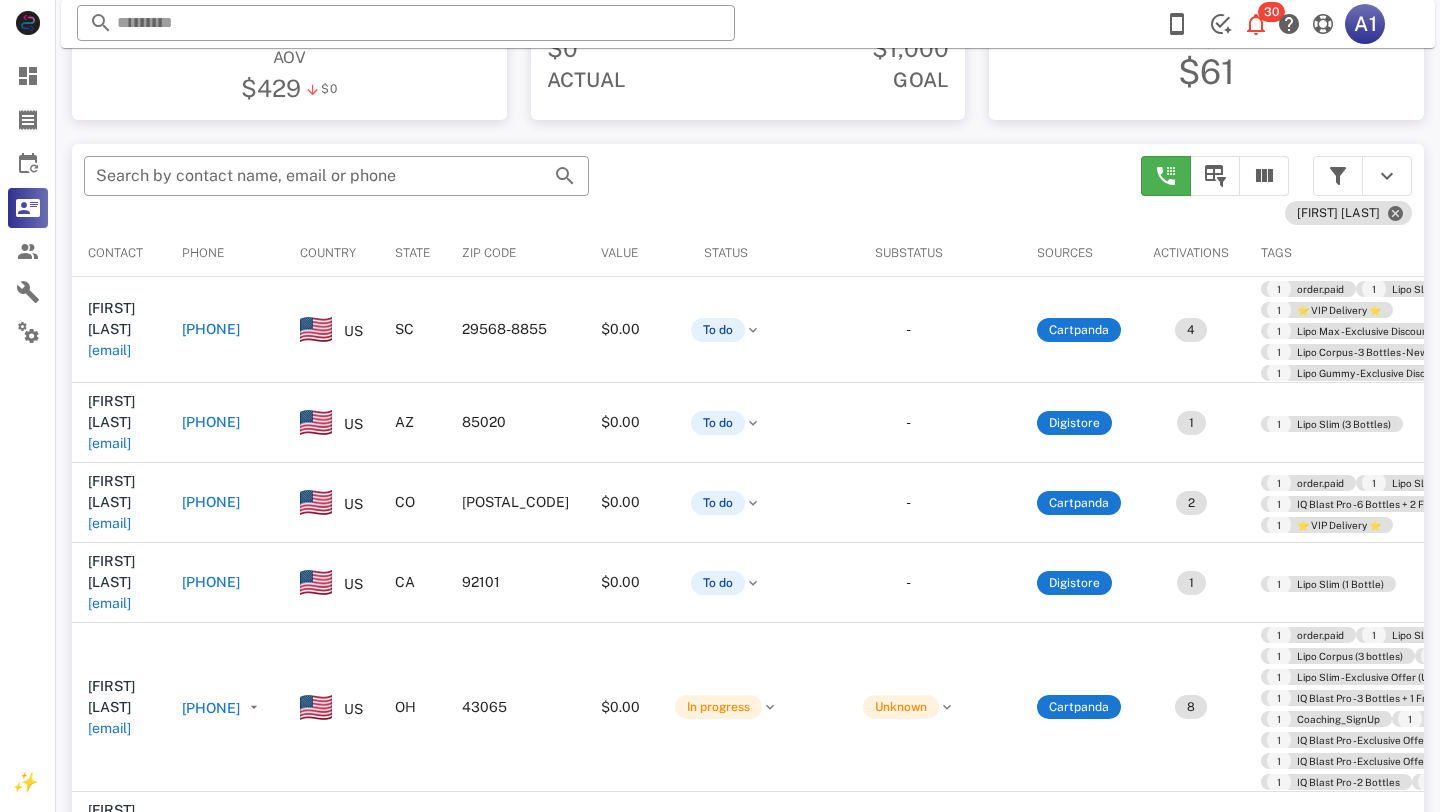 scroll, scrollTop: 299, scrollLeft: 0, axis: vertical 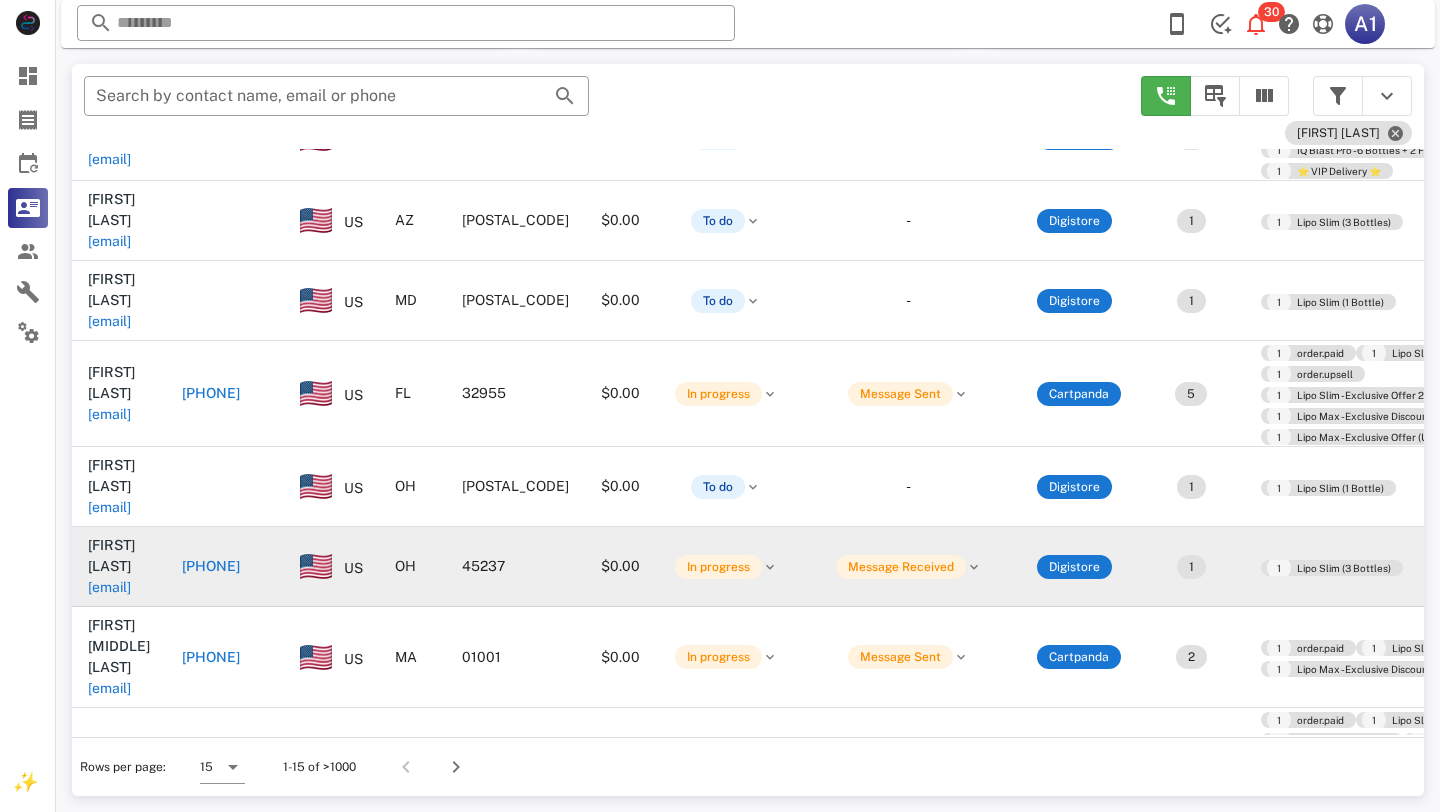 click on "[PHONE]" at bounding box center (211, 566) 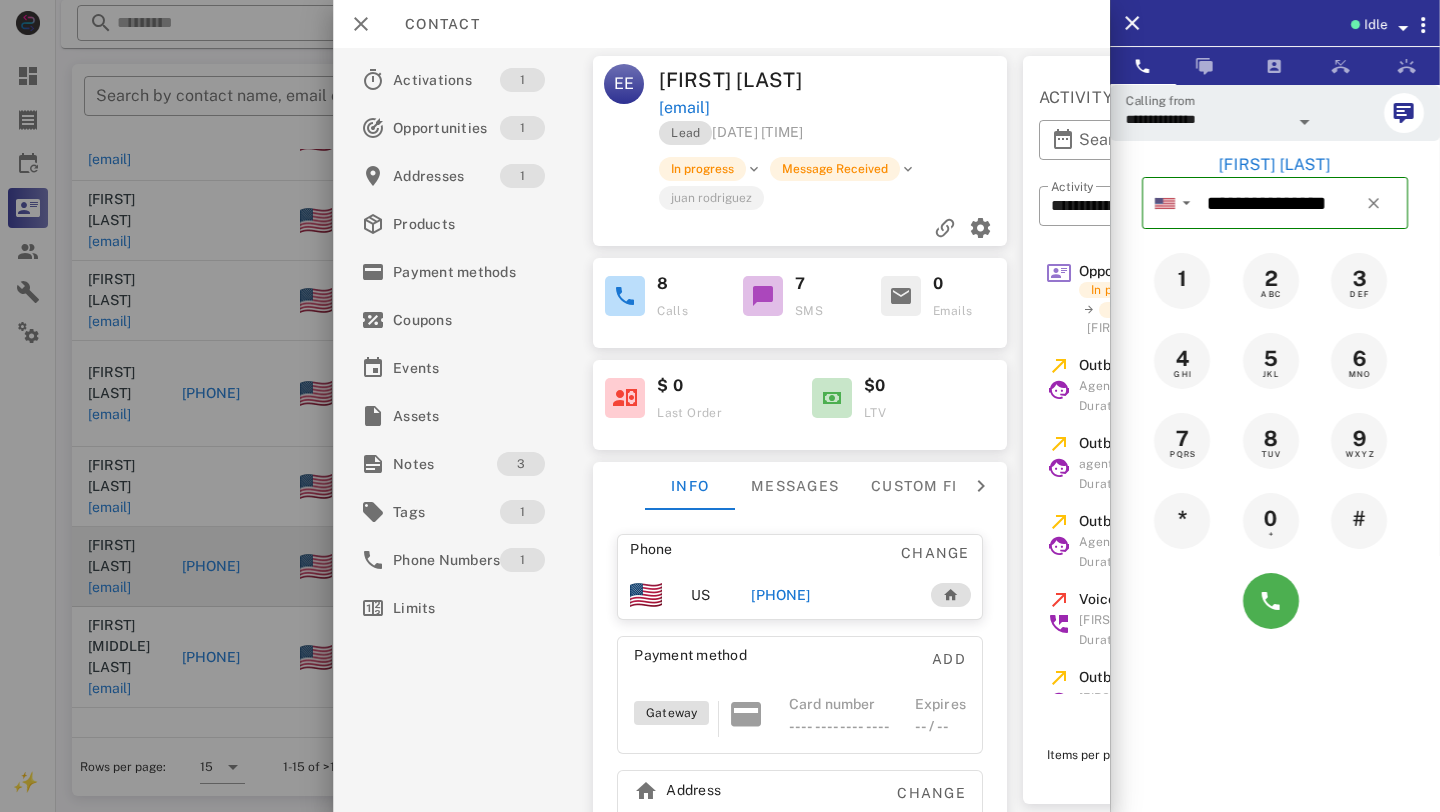 scroll, scrollTop: 0, scrollLeft: 361, axis: horizontal 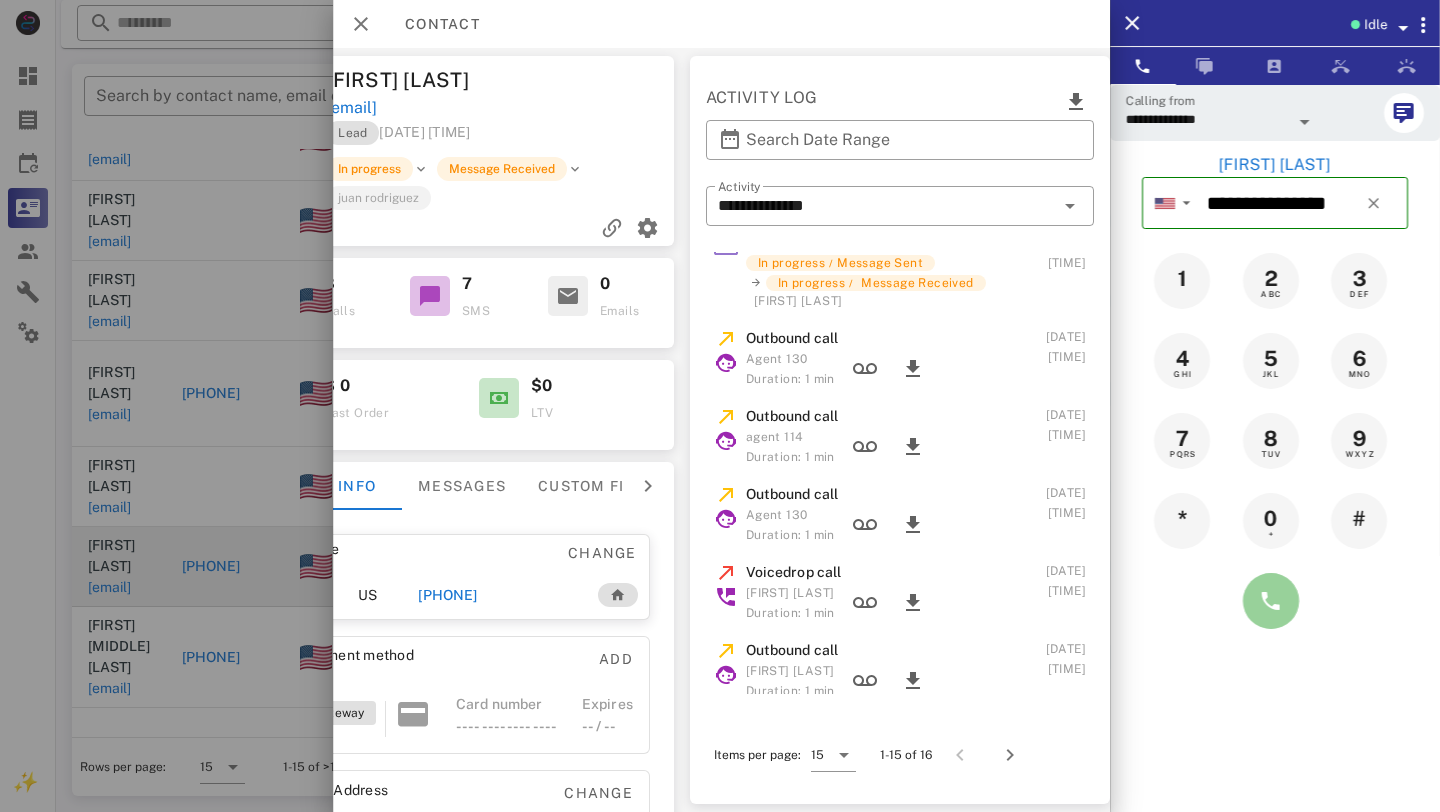 click at bounding box center [1271, 601] 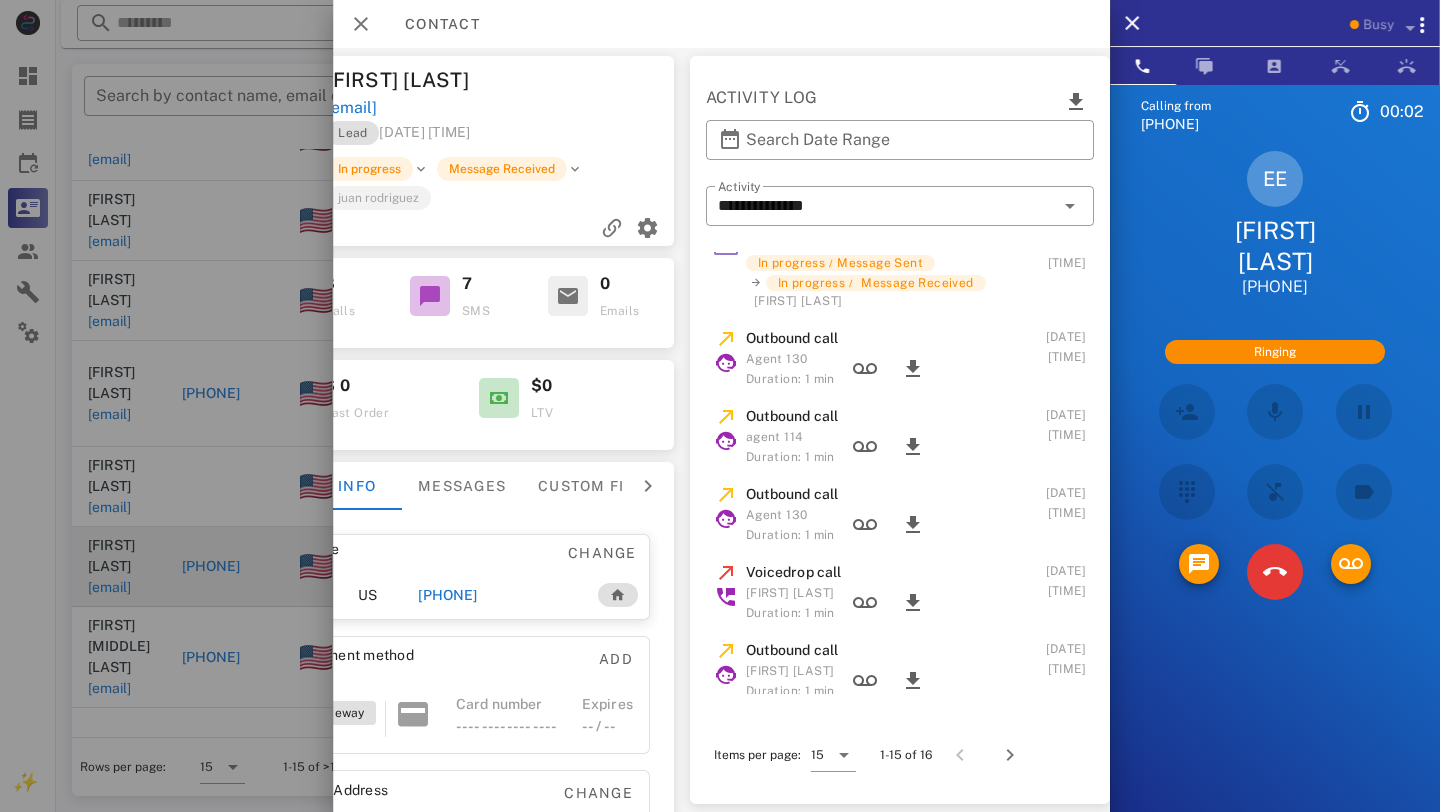 scroll, scrollTop: 637, scrollLeft: 0, axis: vertical 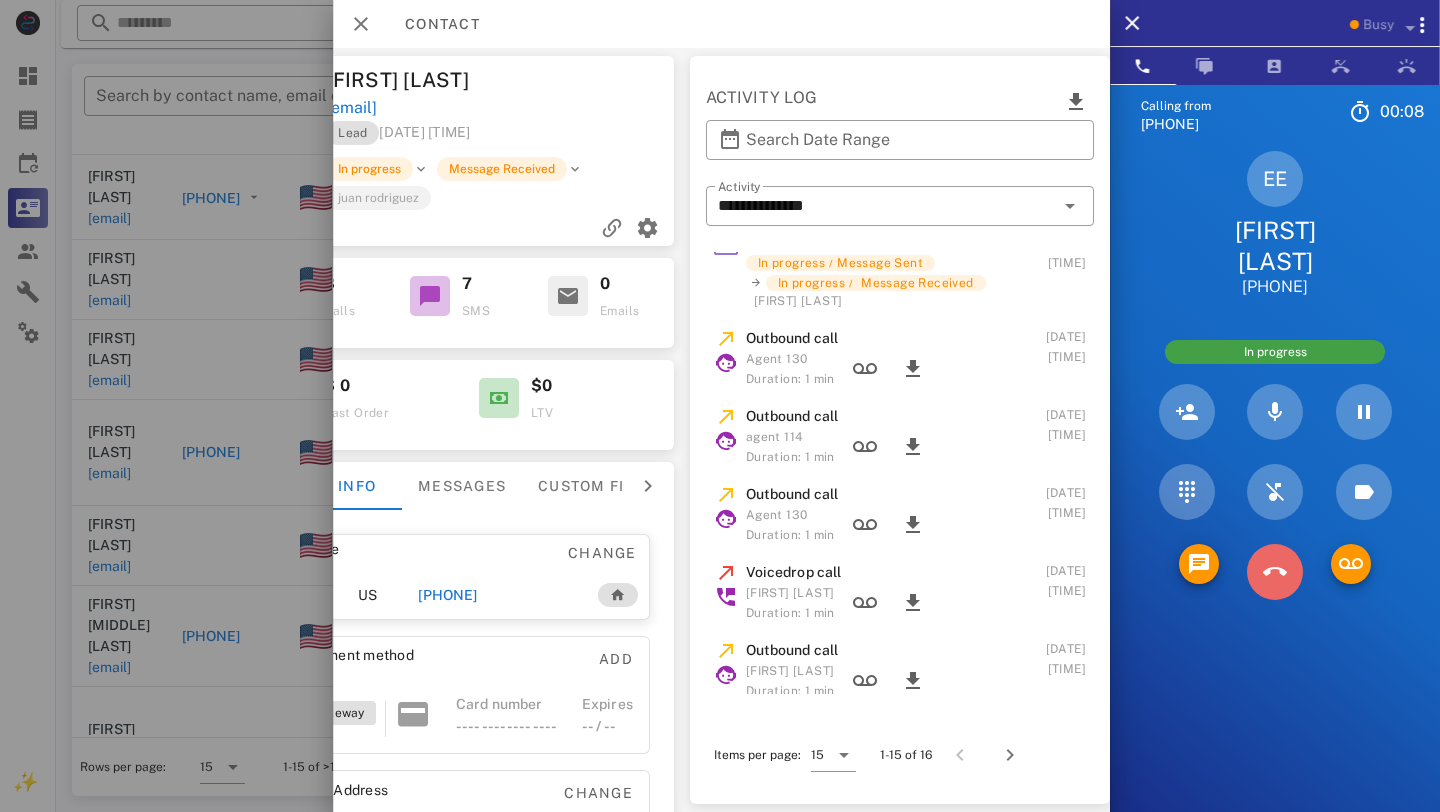 click at bounding box center (1275, 572) 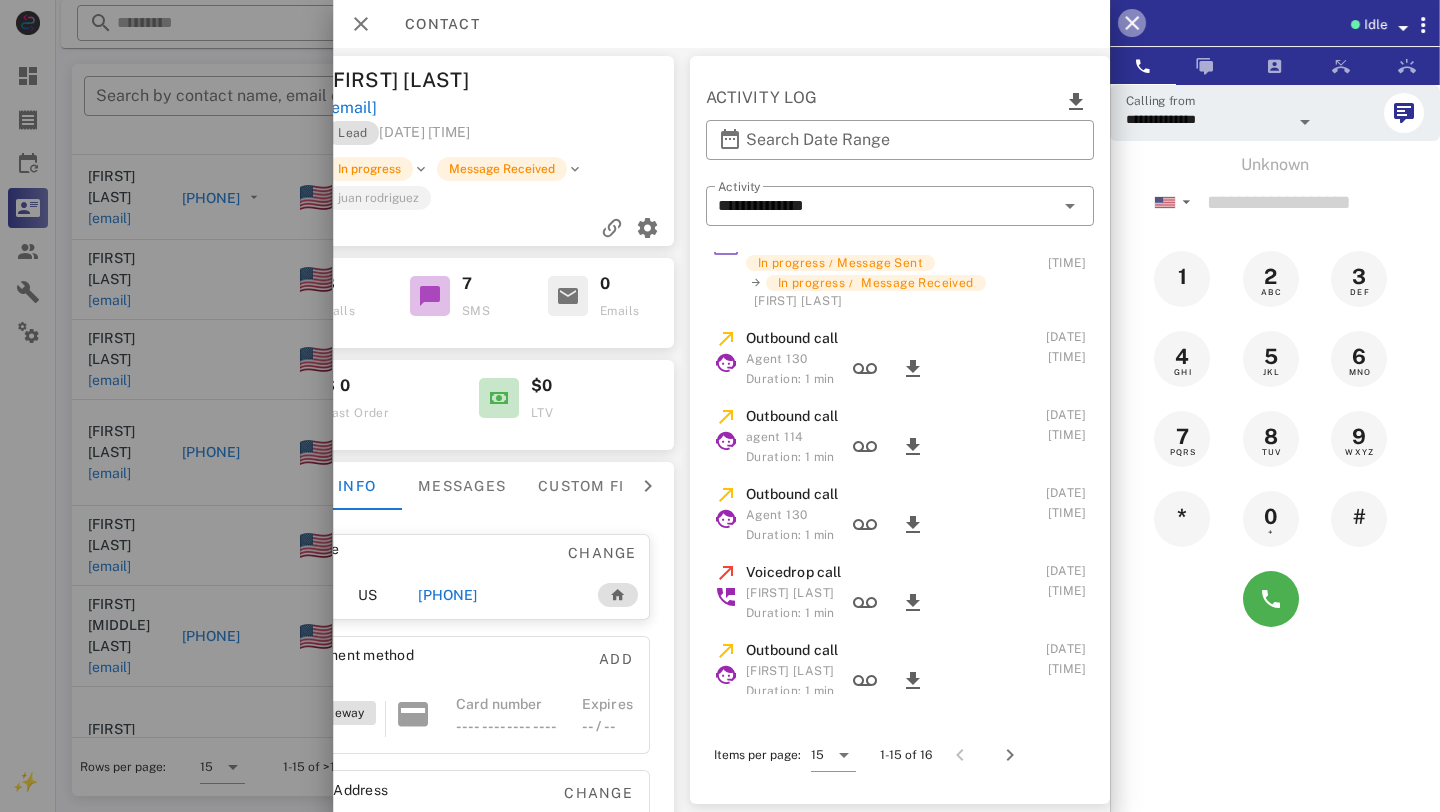 click at bounding box center [1132, 23] 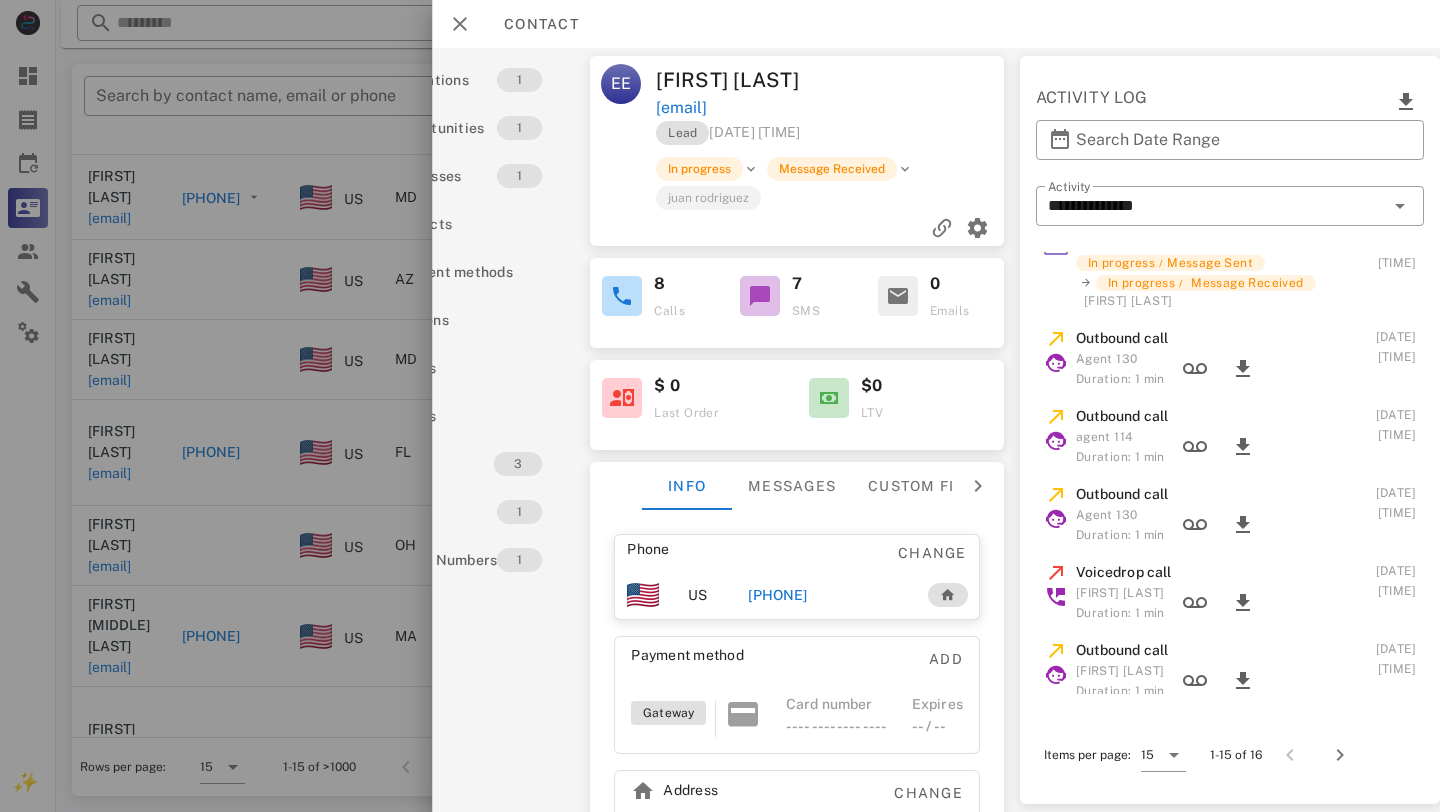 scroll, scrollTop: 0, scrollLeft: 130, axis: horizontal 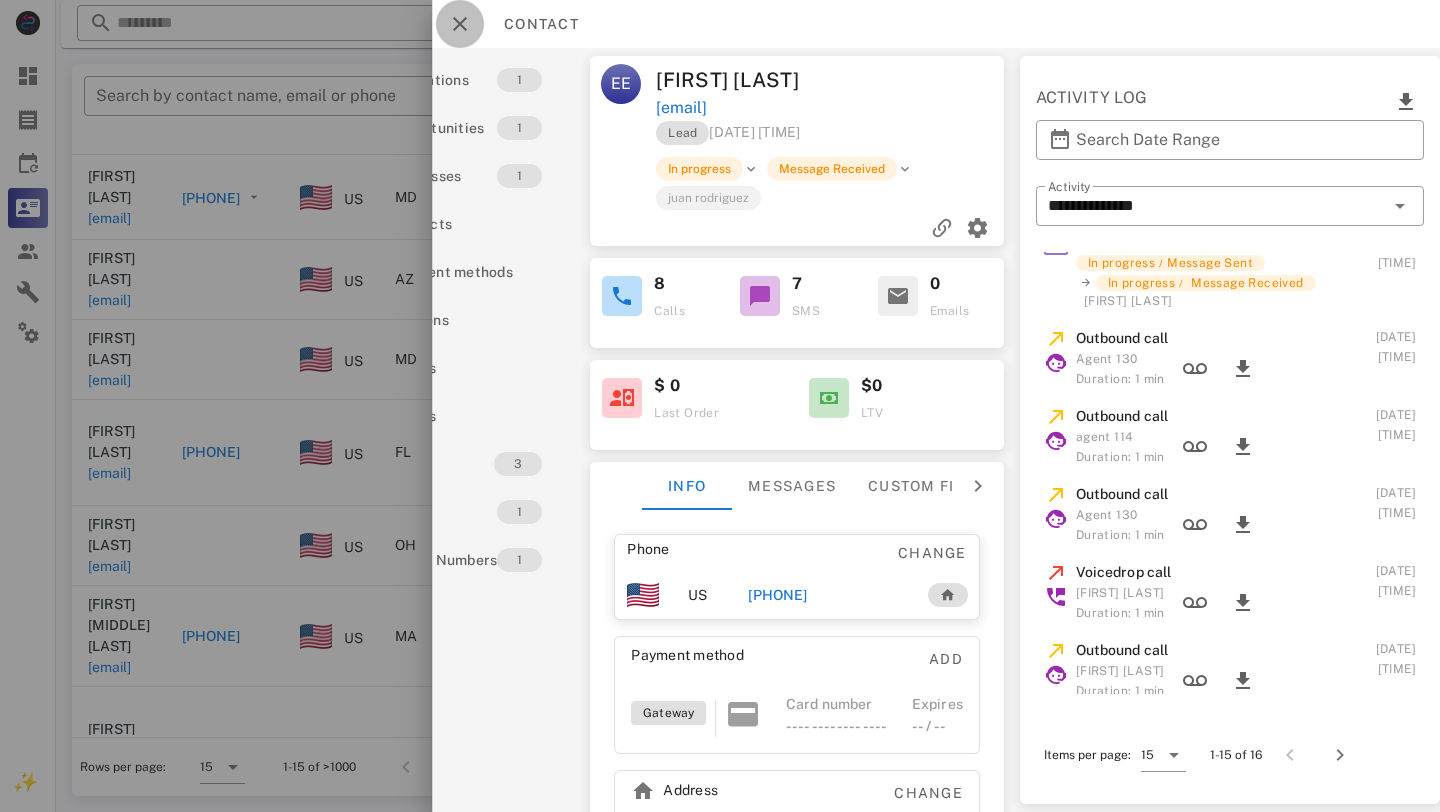 click at bounding box center [460, 24] 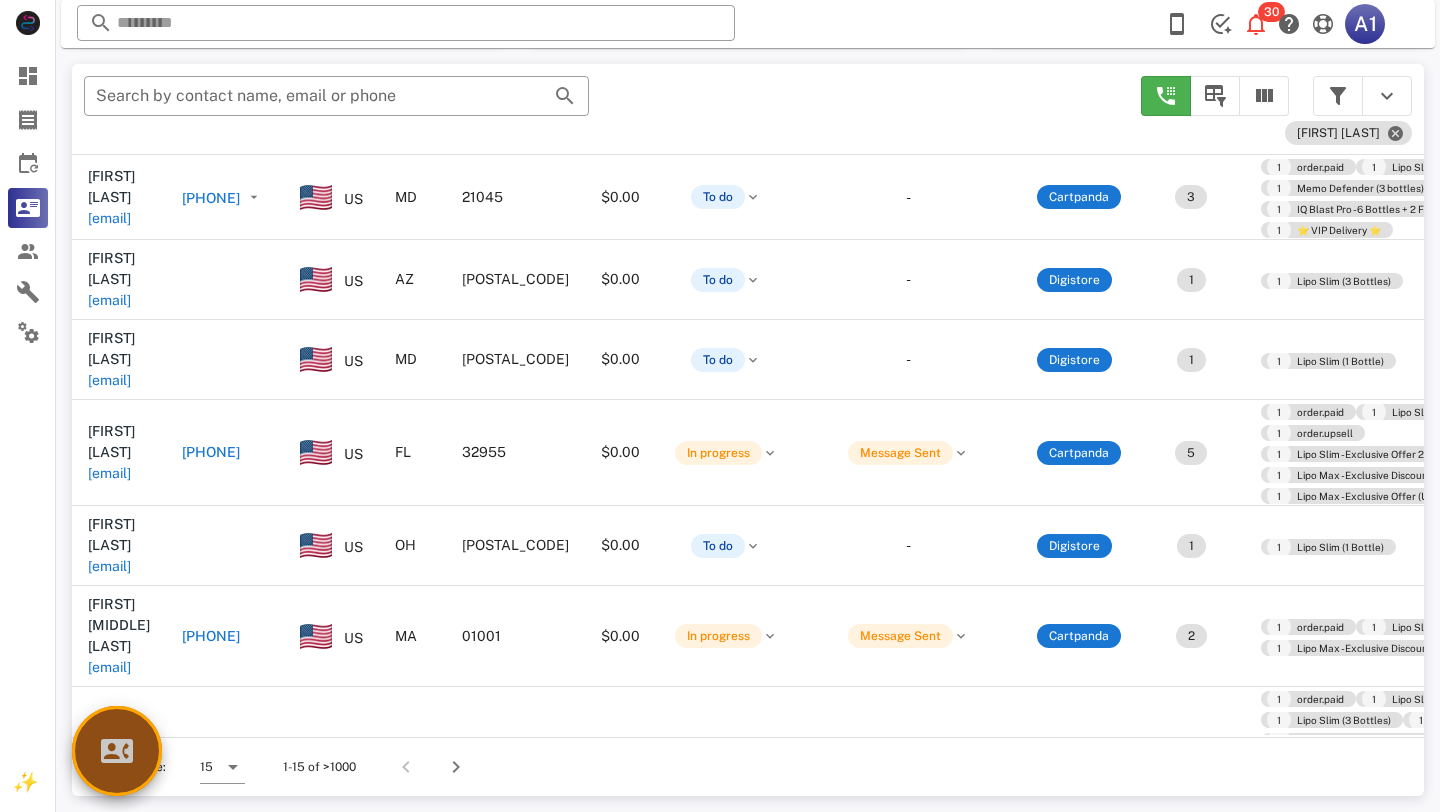 click at bounding box center (117, 751) 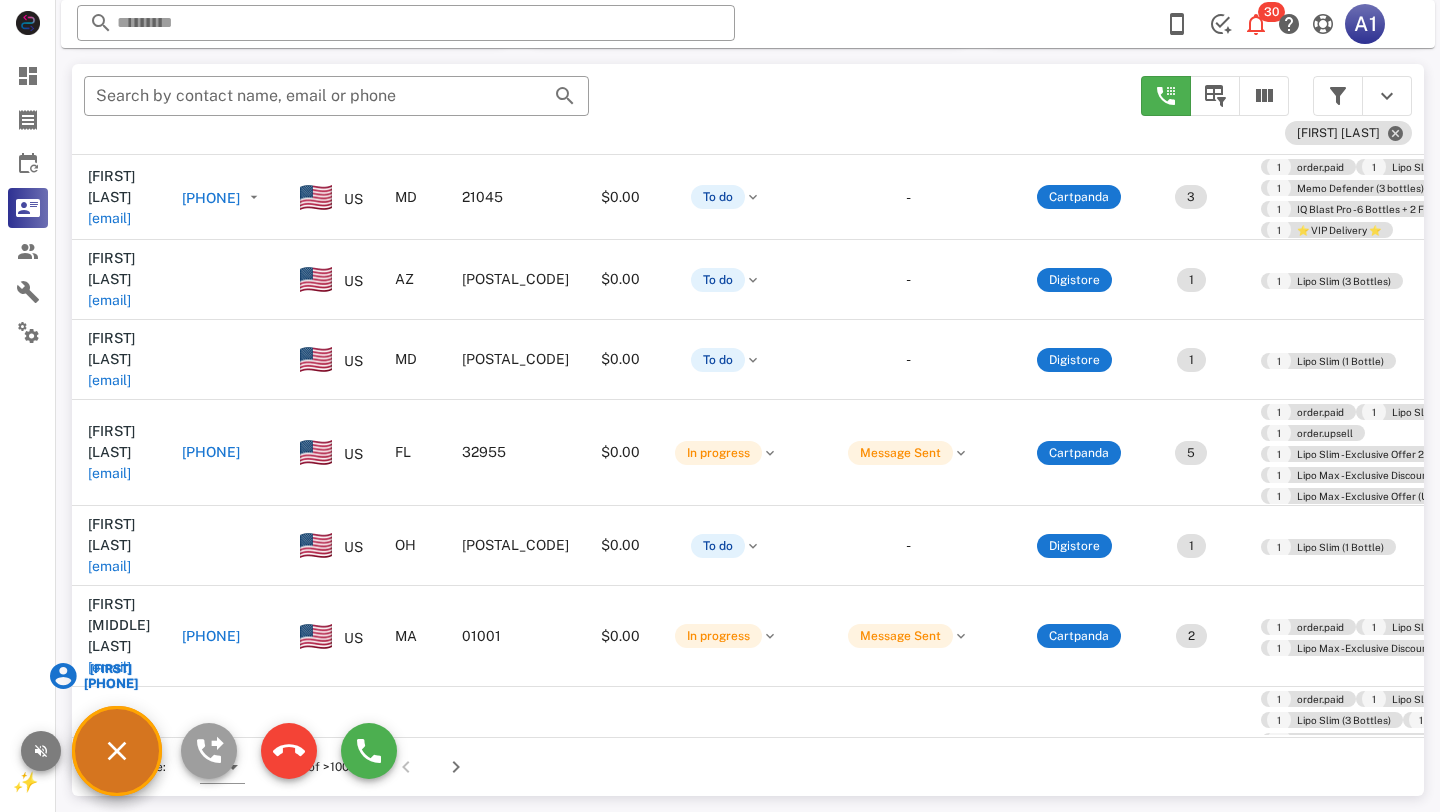 click at bounding box center (41, 751) 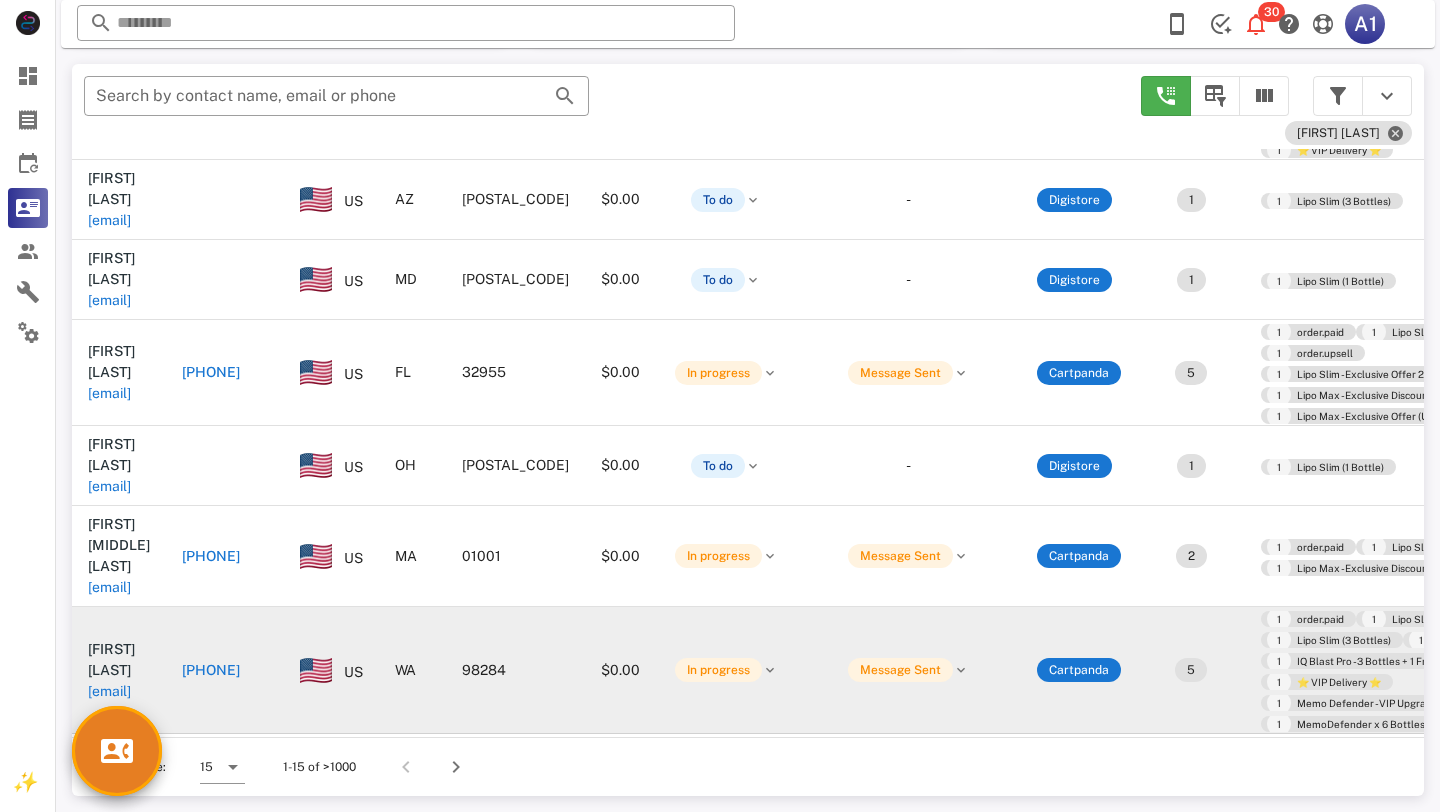 scroll, scrollTop: 578, scrollLeft: 0, axis: vertical 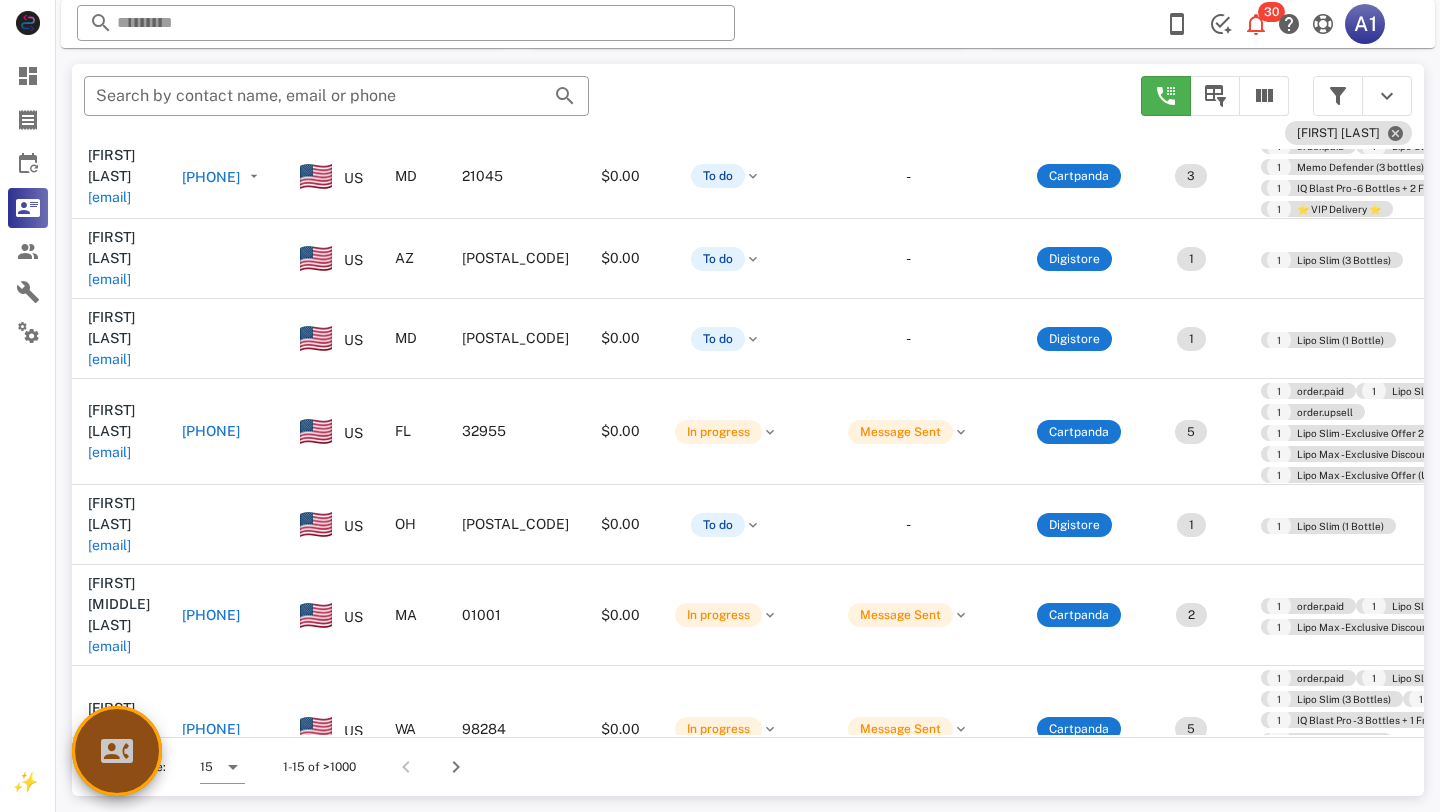 click at bounding box center (117, 751) 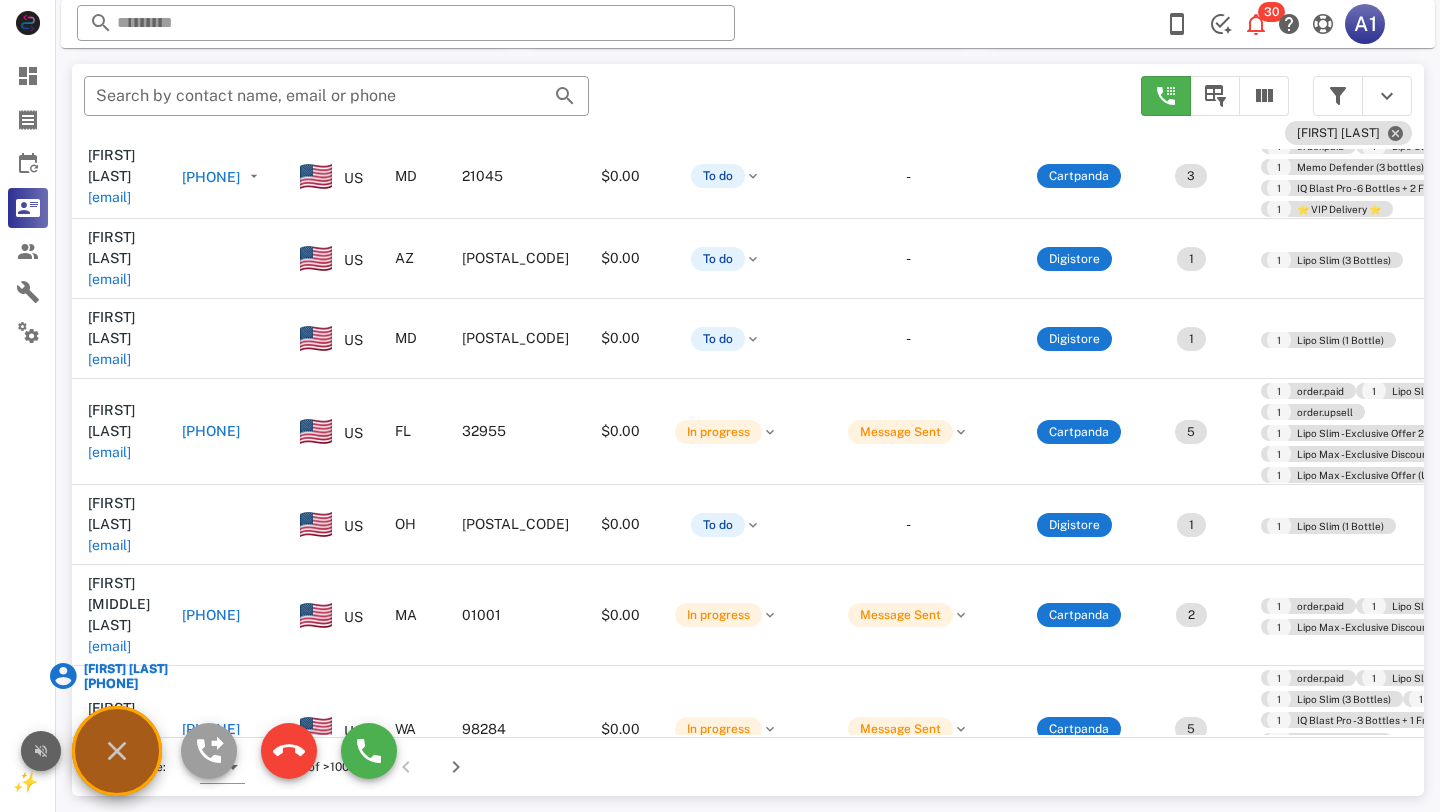 click at bounding box center [41, 751] 